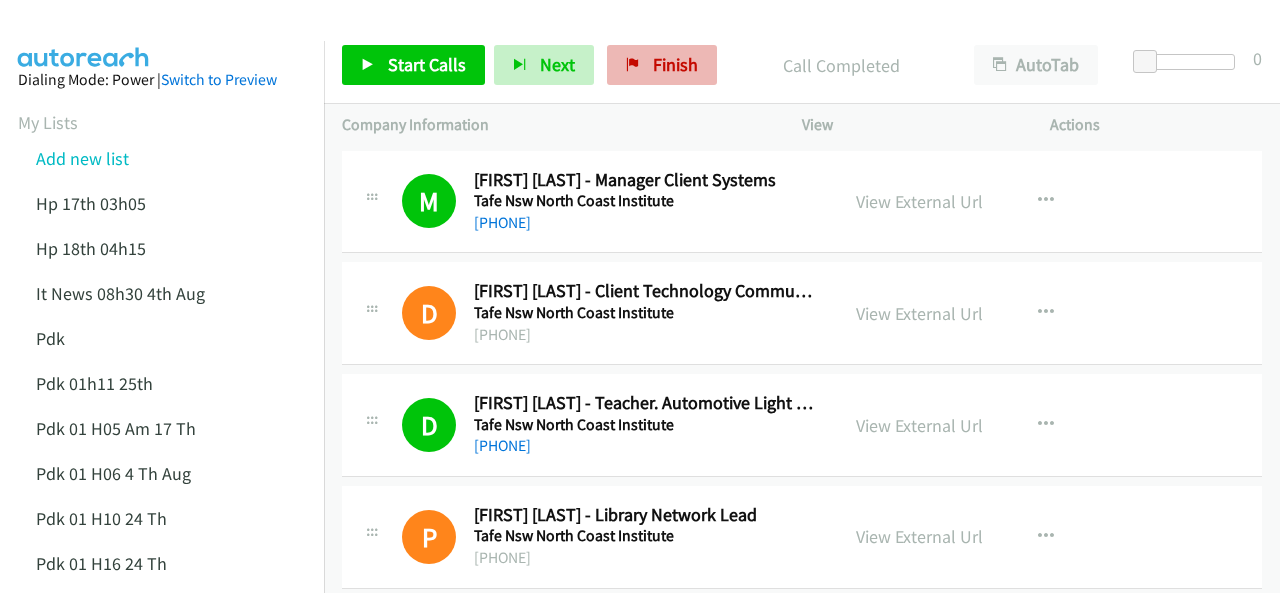 scroll, scrollTop: 0, scrollLeft: 0, axis: both 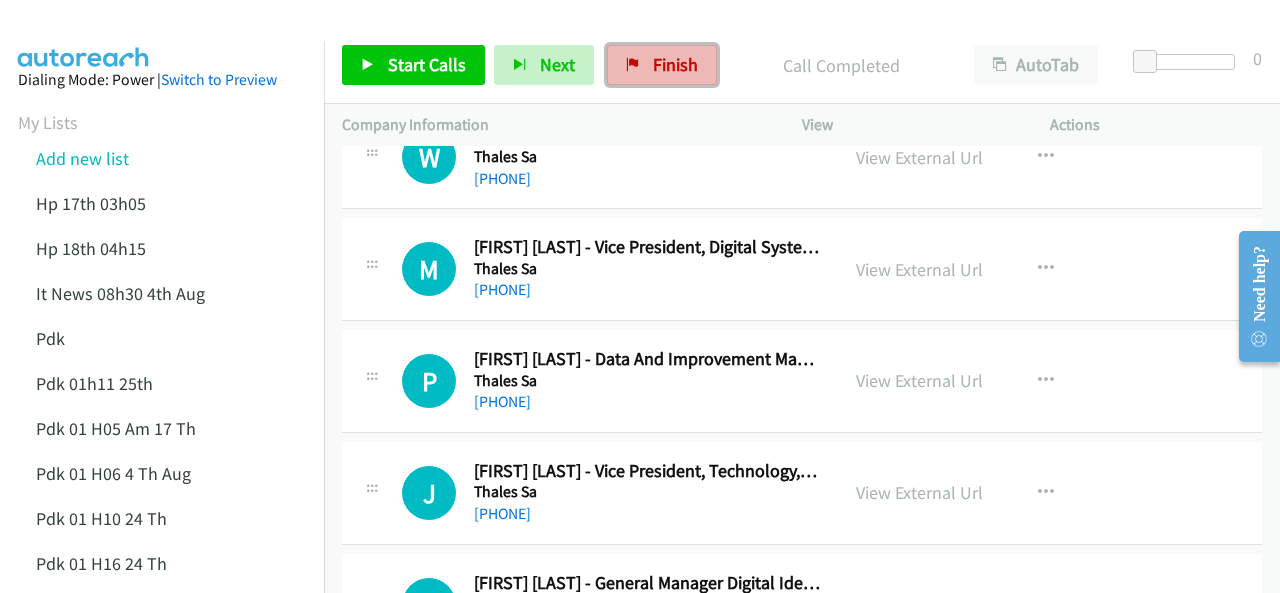click on "Finish" at bounding box center (662, 65) 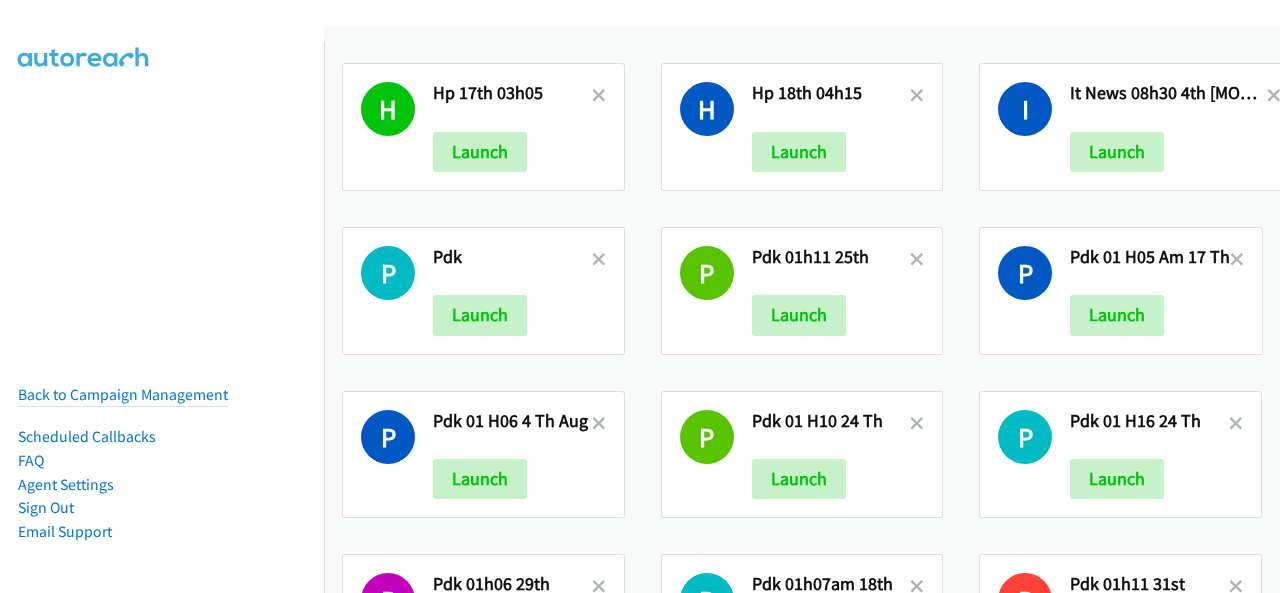 scroll, scrollTop: 0, scrollLeft: 0, axis: both 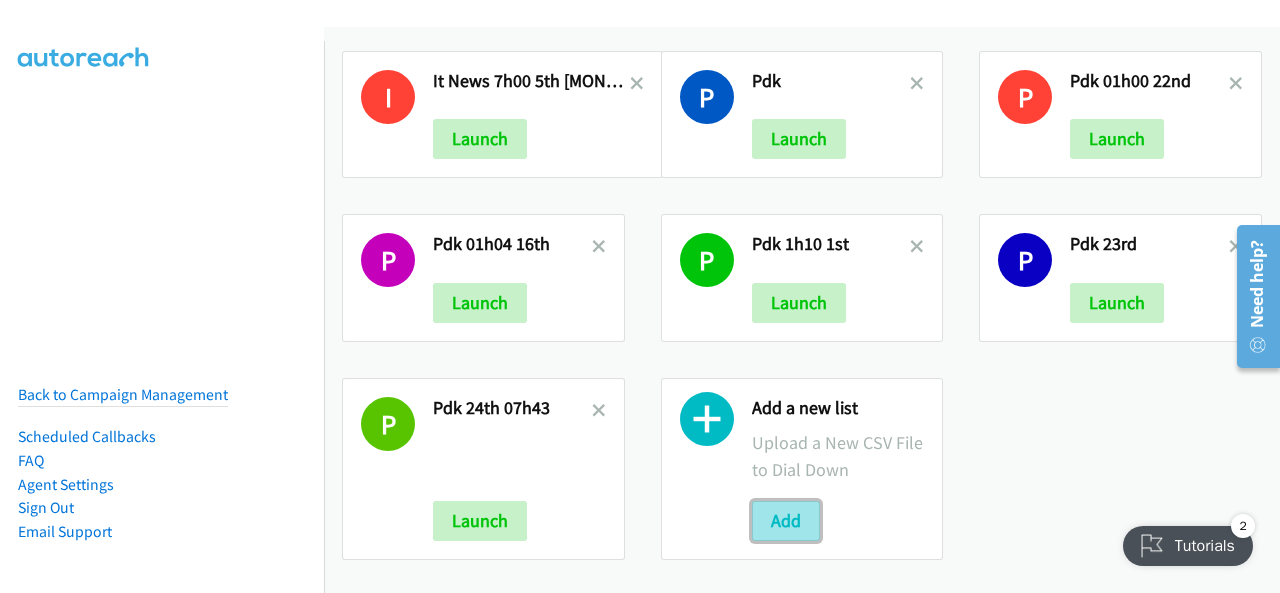 click on "Add" at bounding box center (786, 521) 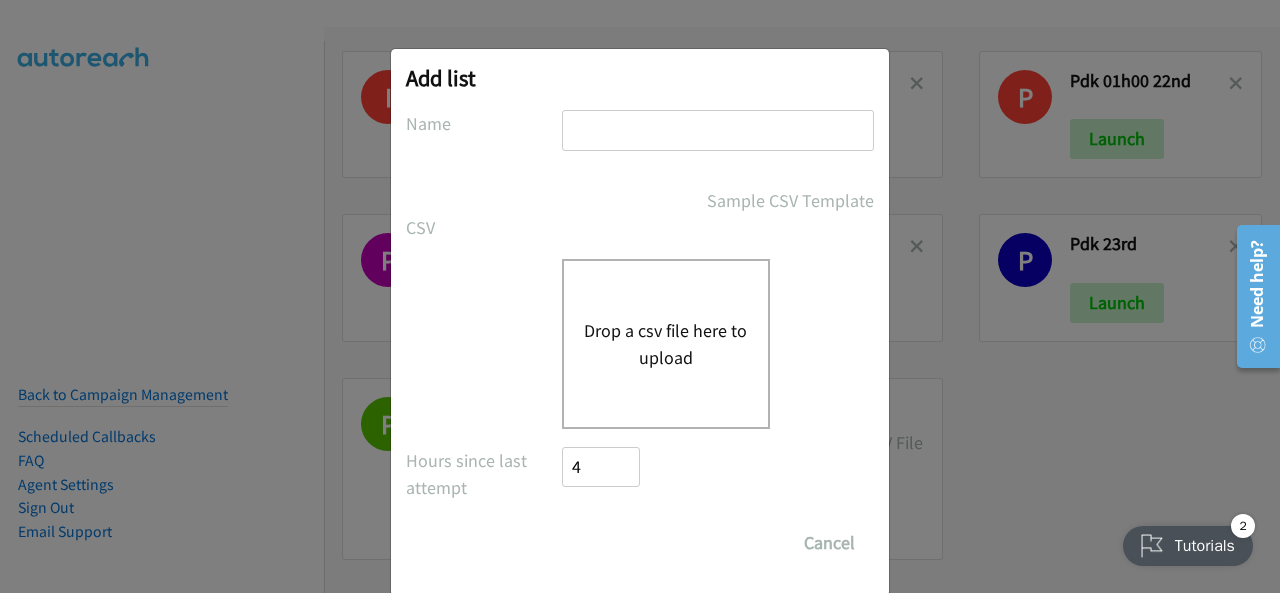 drag, startPoint x: 596, startPoint y: 121, endPoint x: 572, endPoint y: 130, distance: 25.632011 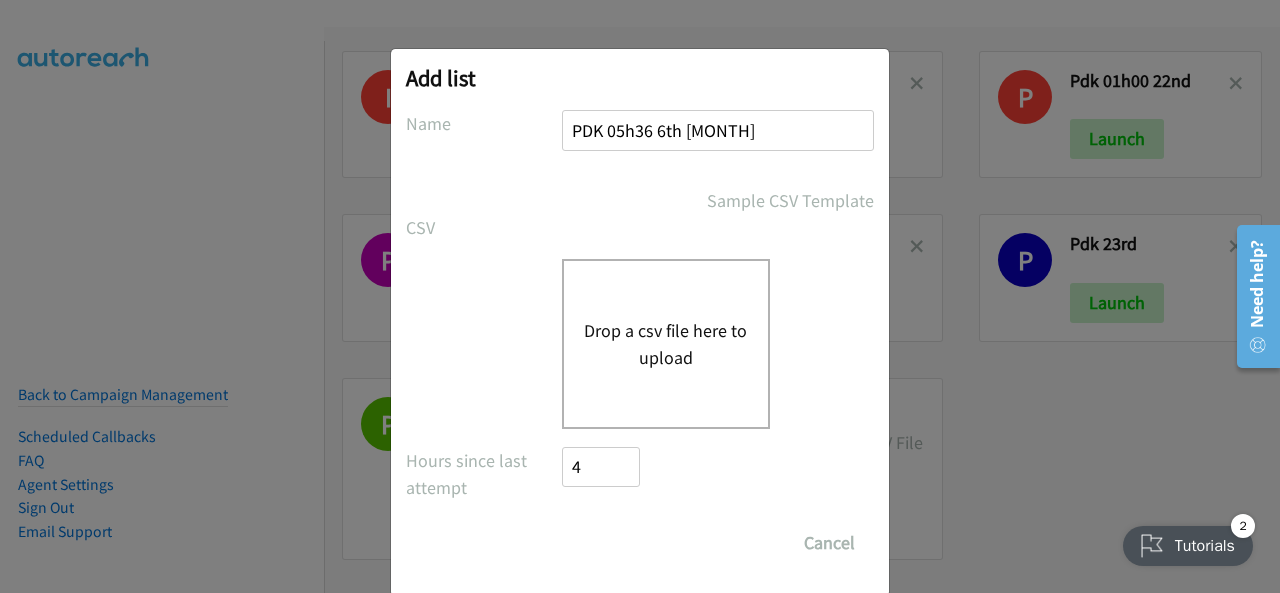 type on "PDK 05h36 6th Auug" 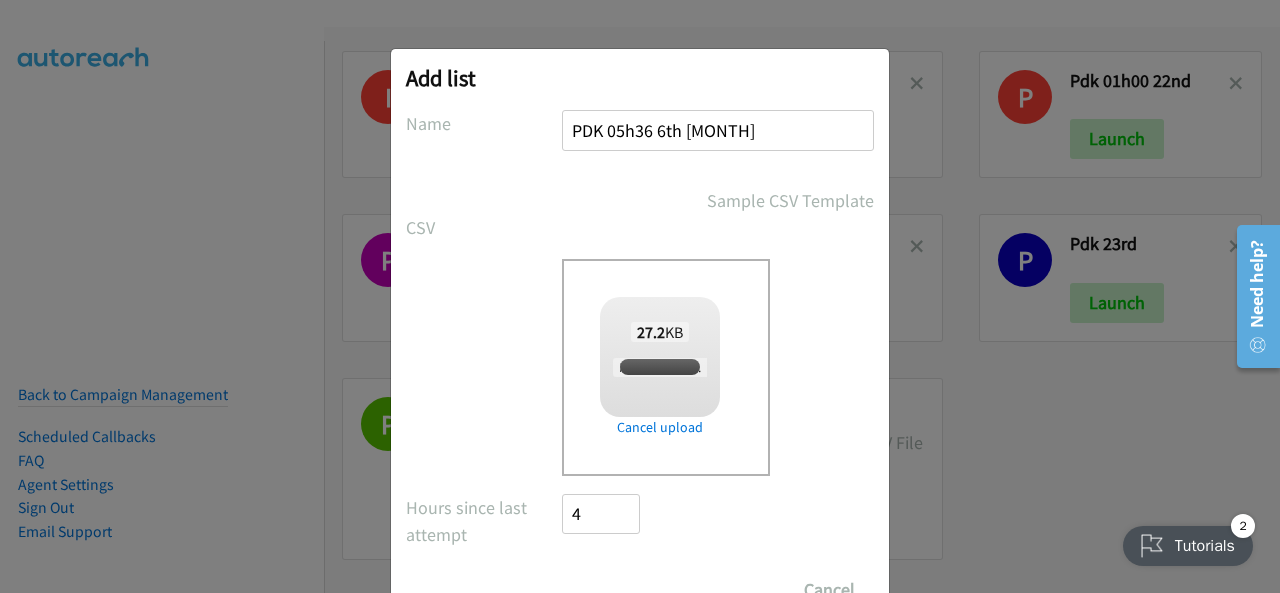 checkbox on "true" 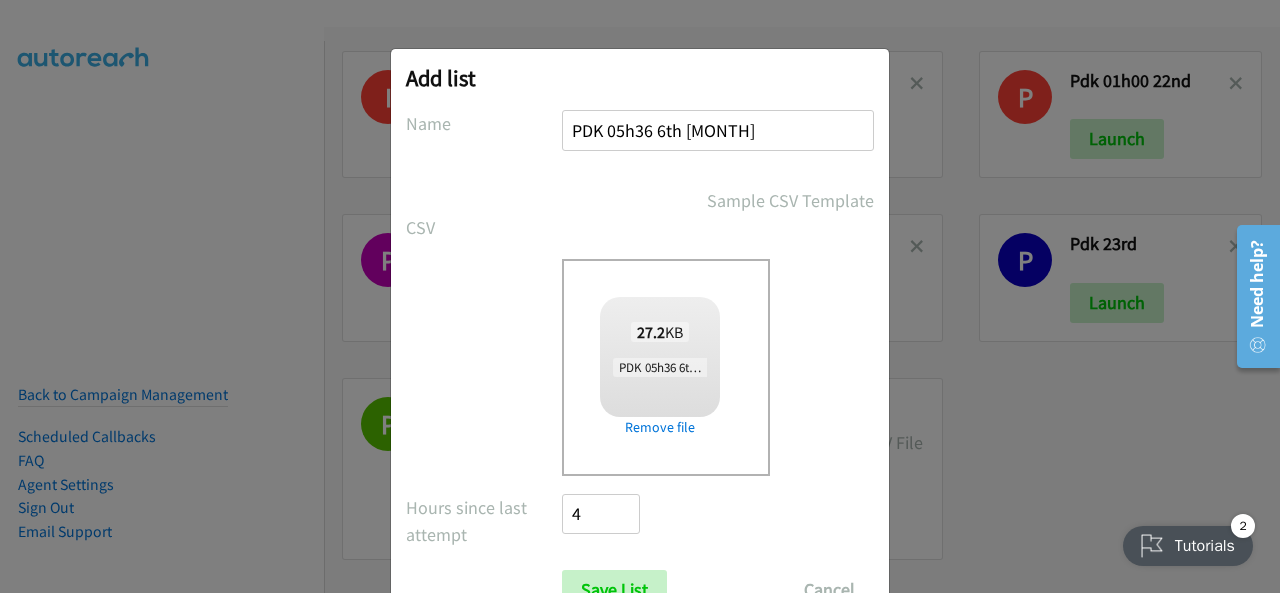 scroll, scrollTop: 80, scrollLeft: 0, axis: vertical 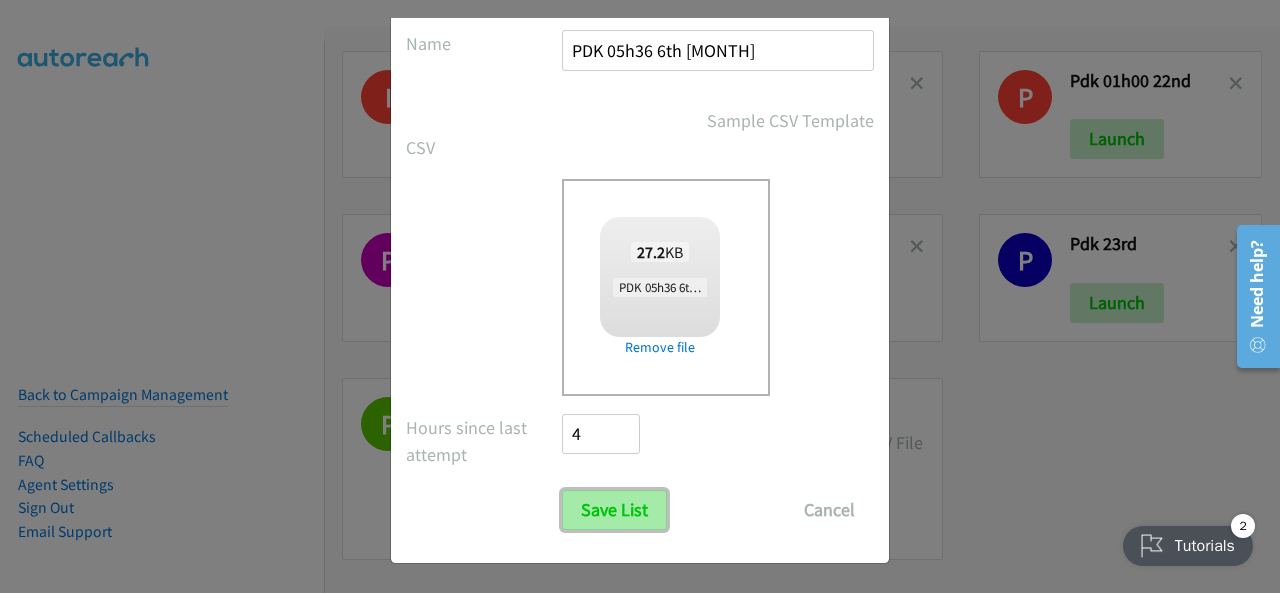 click on "Save List" at bounding box center [614, 510] 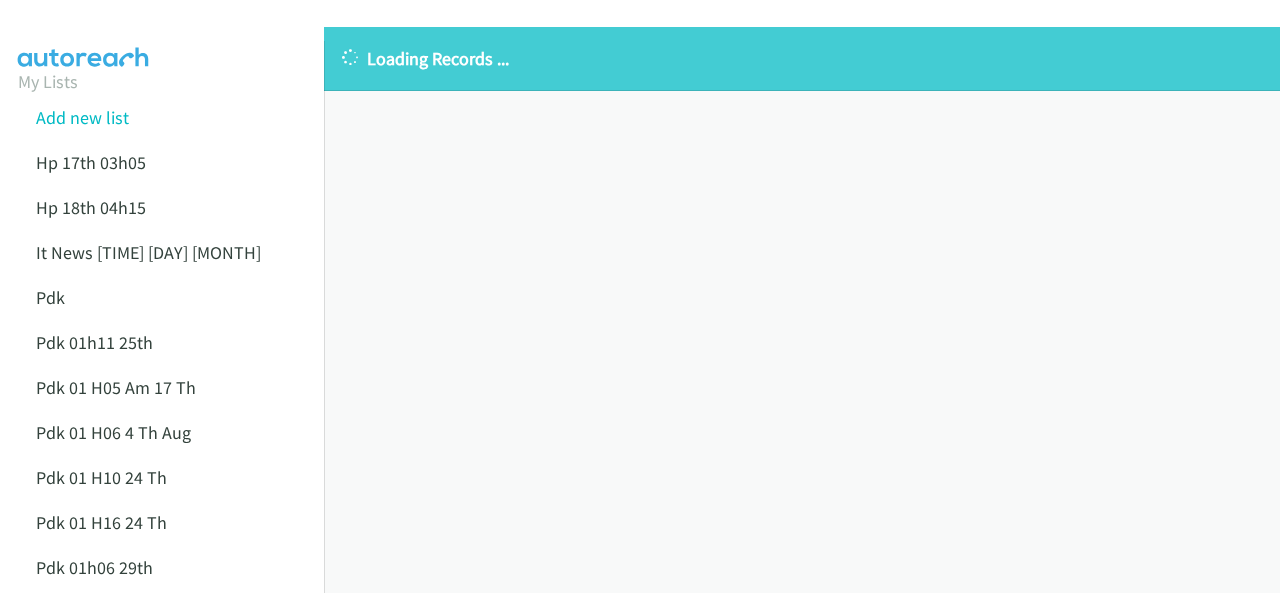 scroll, scrollTop: 0, scrollLeft: 0, axis: both 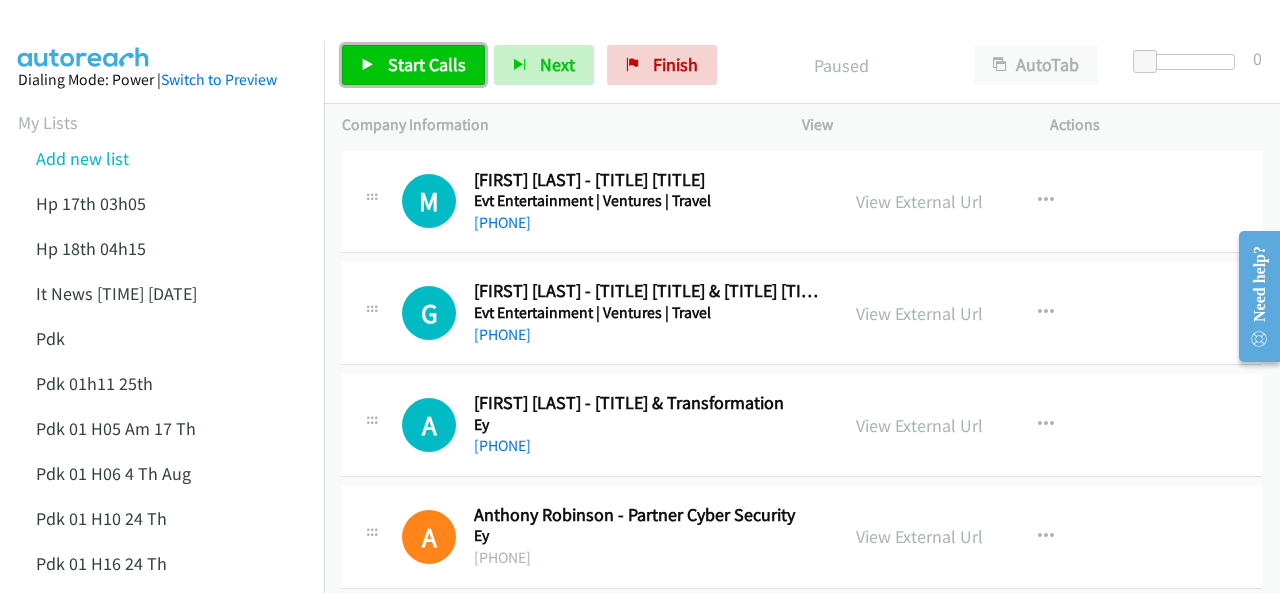click on "Start Calls" at bounding box center [427, 64] 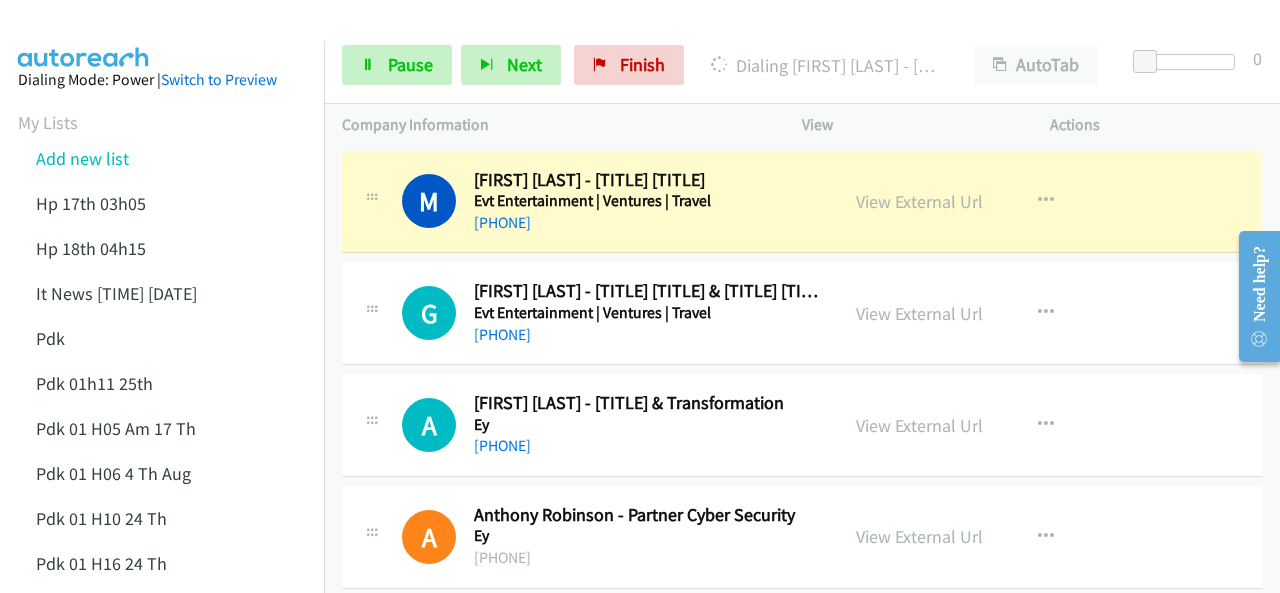click at bounding box center (84, 35) 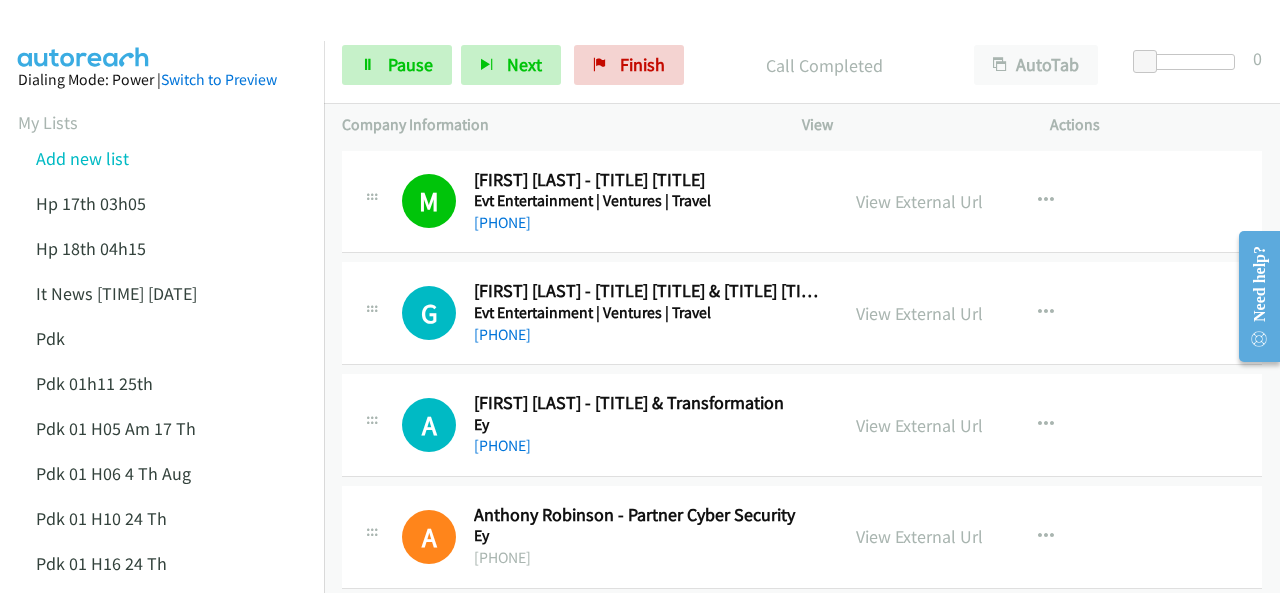 click at bounding box center (631, 38) 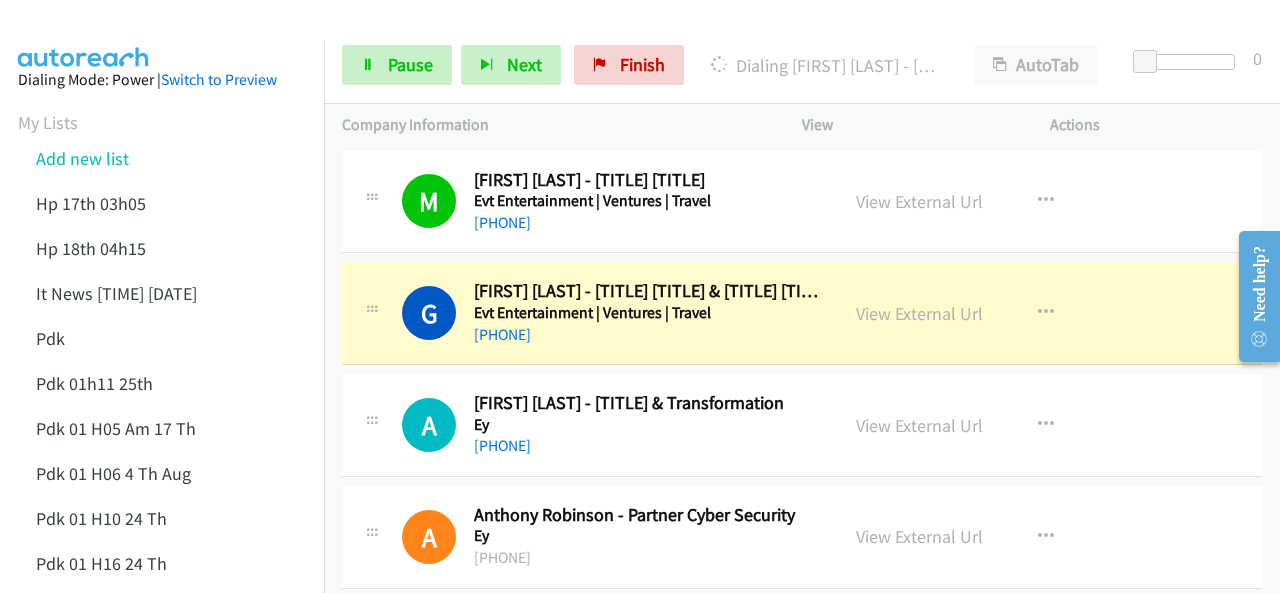 click at bounding box center [84, 35] 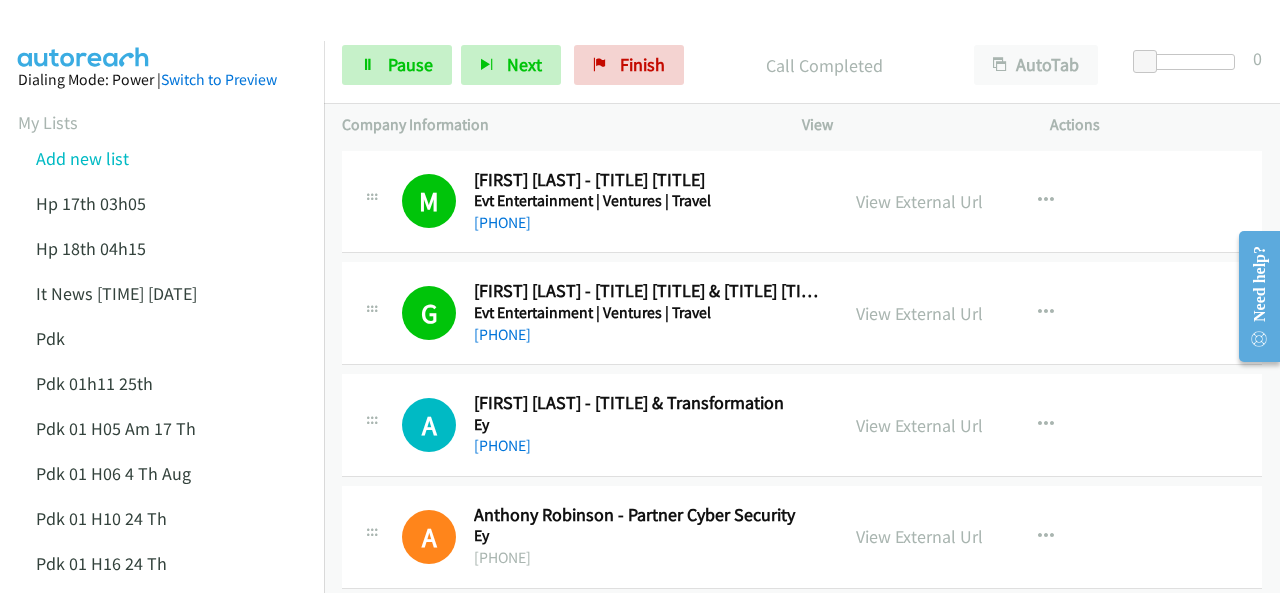 click at bounding box center [84, 35] 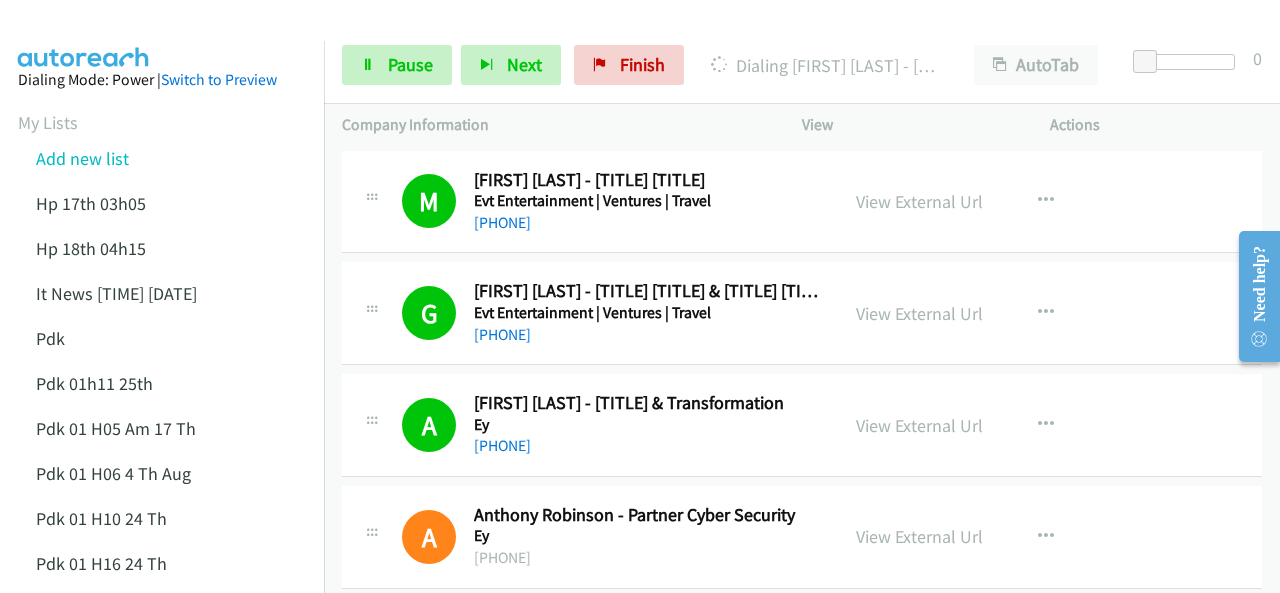click at bounding box center [84, 35] 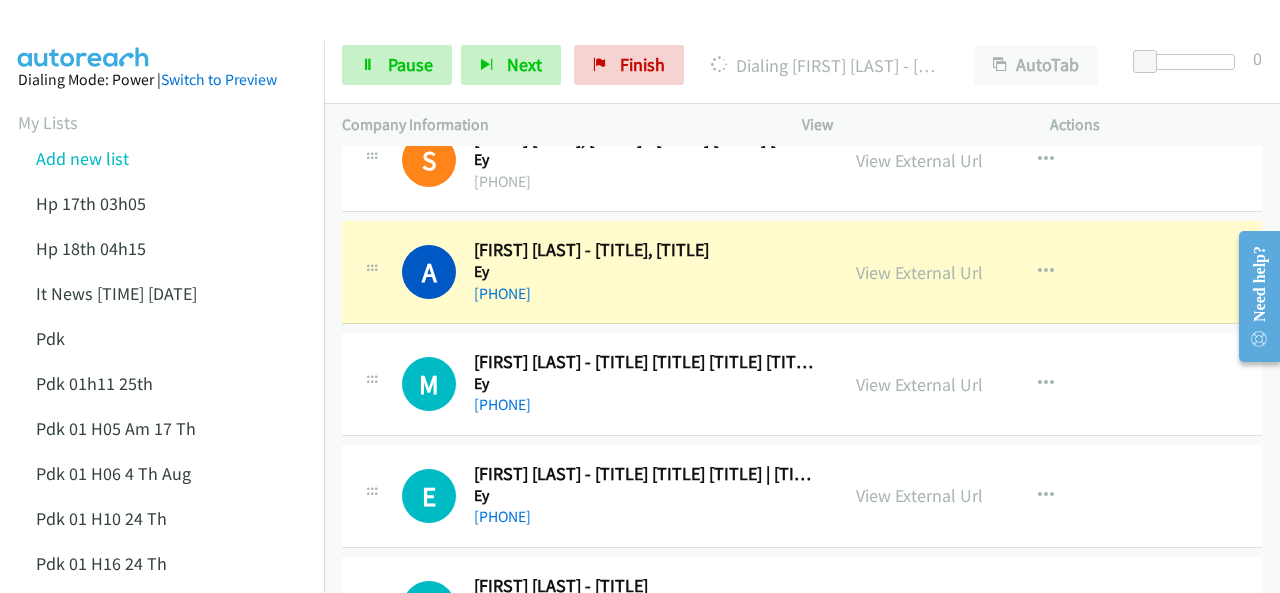 scroll, scrollTop: 600, scrollLeft: 0, axis: vertical 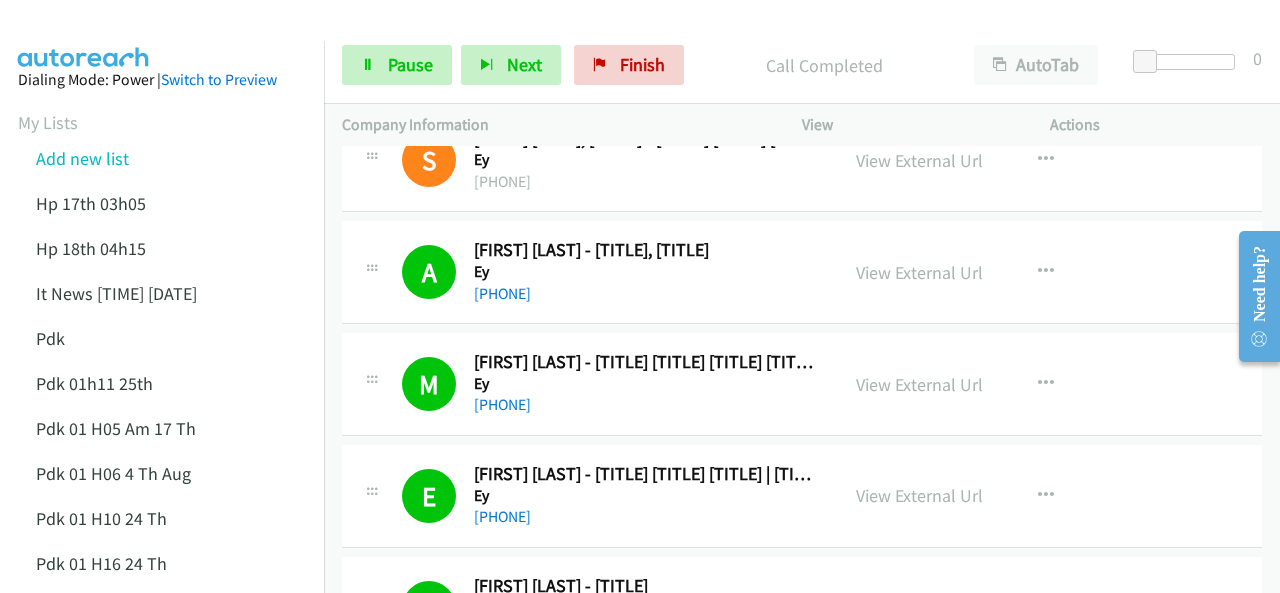 click at bounding box center (84, 35) 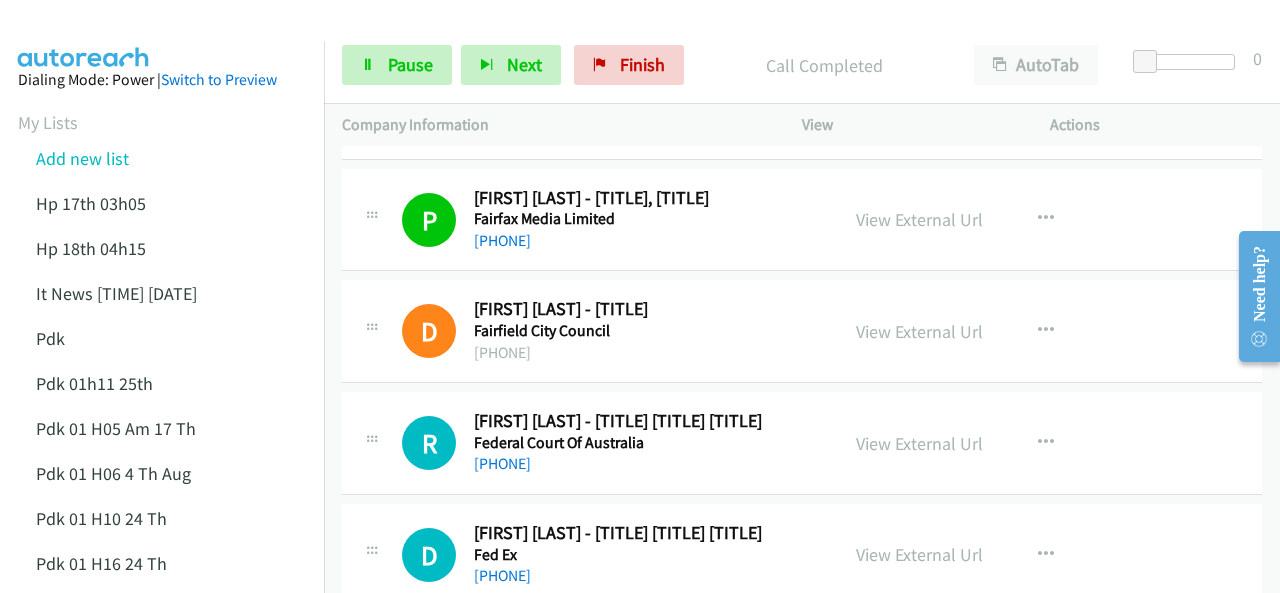 scroll, scrollTop: 1300, scrollLeft: 0, axis: vertical 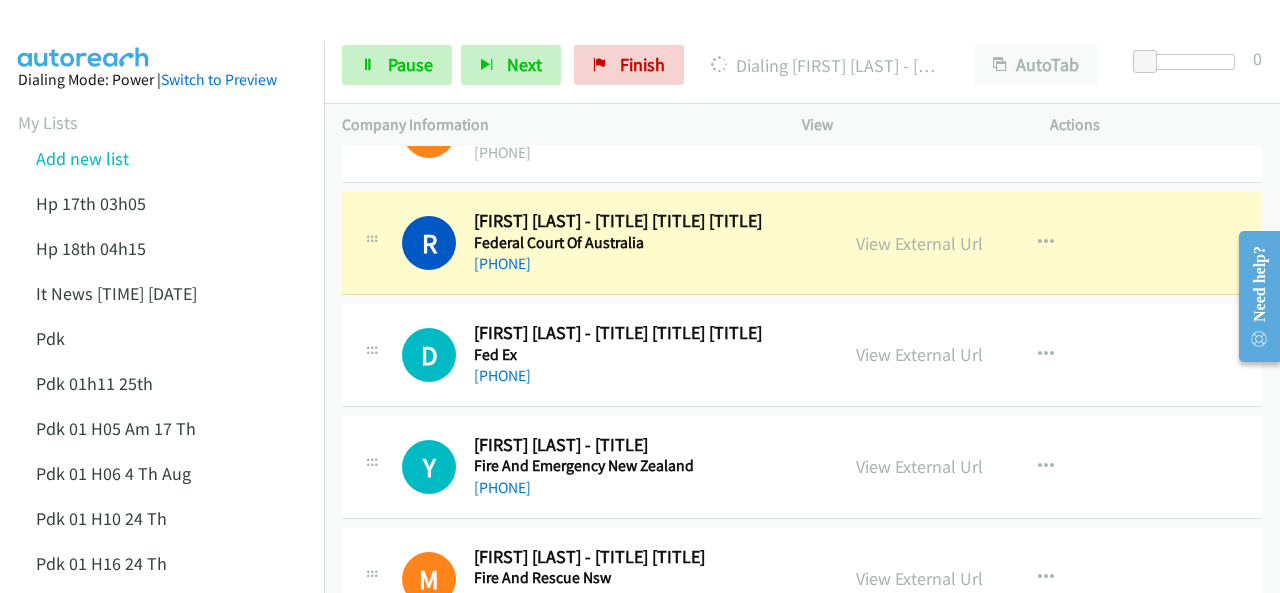 click on "Dialing Mode: Power
|
Switch to Preview
My Lists
Add new list
Hp 17th 03h05
Hp 18th 04h15
It News 08h30 4th Aug
Pdk
Pdk  01h11 25th
Pdk 01 H05 Am 17 Th
Pdk 01 H06 4 Th Aug
Pdk 01 H10 24 Th
Pdk 01 H16 24 Th
Pdk 01h06 29th
Pdk 01h07am 18th
Pdk 01h11 31st
Pdk 01h28 21st
Pdk 02h02am 18th
Pdk 03h42 29th
Pdk 05h36 6th Auug
Pdk 05h56 4th Aug
Pdk 06h12 1st
Pdk 07h43 4th Aug
Pdk 08h03 1st
Pdk 23rd 05h47
Pdk 28th 3h00
Pdk 30th
Pdk 31st 05h31
Pdk 4h39 01st
Pdk 7h05 28th
Pdk 8h19 30 Th
P Dk 02h20 6th Aug
Sap 01h05 6th Aug
Sap 05h36 5th Aug
Hp 6am
It News 7h00 5th Aug
Pdk
Pdk 01h00 22nd
Pdk 01h04 16th
Pdk 1h10 1st
Pdk 23rd
Pdk 24th 07h43
Back to Campaign Management
FAQ" at bounding box center (162, 1112) 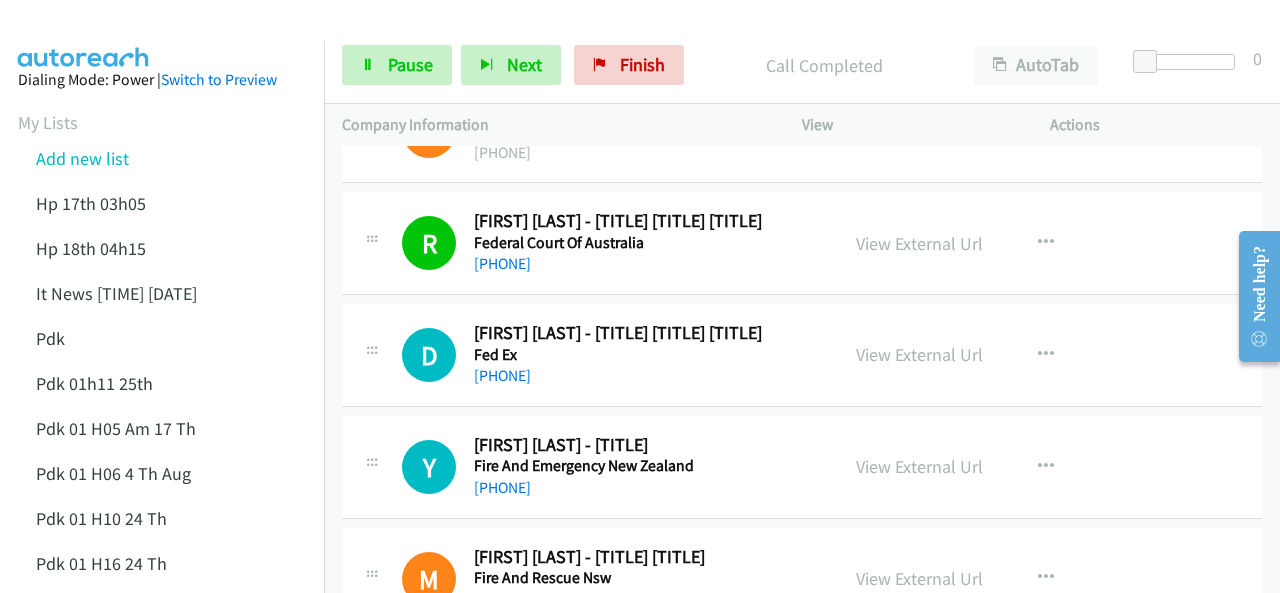 click at bounding box center [84, 35] 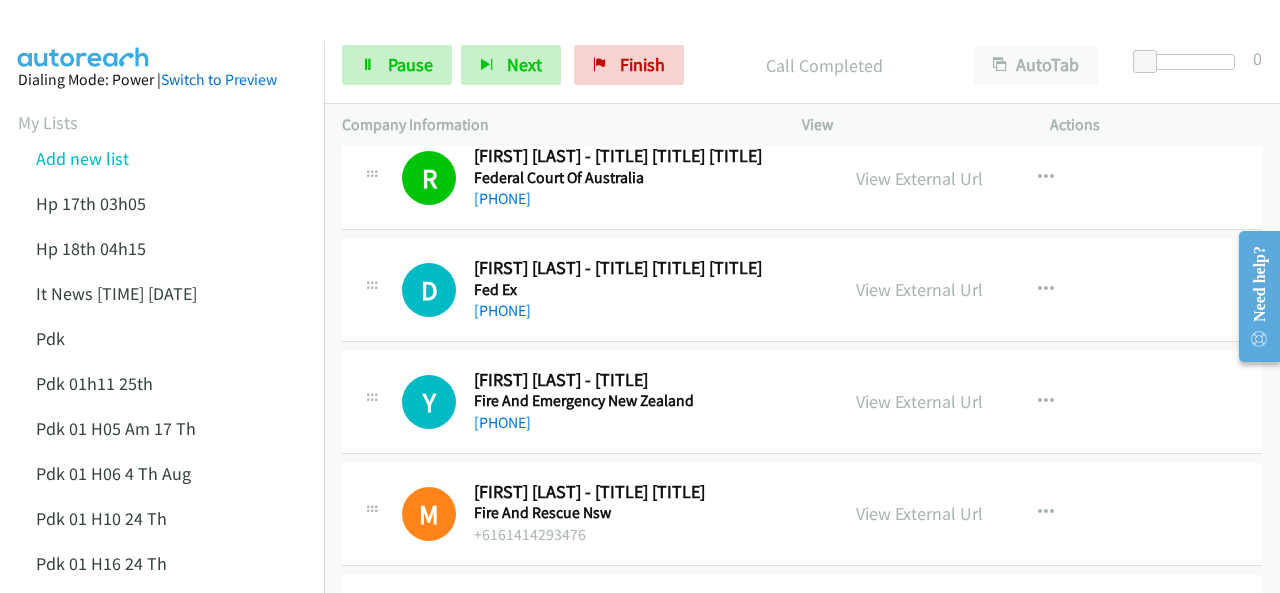 scroll, scrollTop: 1400, scrollLeft: 0, axis: vertical 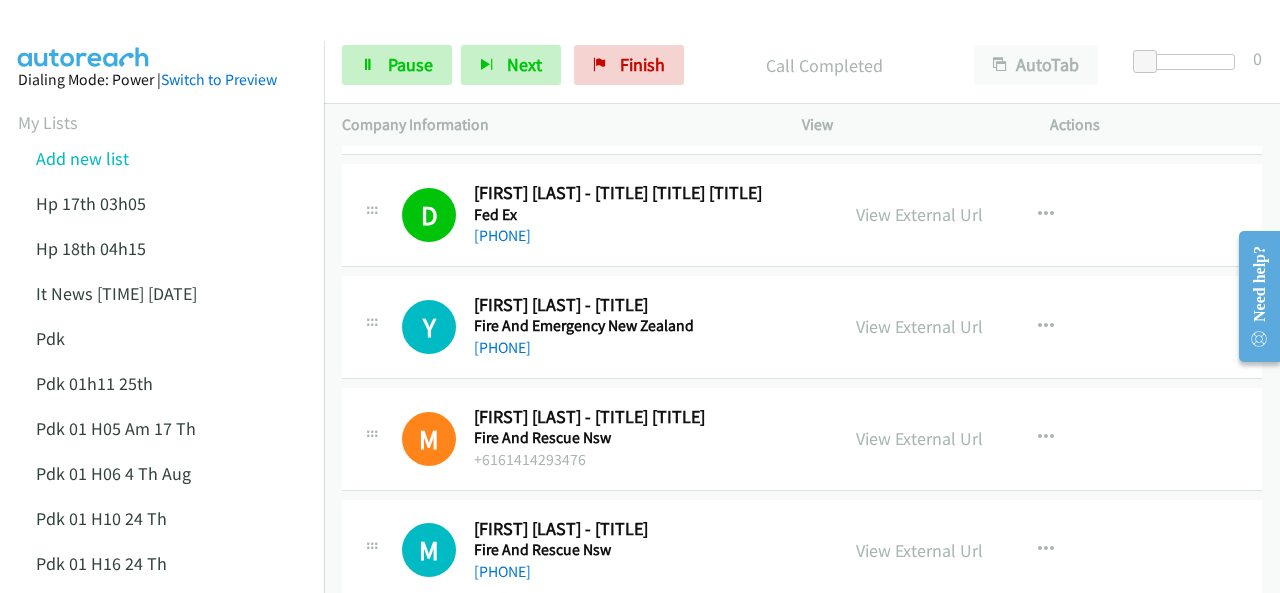 click at bounding box center (84, 35) 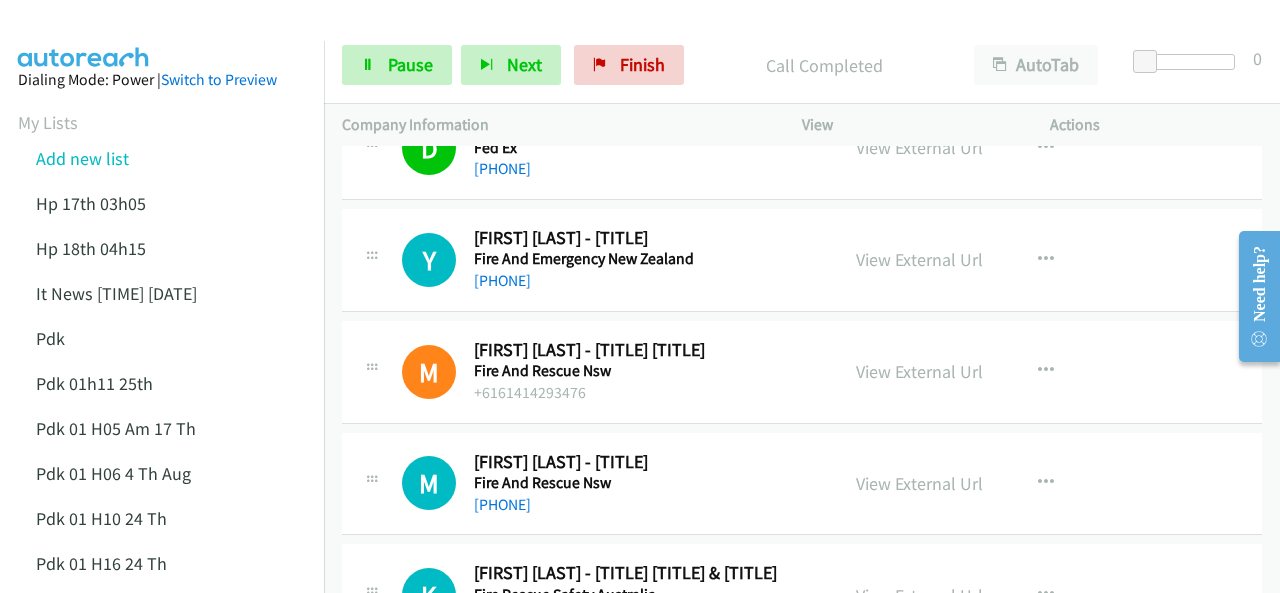 scroll, scrollTop: 1540, scrollLeft: 0, axis: vertical 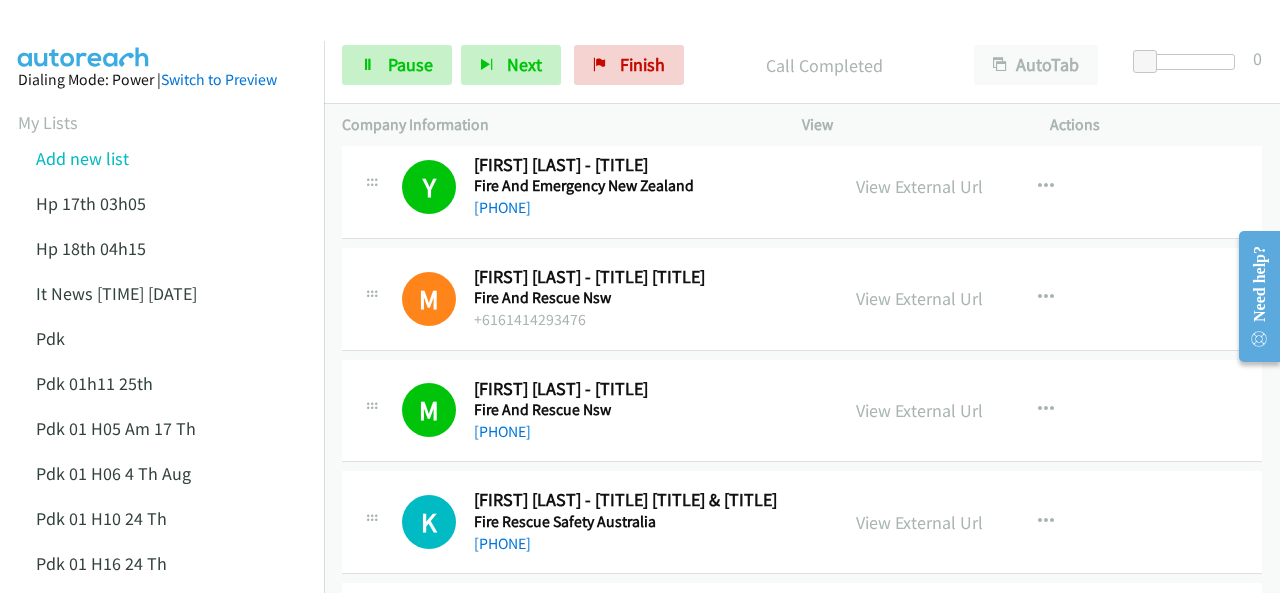 click at bounding box center [84, 35] 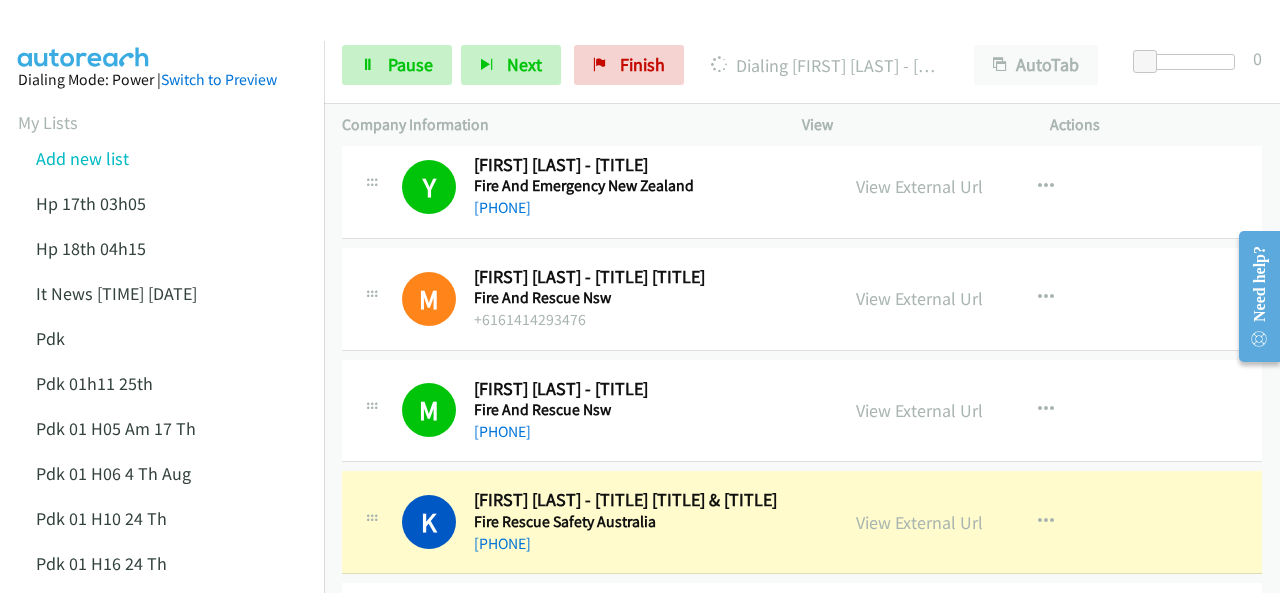 drag, startPoint x: 96, startPoint y: 29, endPoint x: 97, endPoint y: 19, distance: 10.049875 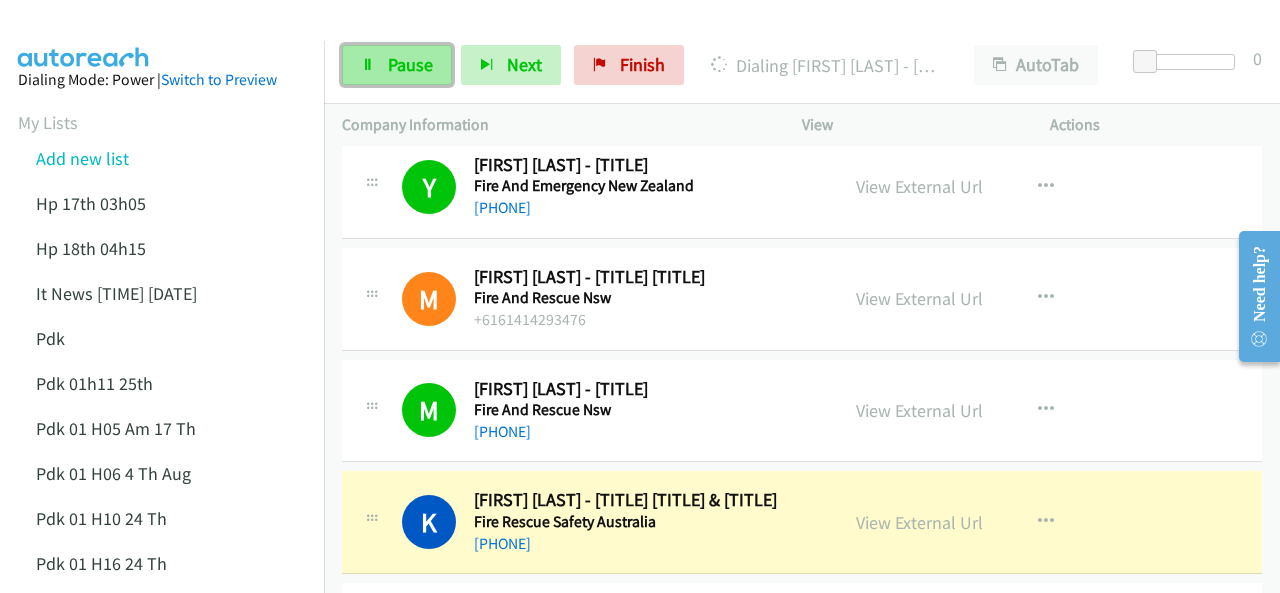 click at bounding box center [368, 66] 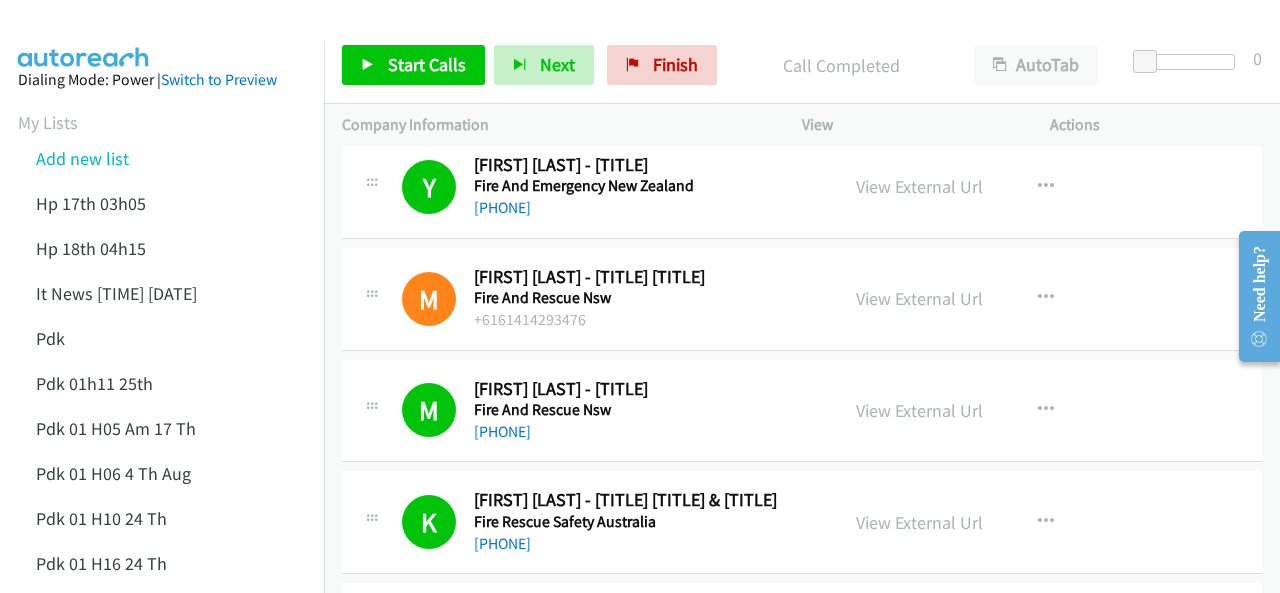 click at bounding box center [84, 35] 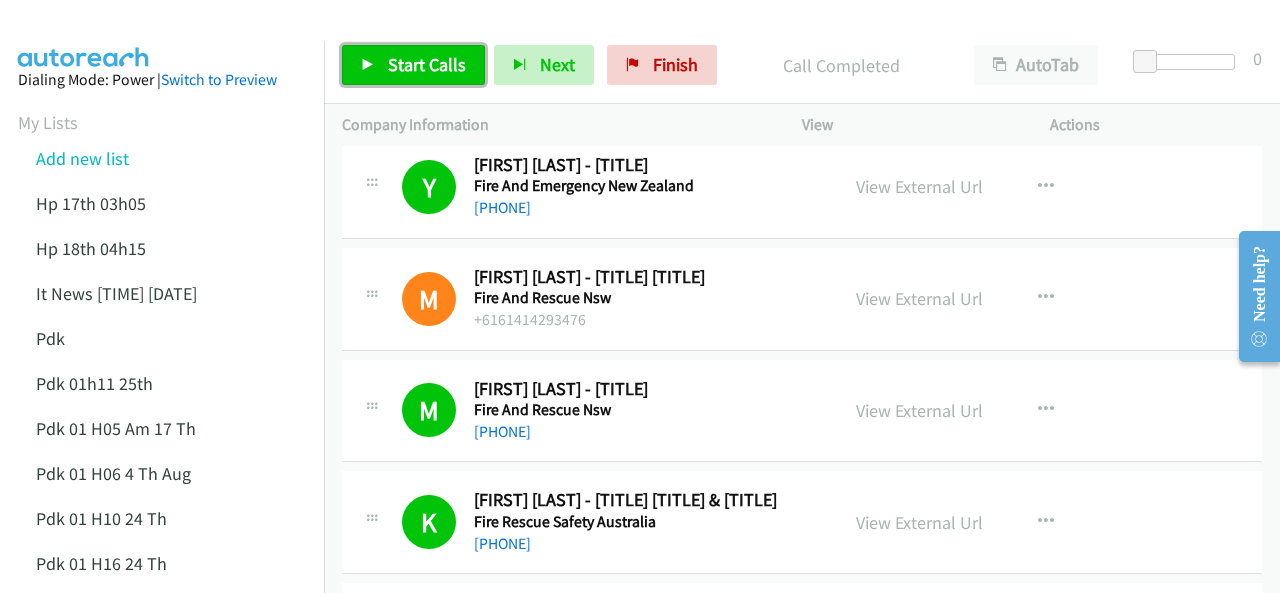 click on "Start Calls" at bounding box center [427, 64] 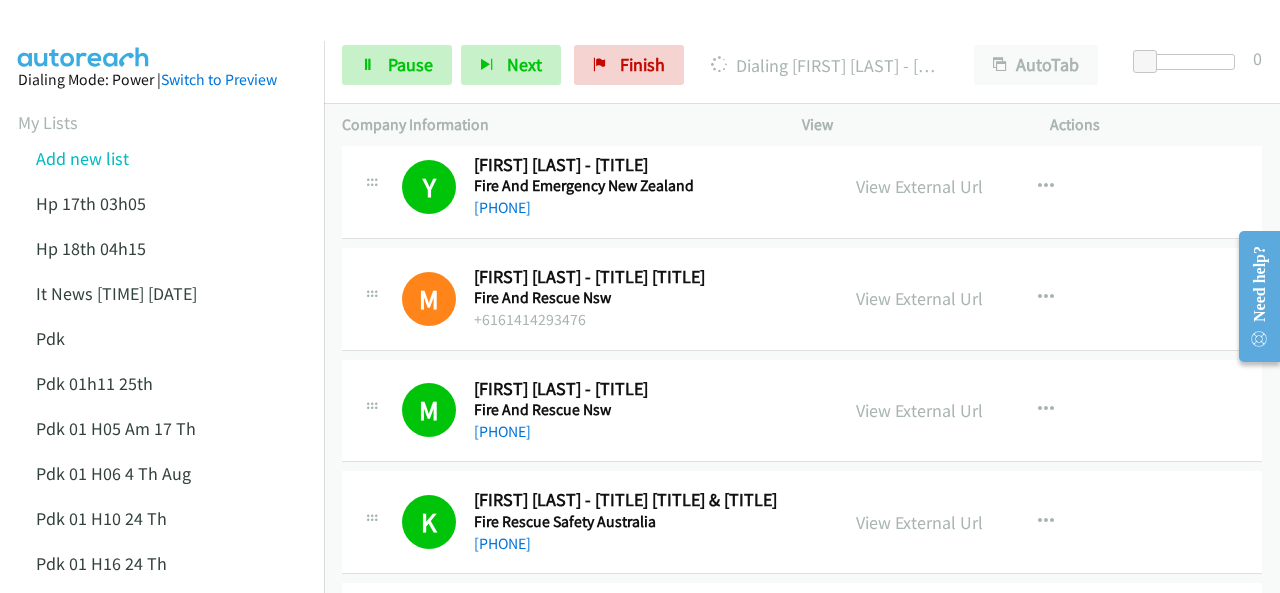 click on "Dialing Mode: Power
|
Switch to Preview
My Lists
Add new list
Hp 17th 03h05
Hp 18th 04h15
It News 08h30 4th Aug
Pdk
Pdk  01h11 25th
Pdk 01 H05 Am 17 Th
Pdk 01 H06 4 Th Aug
Pdk 01 H10 24 Th
Pdk 01 H16 24 Th
Pdk 01h06 29th
Pdk 01h07am 18th
Pdk 01h11 31st
Pdk 01h28 21st
Pdk 02h02am 18th
Pdk 03h42 29th
Pdk 05h36 6th Auug
Pdk 05h56 4th Aug
Pdk 06h12 1st
Pdk 07h43 4th Aug
Pdk 08h03 1st
Pdk 23rd 05h47
Pdk 28th 3h00
Pdk 30th
Pdk 31st 05h31
Pdk 4h39 01st
Pdk 7h05 28th
Pdk 8h19 30 Th
P Dk 02h20 6th Aug
Sap 01h05 6th Aug
Sap 05h36 5th Aug
Hp 6am
It News 7h00 5th Aug
Pdk
Pdk 01h00 22nd
Pdk 01h04 16th
Pdk 1h10 1st
Pdk 23rd
Pdk 24th 07h43
Back to Campaign Management
FAQ" at bounding box center (162, 1112) 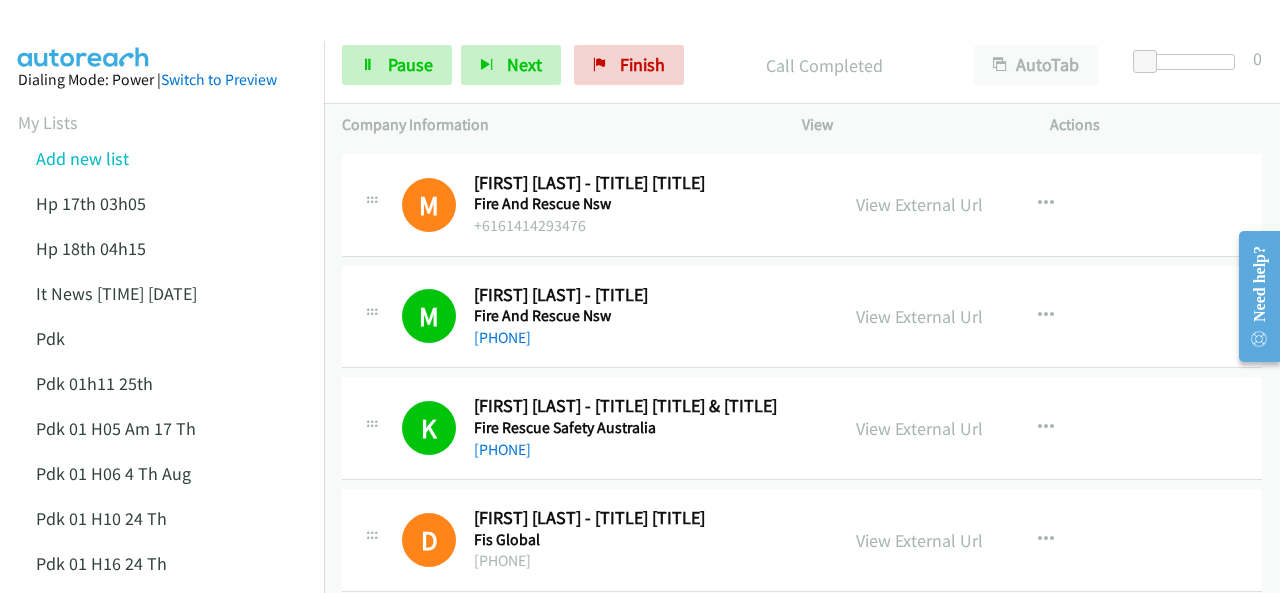 scroll, scrollTop: 1780, scrollLeft: 0, axis: vertical 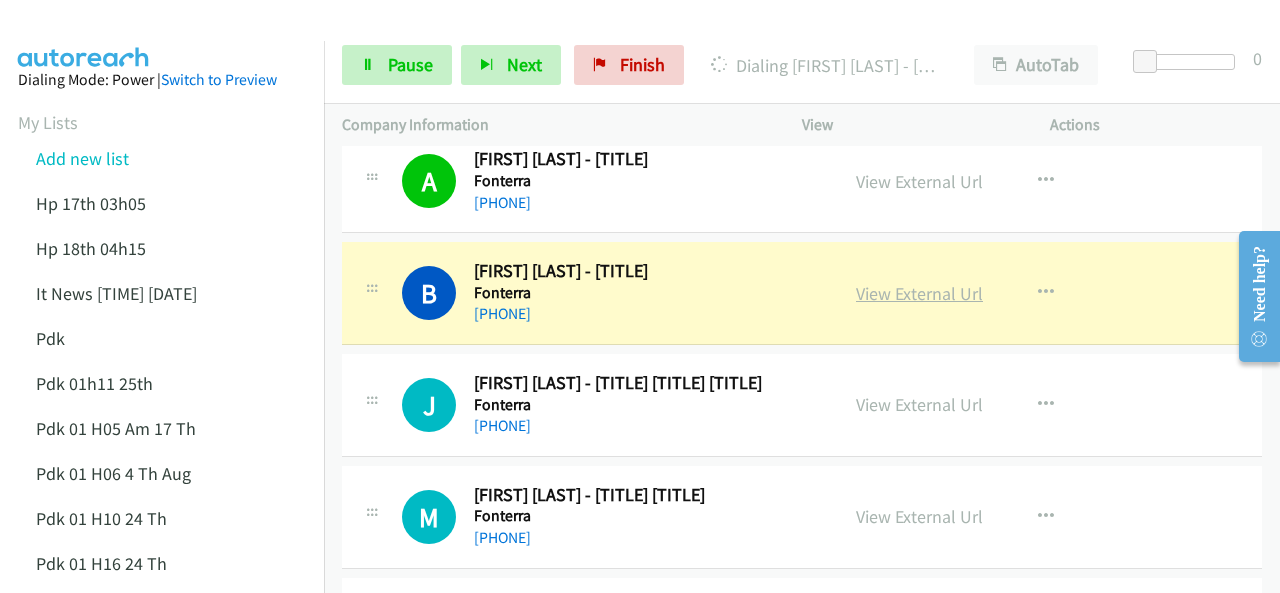 click on "View External Url" at bounding box center [919, 293] 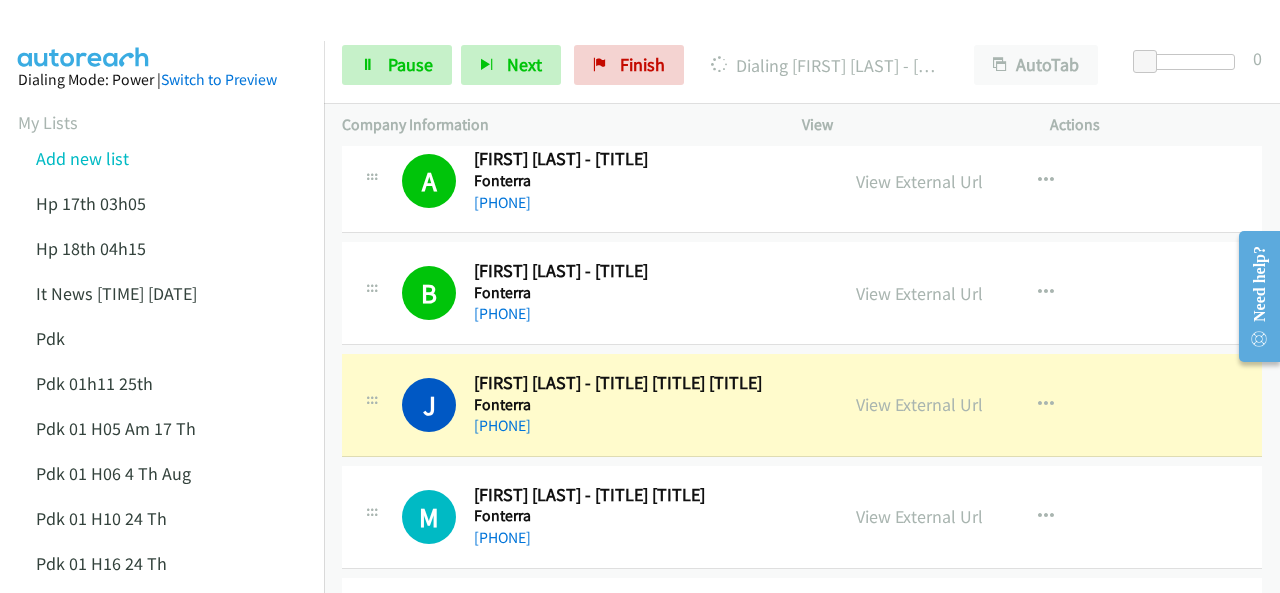scroll, scrollTop: 2580, scrollLeft: 0, axis: vertical 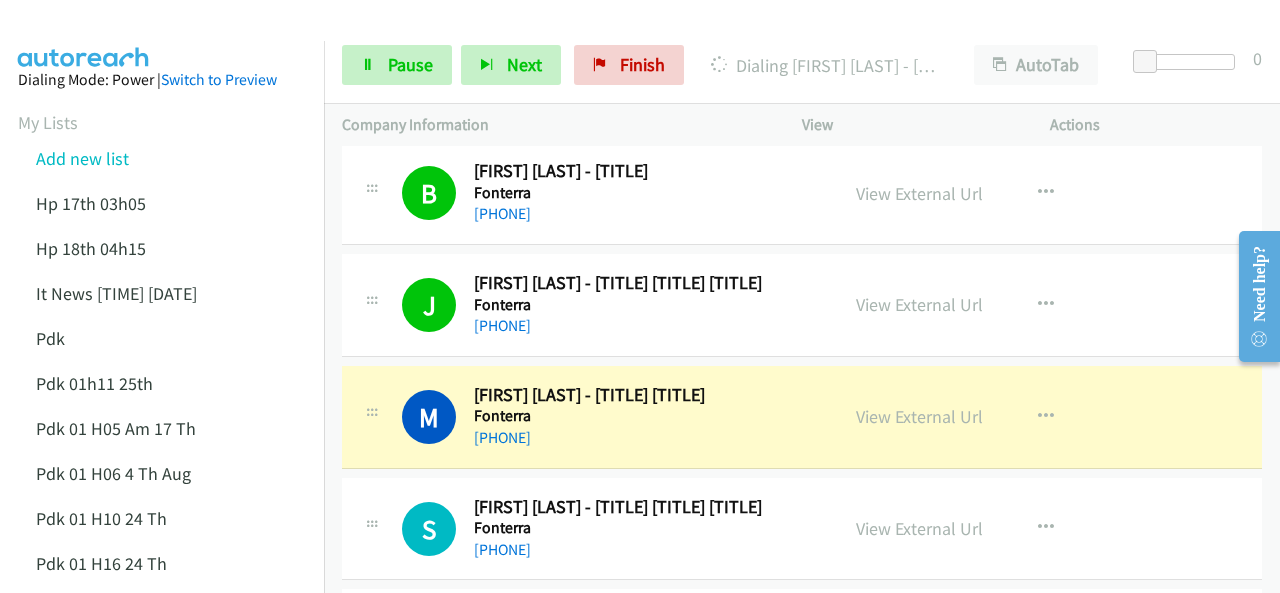 click at bounding box center (84, 35) 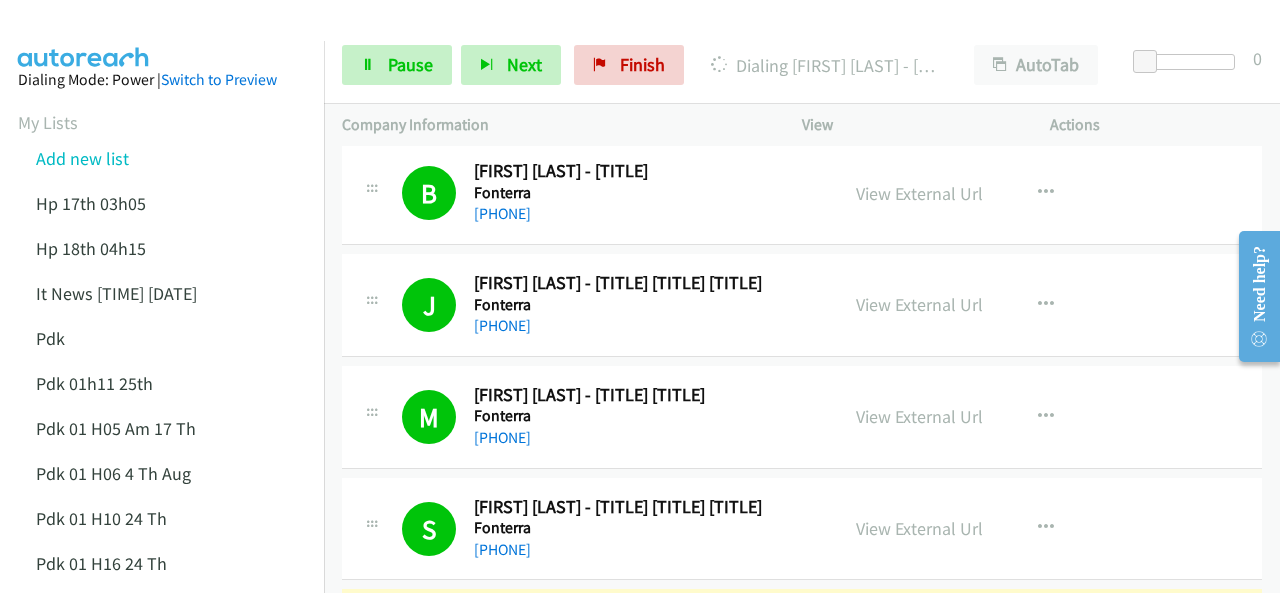 click at bounding box center [84, 35] 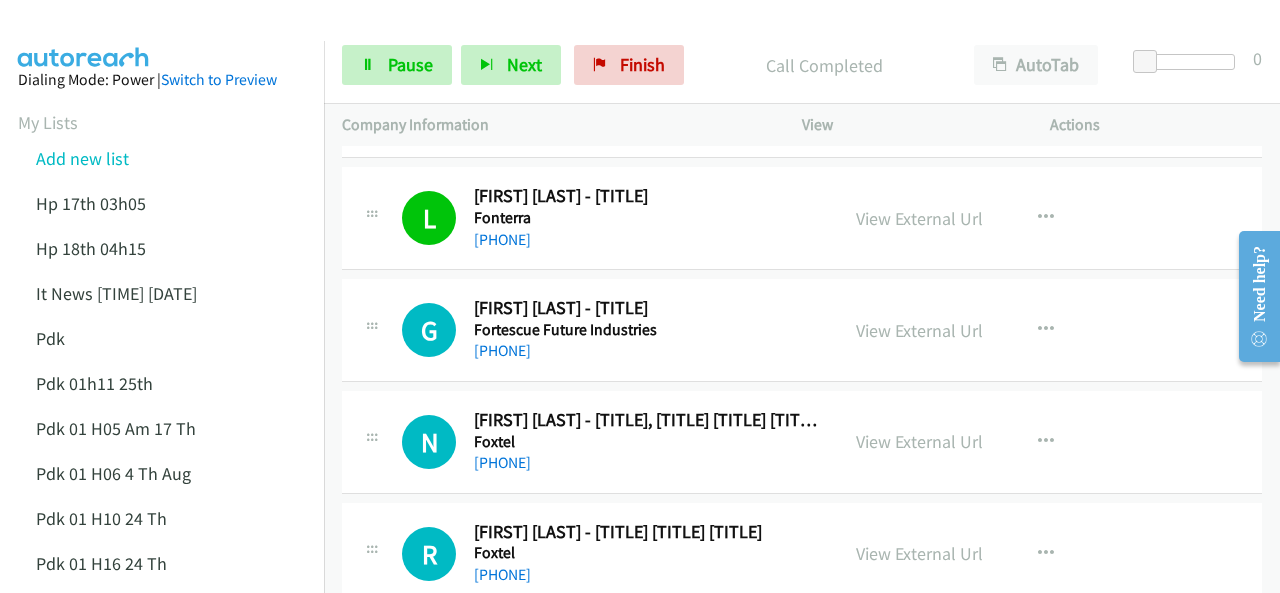 scroll, scrollTop: 2980, scrollLeft: 0, axis: vertical 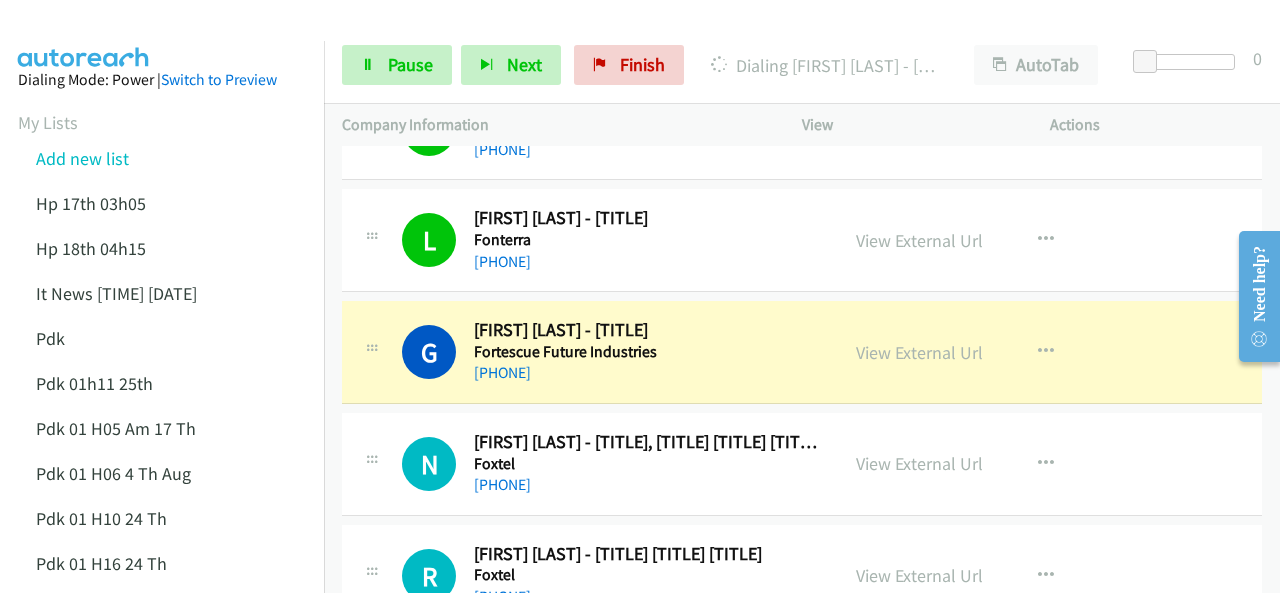 click at bounding box center (84, 35) 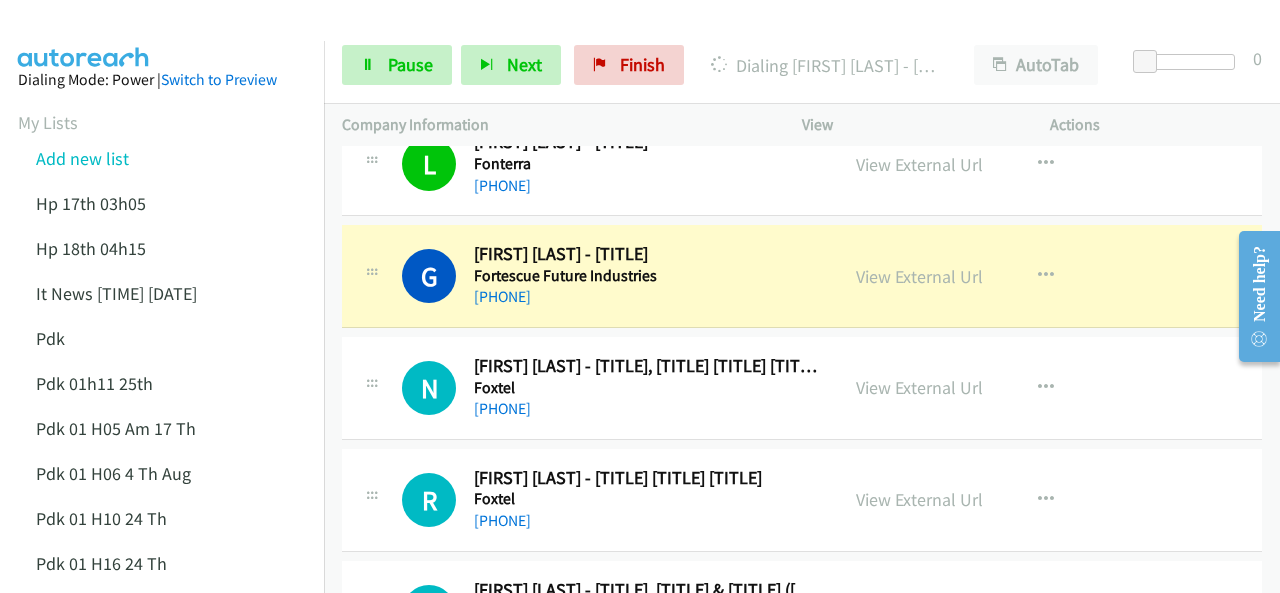 scroll, scrollTop: 3080, scrollLeft: 0, axis: vertical 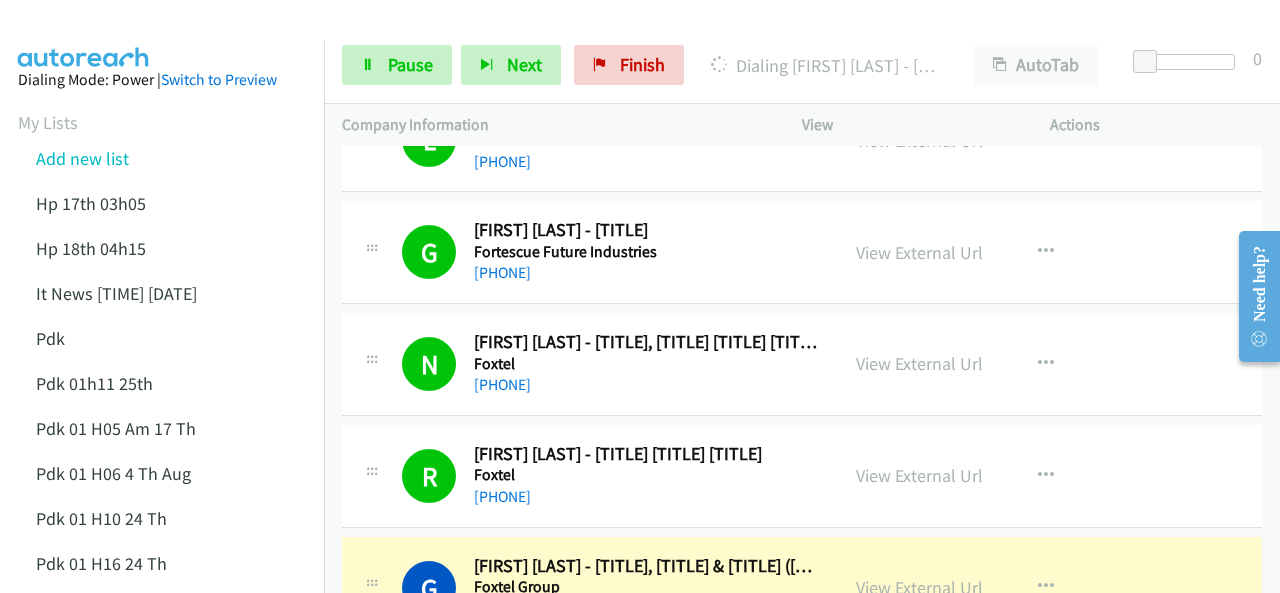 click at bounding box center [84, 35] 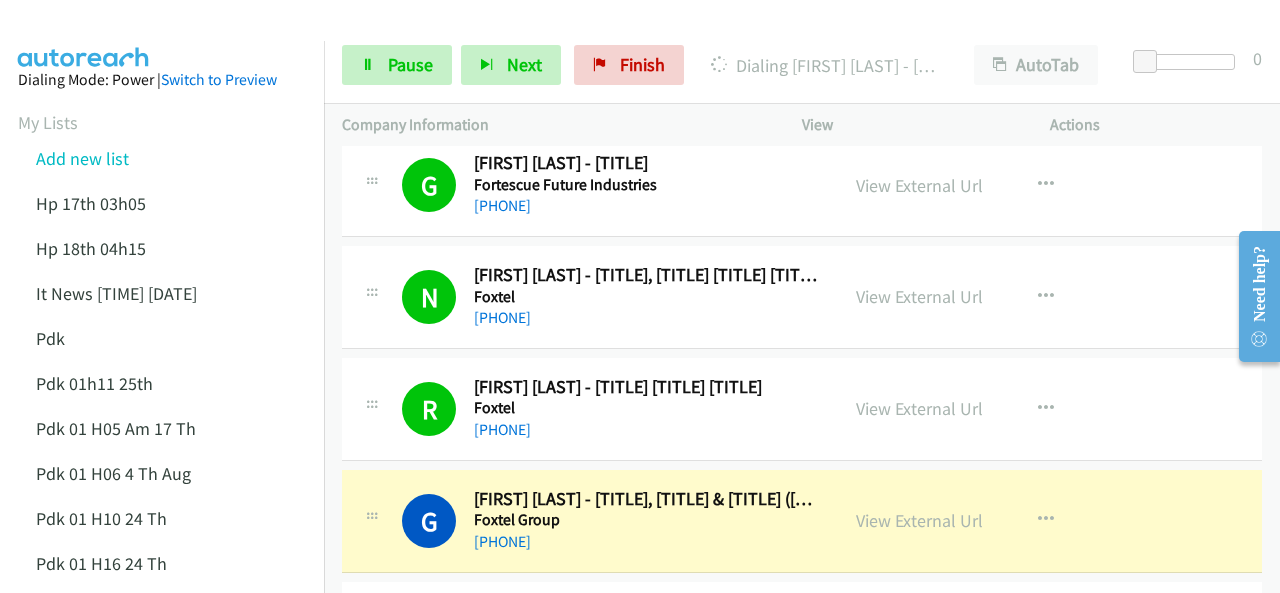 scroll, scrollTop: 3180, scrollLeft: 0, axis: vertical 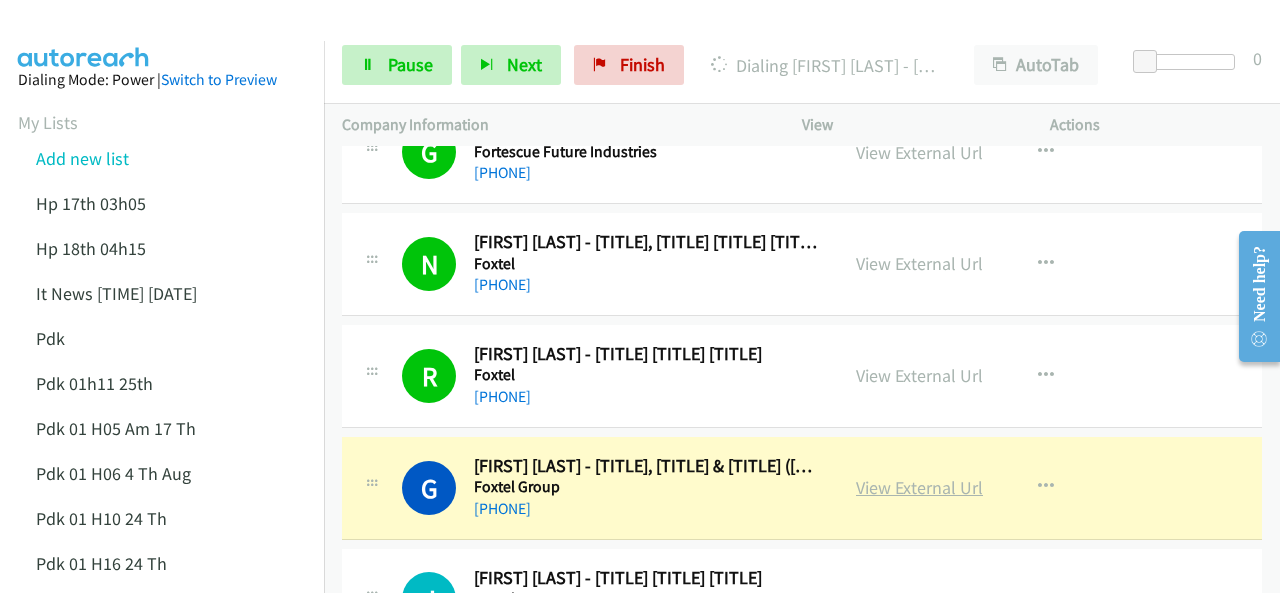 click on "View External Url" at bounding box center (919, 487) 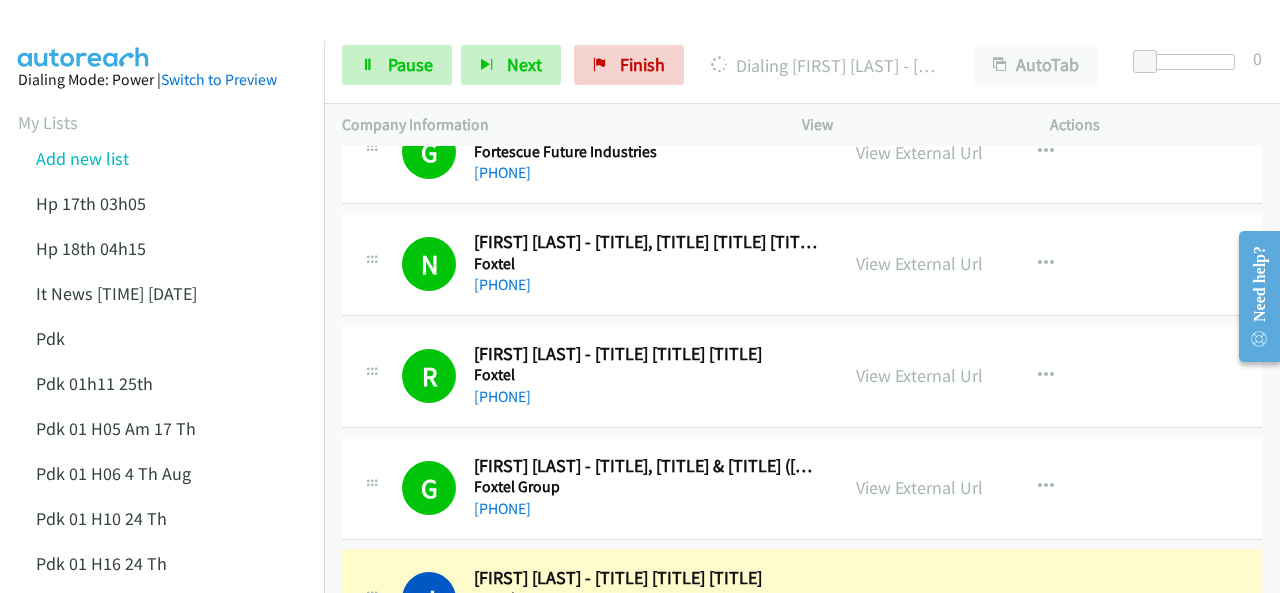 click at bounding box center (84, 35) 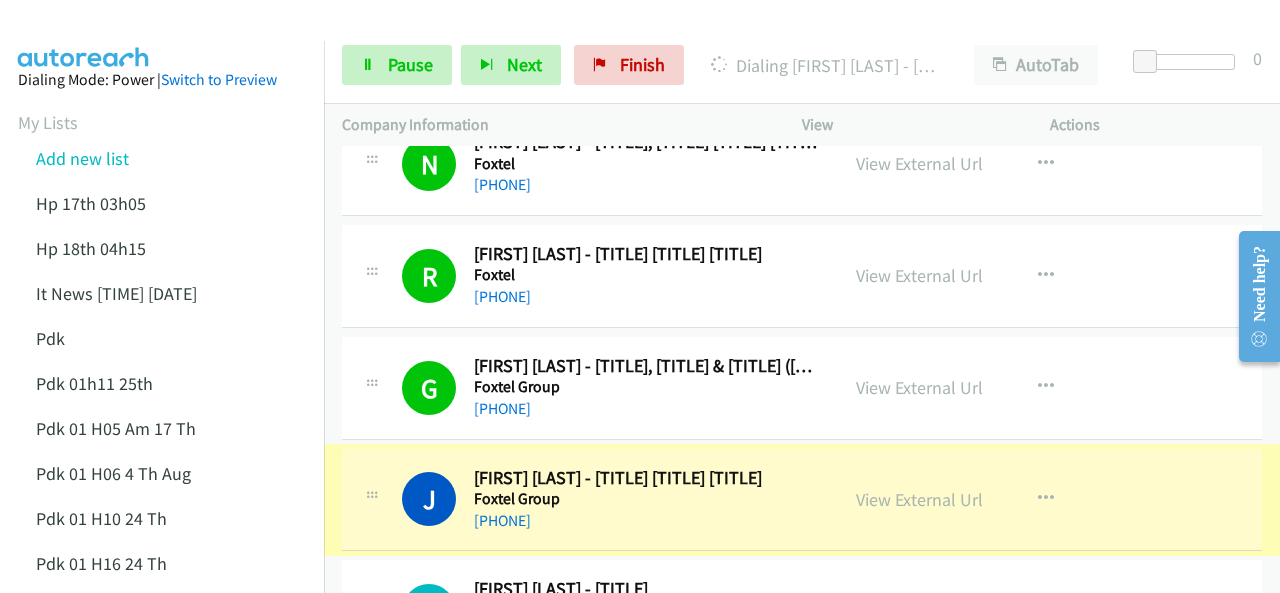 click on "View External Url" at bounding box center (919, 499) 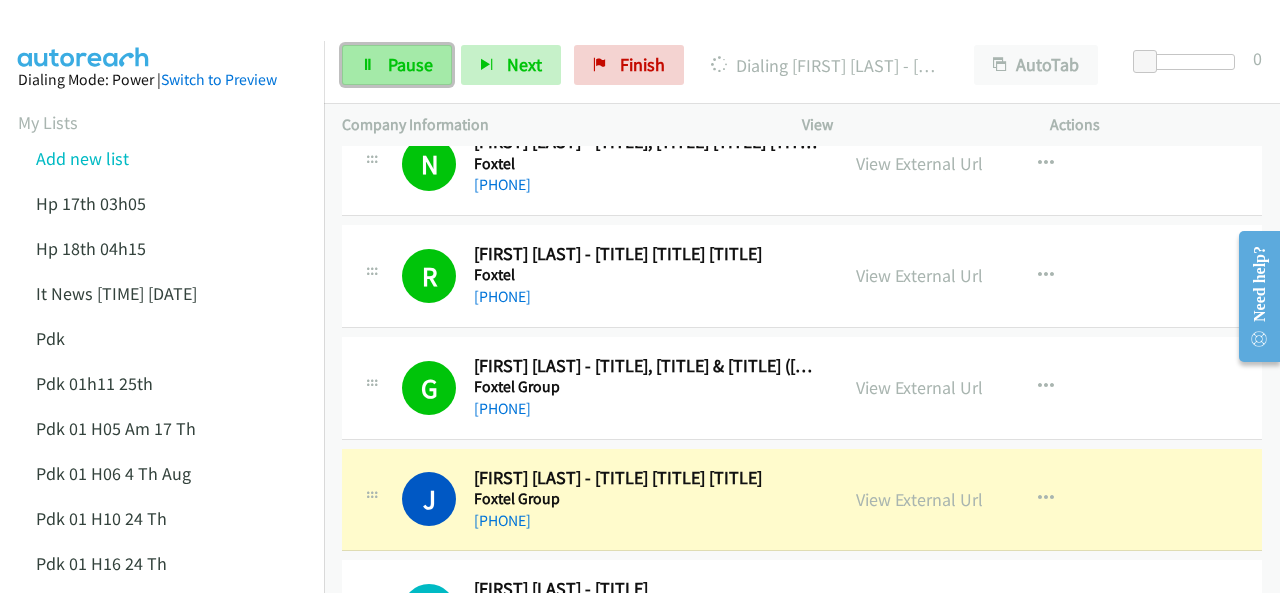 click on "Pause" at bounding box center [410, 64] 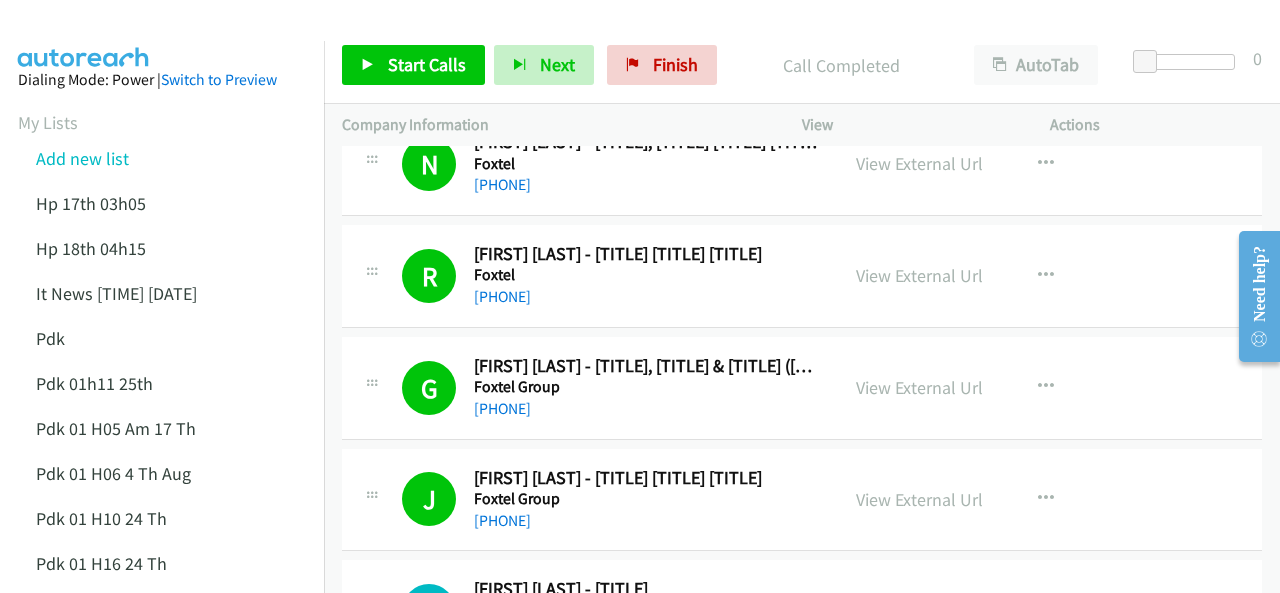 drag, startPoint x: 104, startPoint y: 45, endPoint x: 106, endPoint y: 31, distance: 14.142136 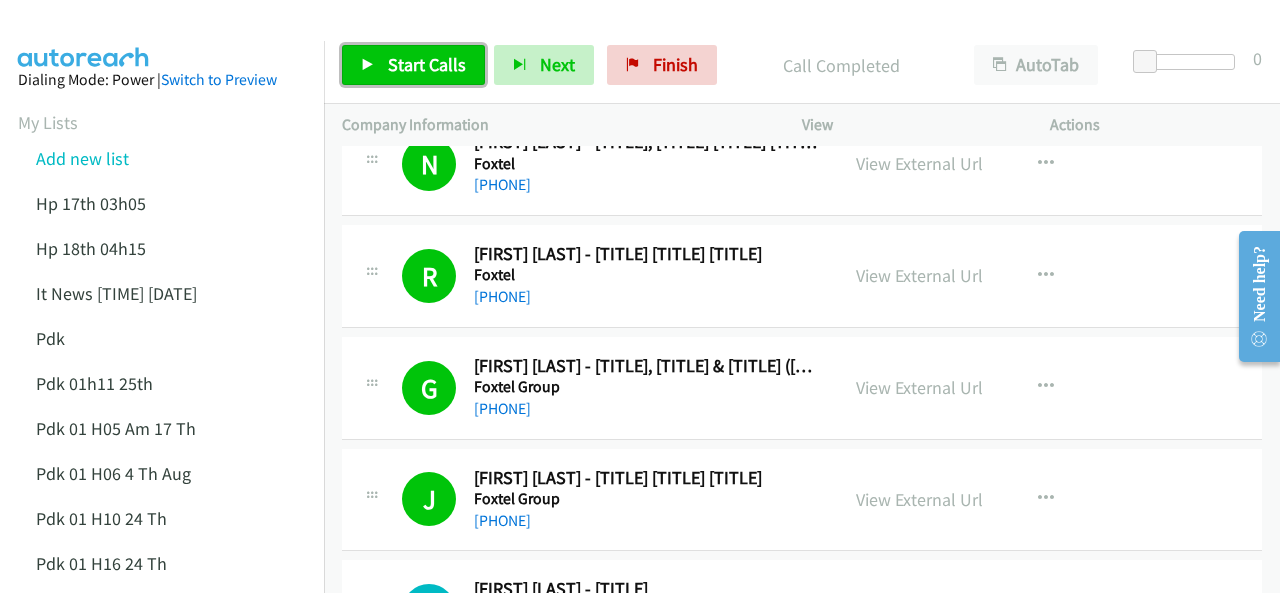 click on "Start Calls" at bounding box center [427, 64] 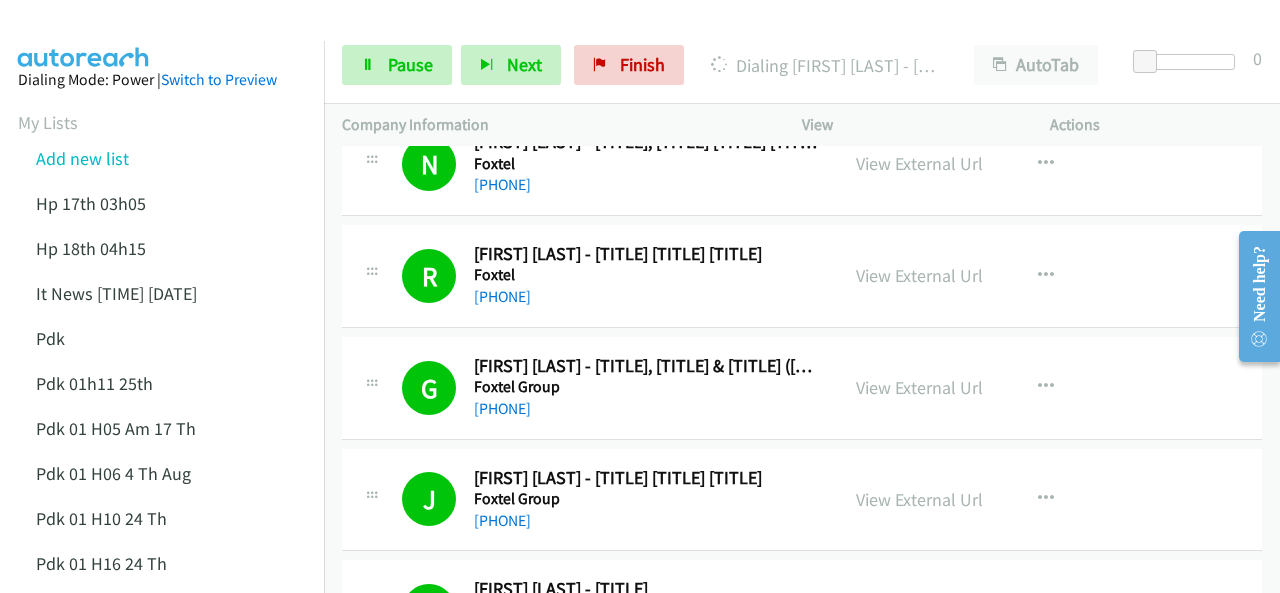 click at bounding box center (84, 35) 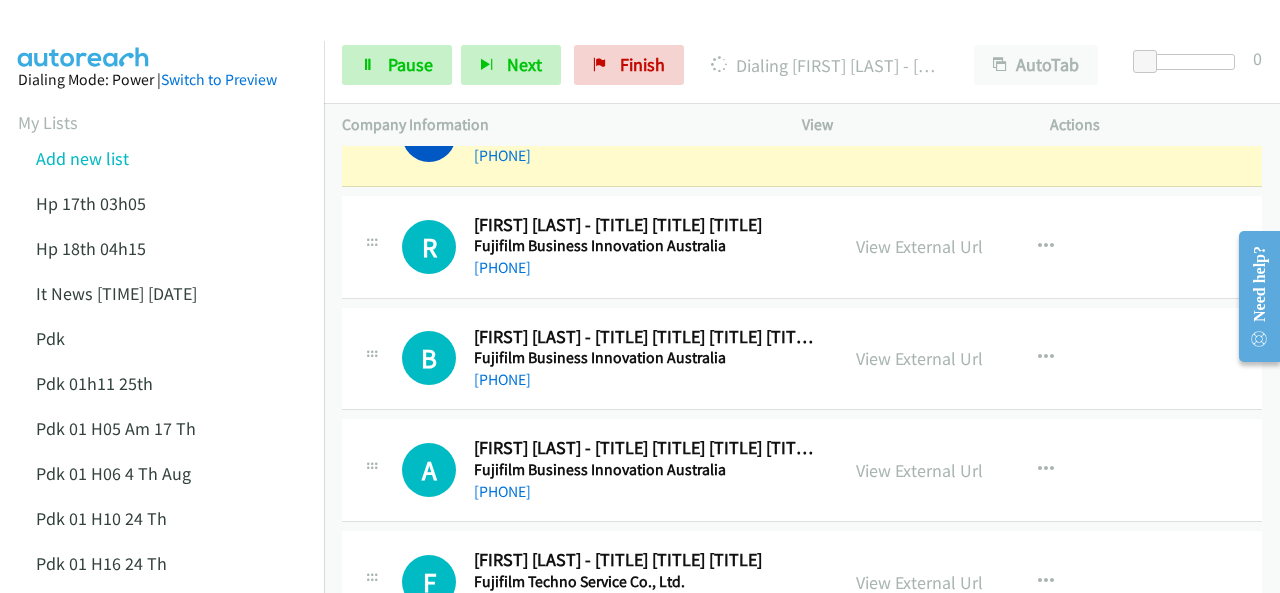 scroll, scrollTop: 3880, scrollLeft: 0, axis: vertical 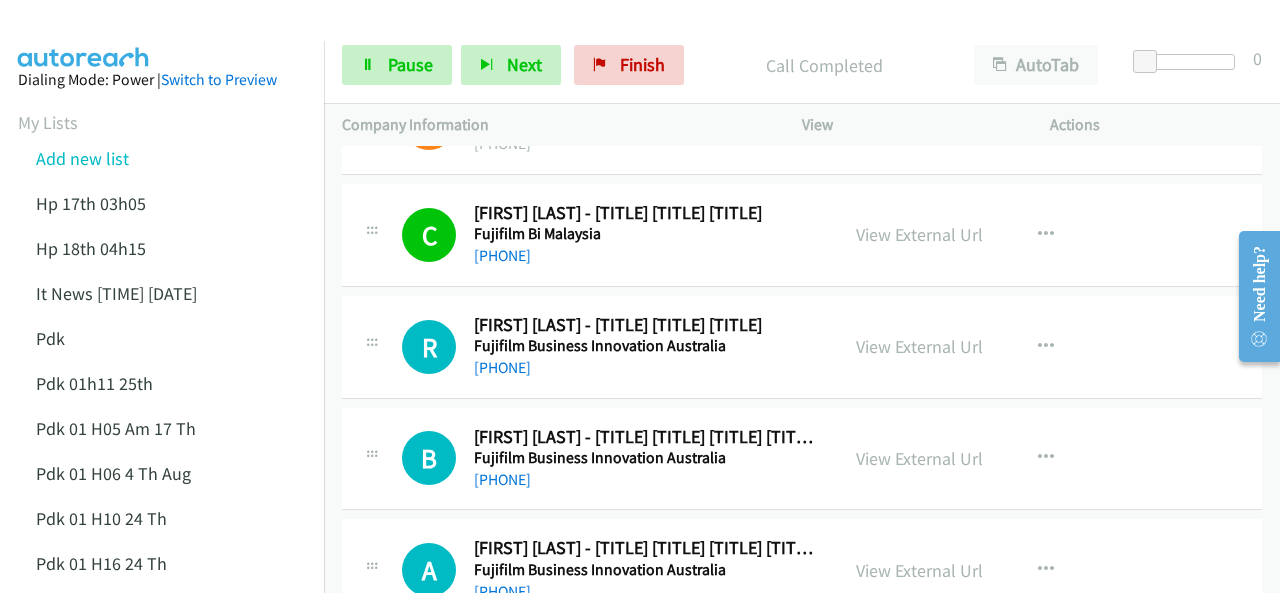 click at bounding box center [84, 35] 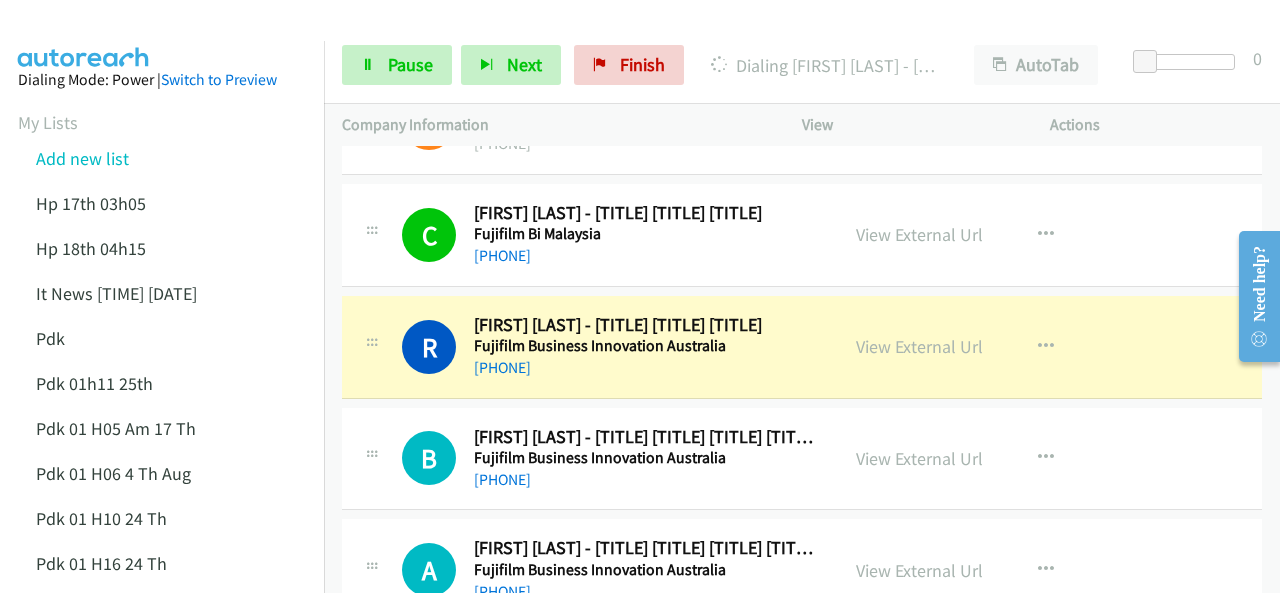 click at bounding box center [84, 35] 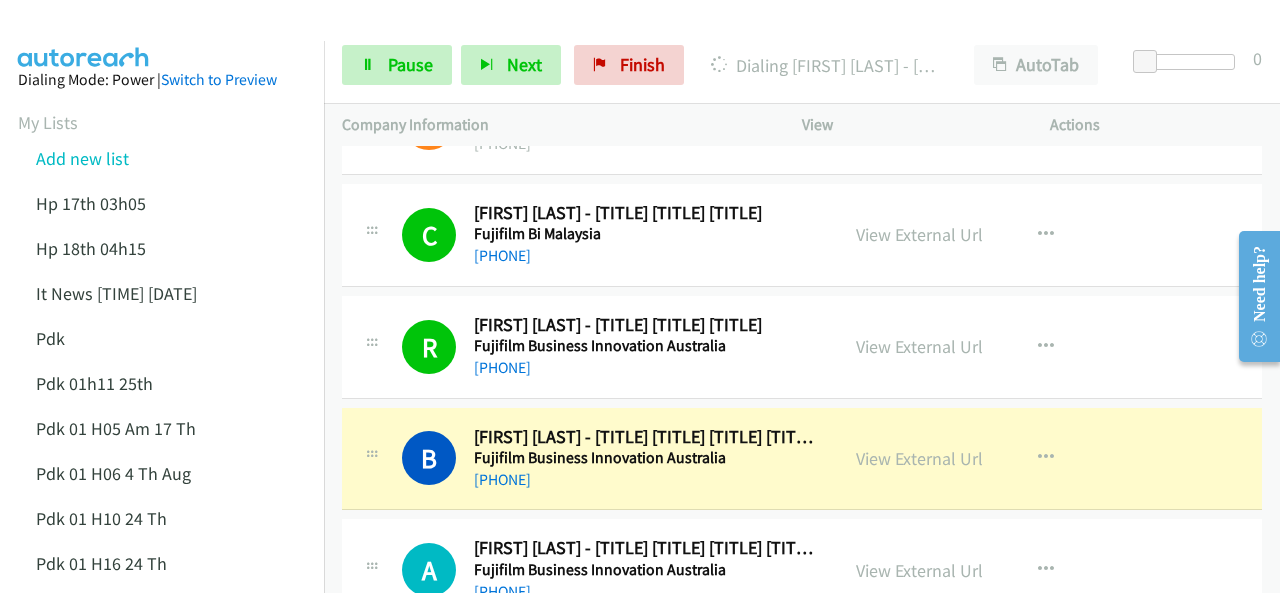 click at bounding box center (84, 35) 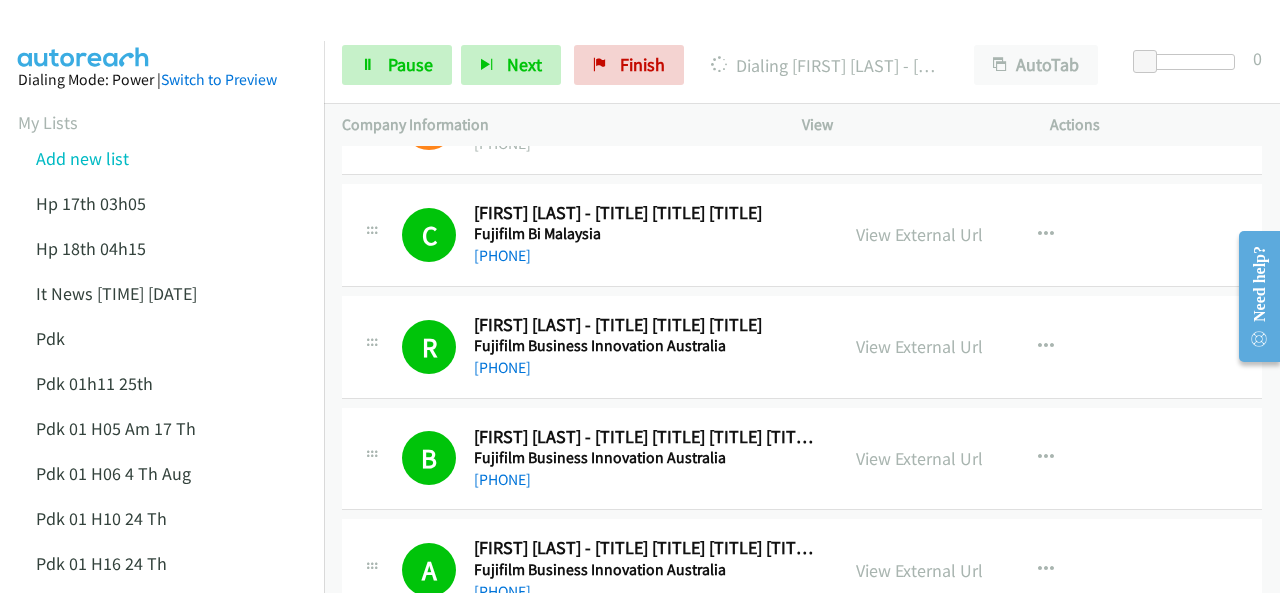 click at bounding box center [84, 35] 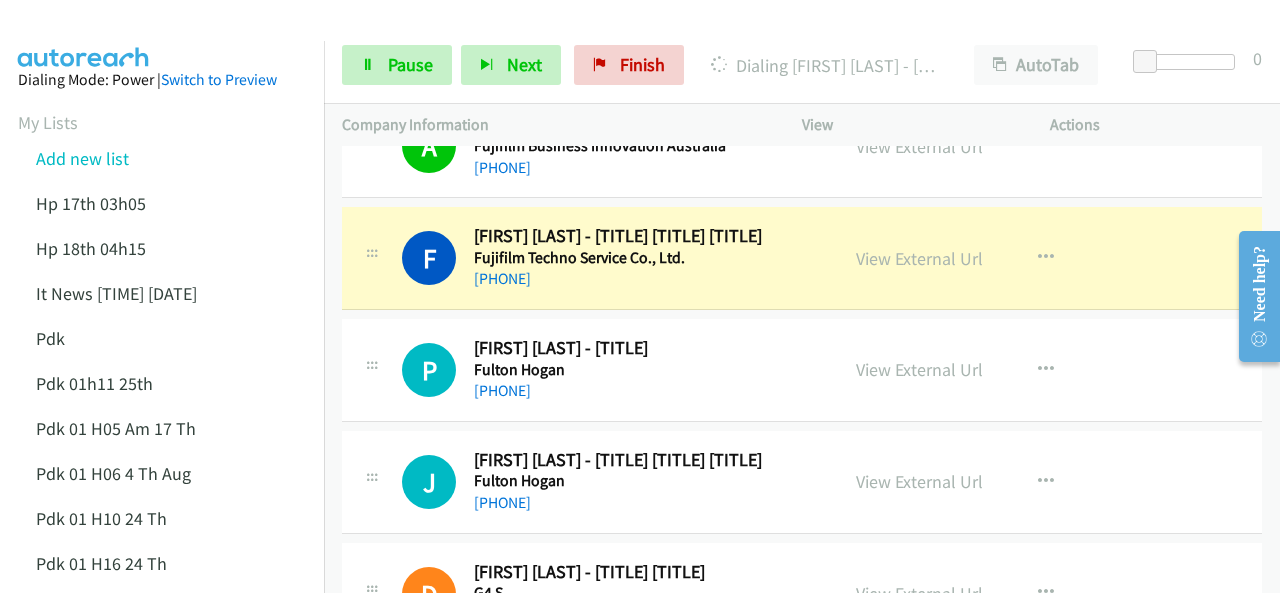 scroll, scrollTop: 4280, scrollLeft: 0, axis: vertical 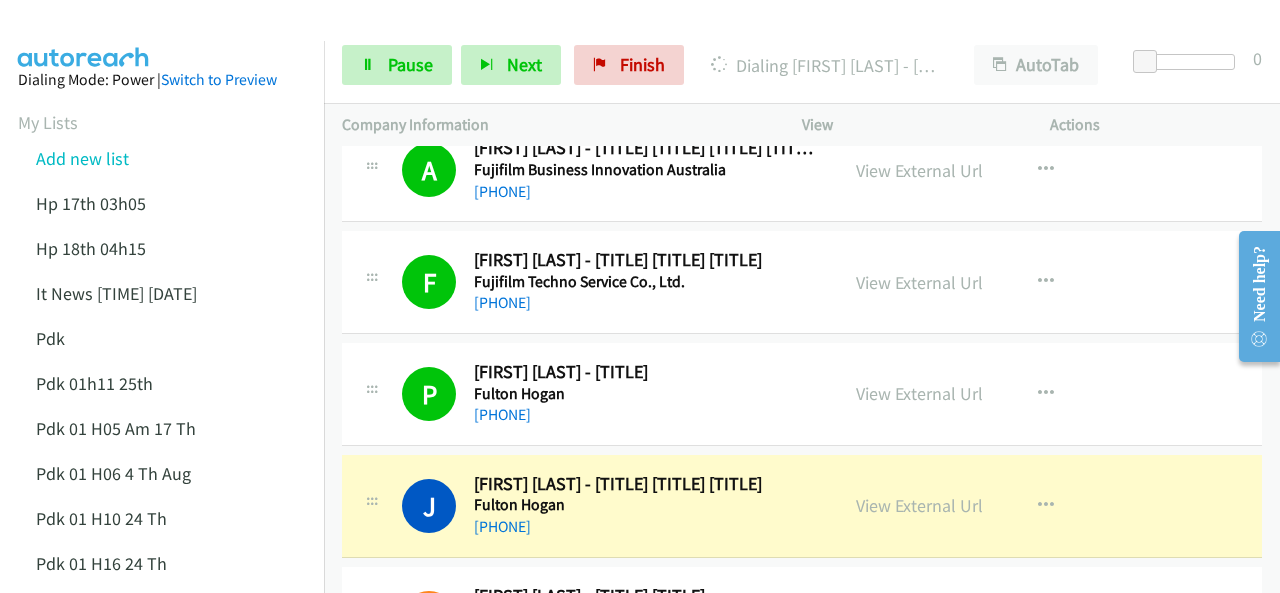 click at bounding box center [84, 35] 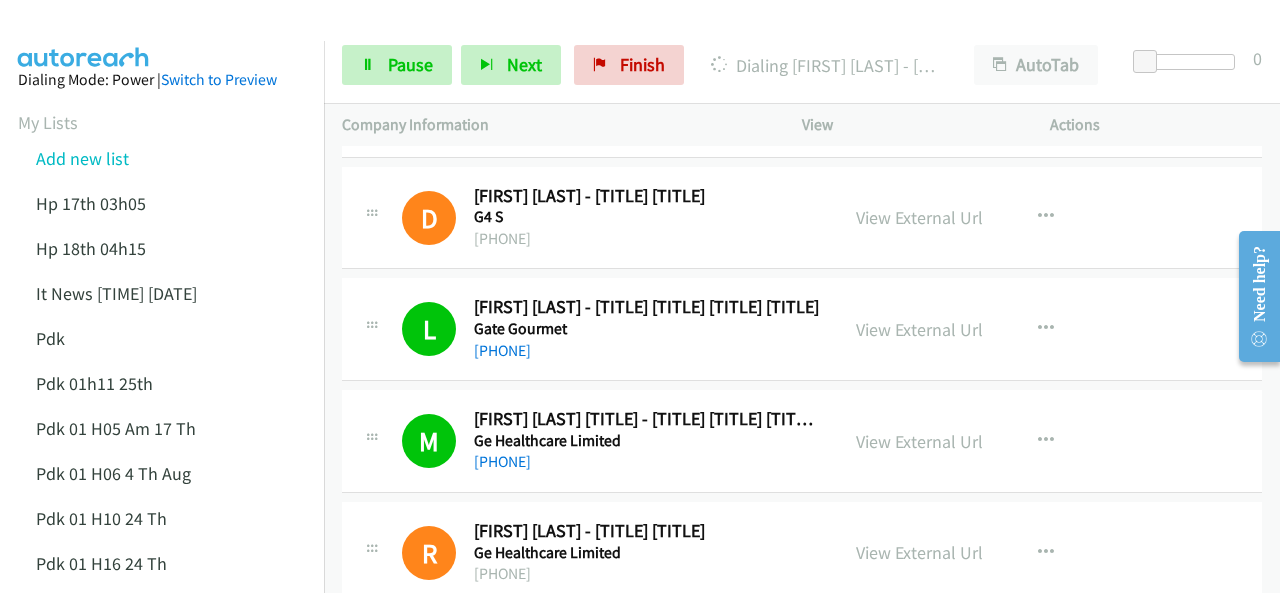 scroll, scrollTop: 5180, scrollLeft: 0, axis: vertical 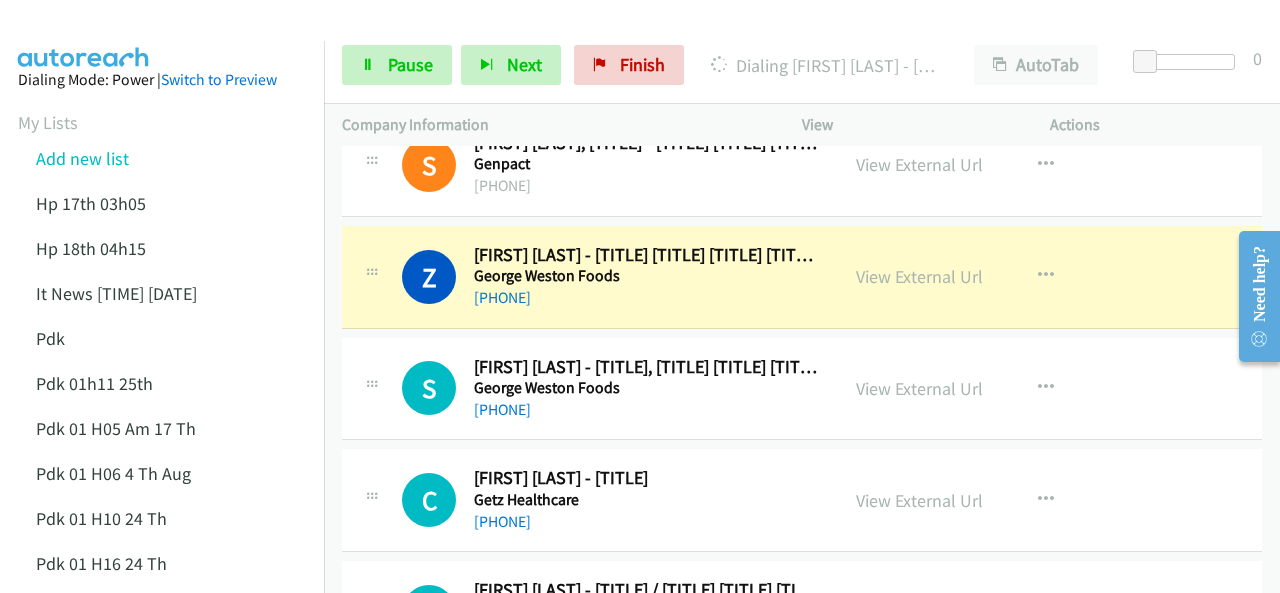 click at bounding box center [84, 35] 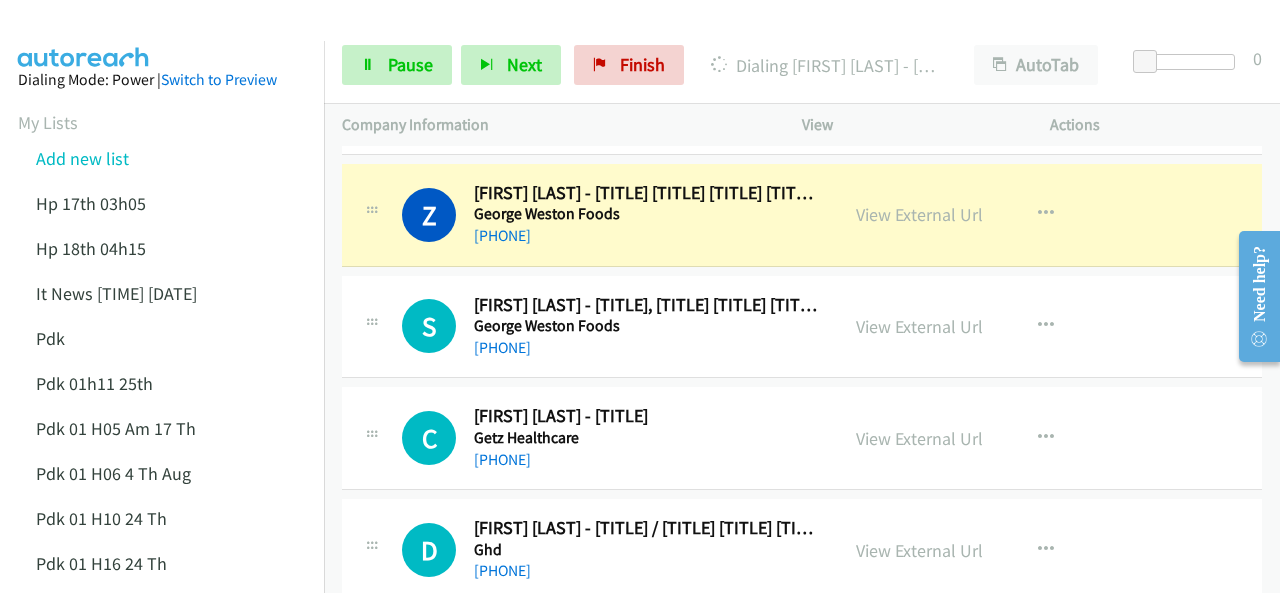 scroll, scrollTop: 5280, scrollLeft: 0, axis: vertical 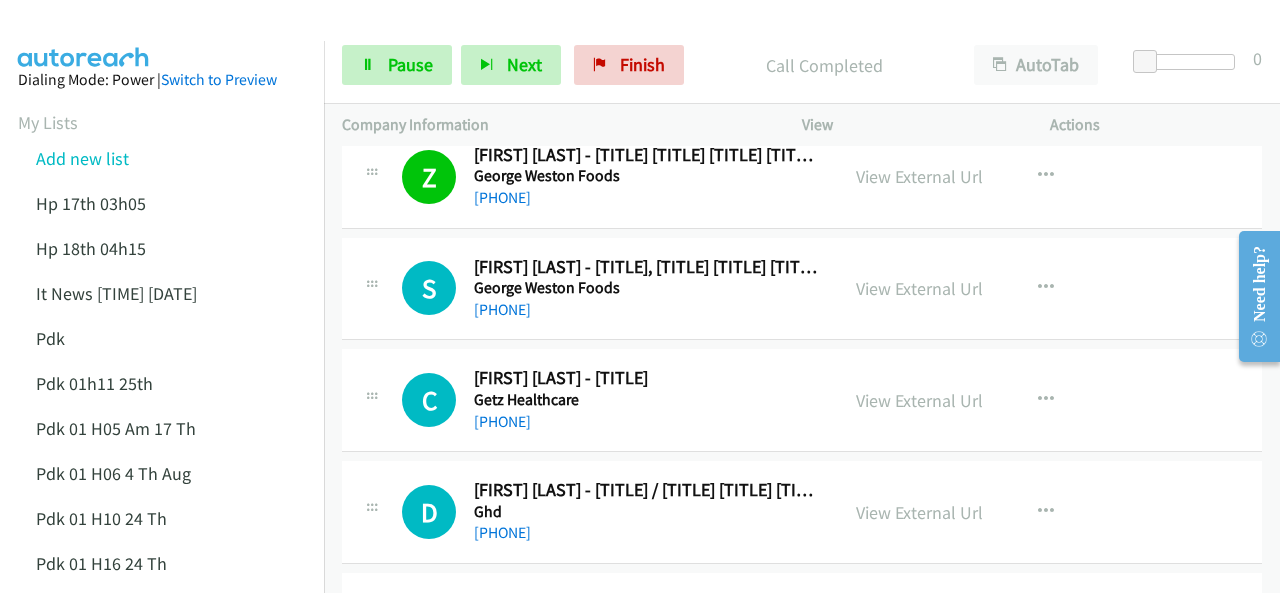 click at bounding box center (84, 35) 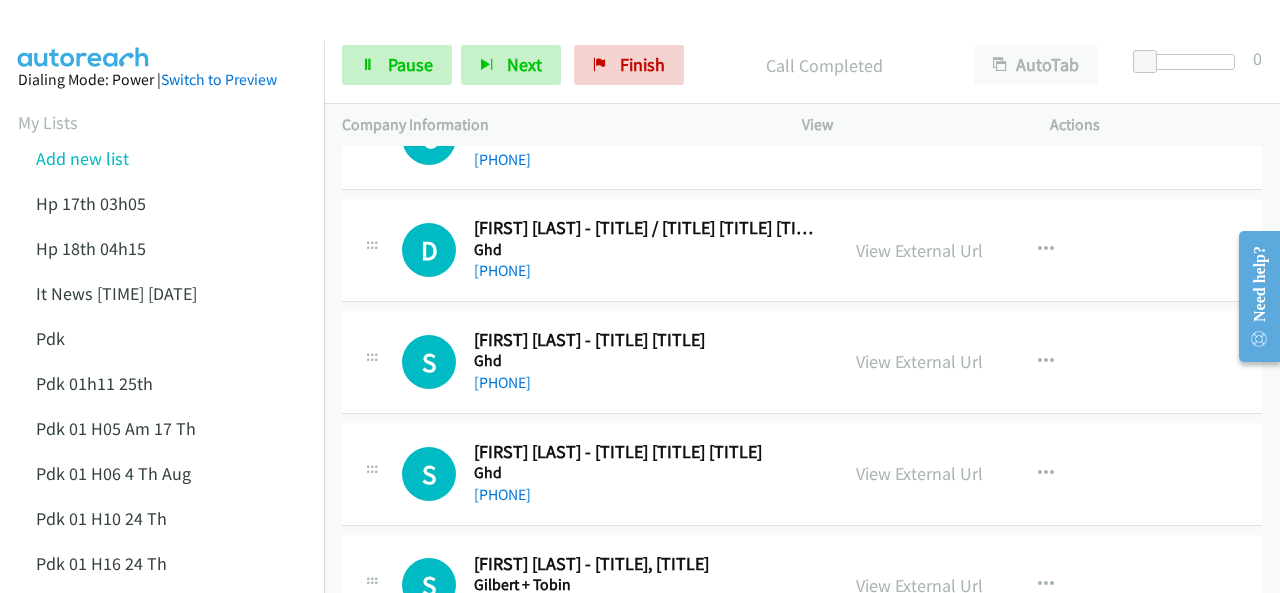 scroll, scrollTop: 5580, scrollLeft: 0, axis: vertical 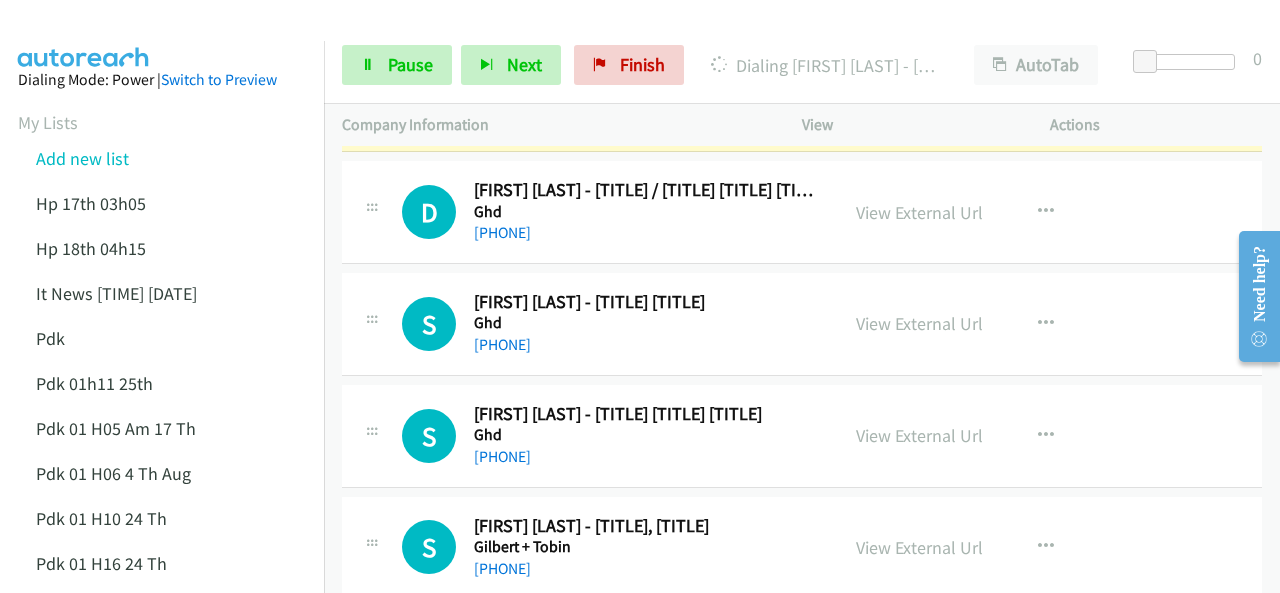 click at bounding box center [84, 35] 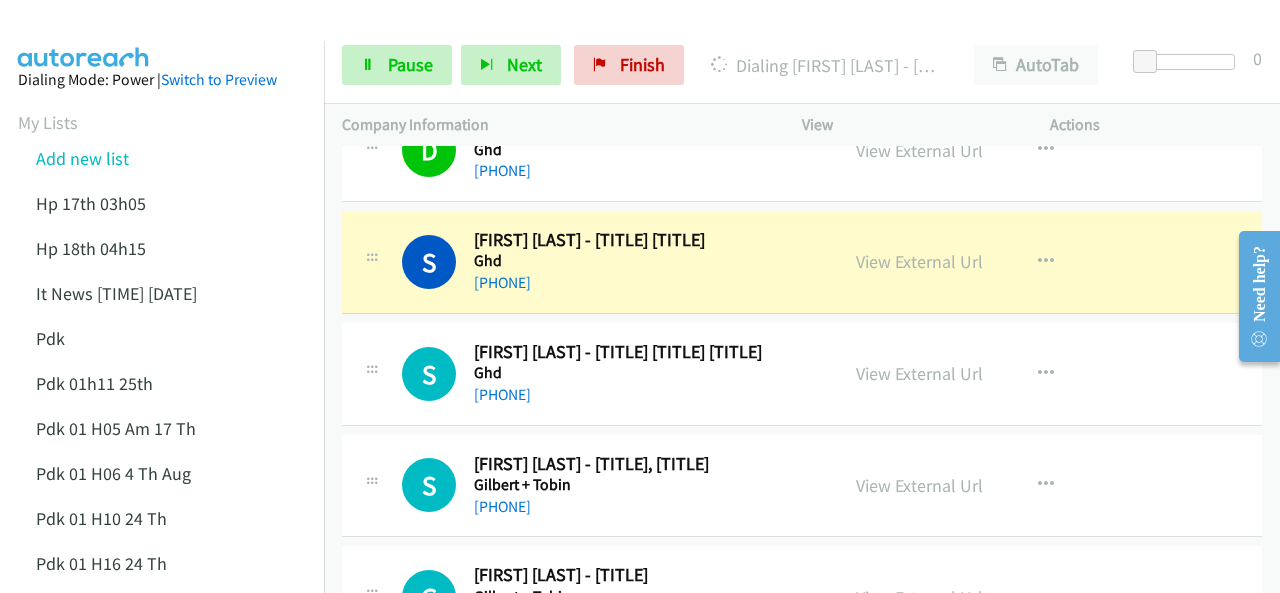 scroll, scrollTop: 5680, scrollLeft: 0, axis: vertical 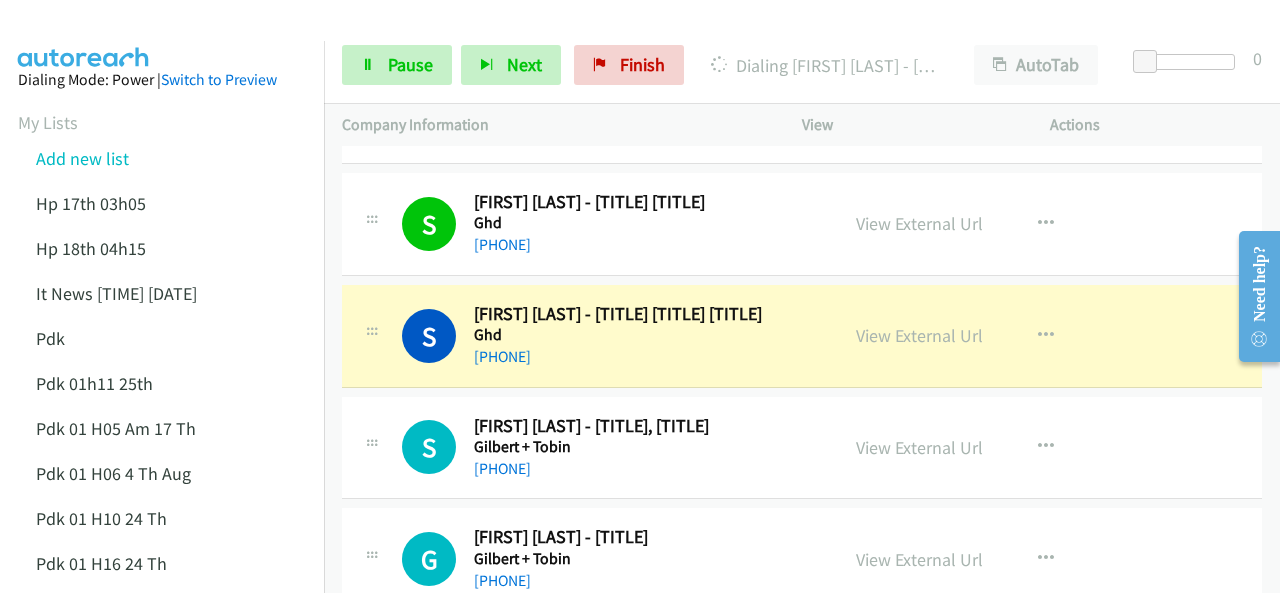 click at bounding box center [84, 35] 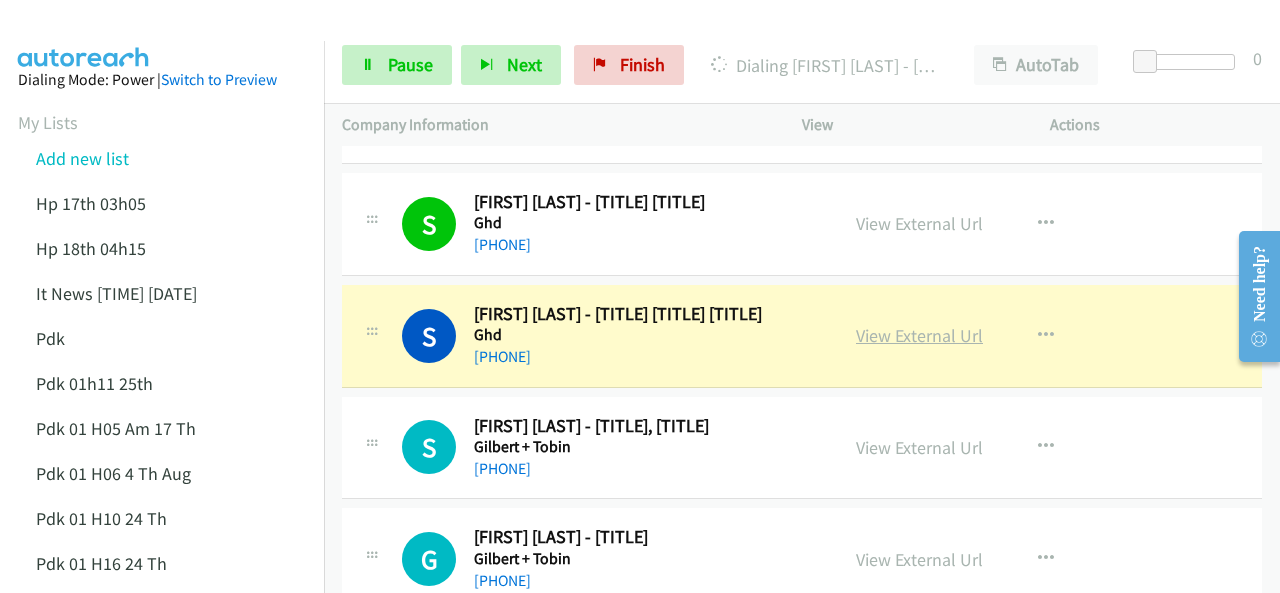 click on "View External Url" at bounding box center [919, 335] 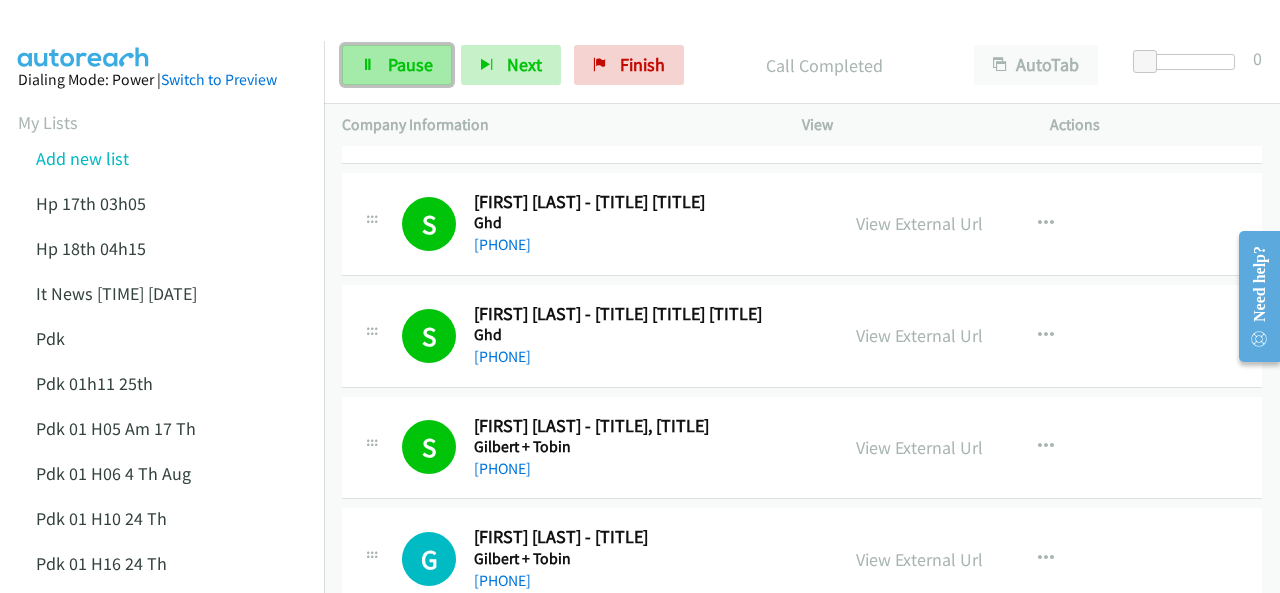 click on "Pause" at bounding box center (397, 65) 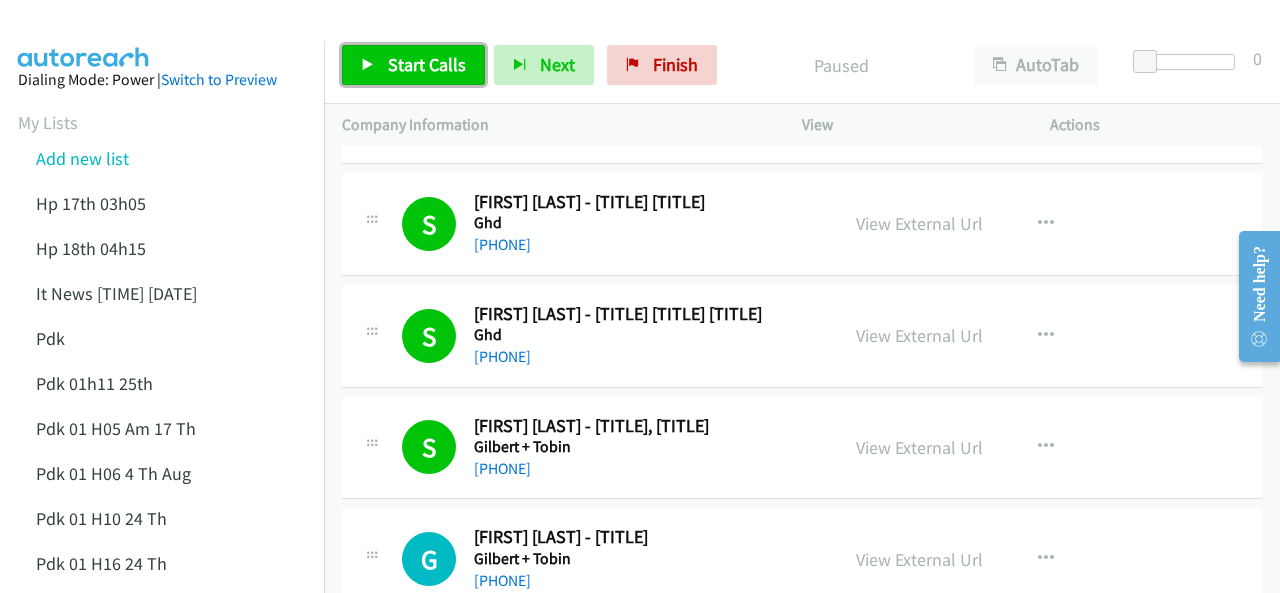 click on "Start Calls" at bounding box center (427, 64) 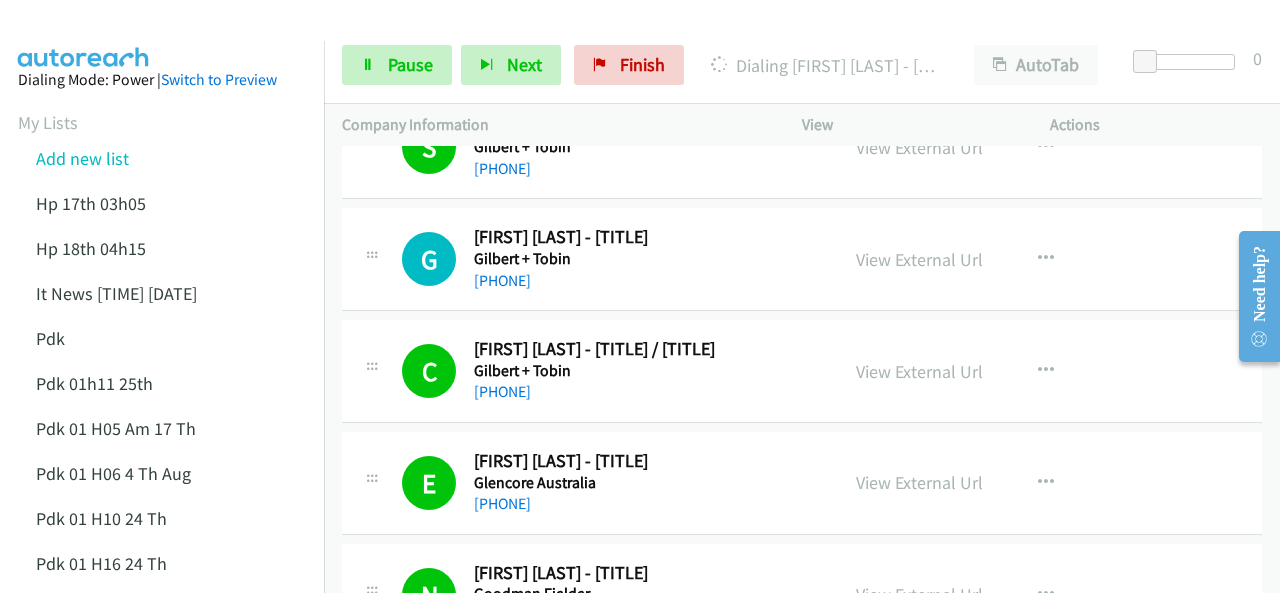 scroll, scrollTop: 6380, scrollLeft: 0, axis: vertical 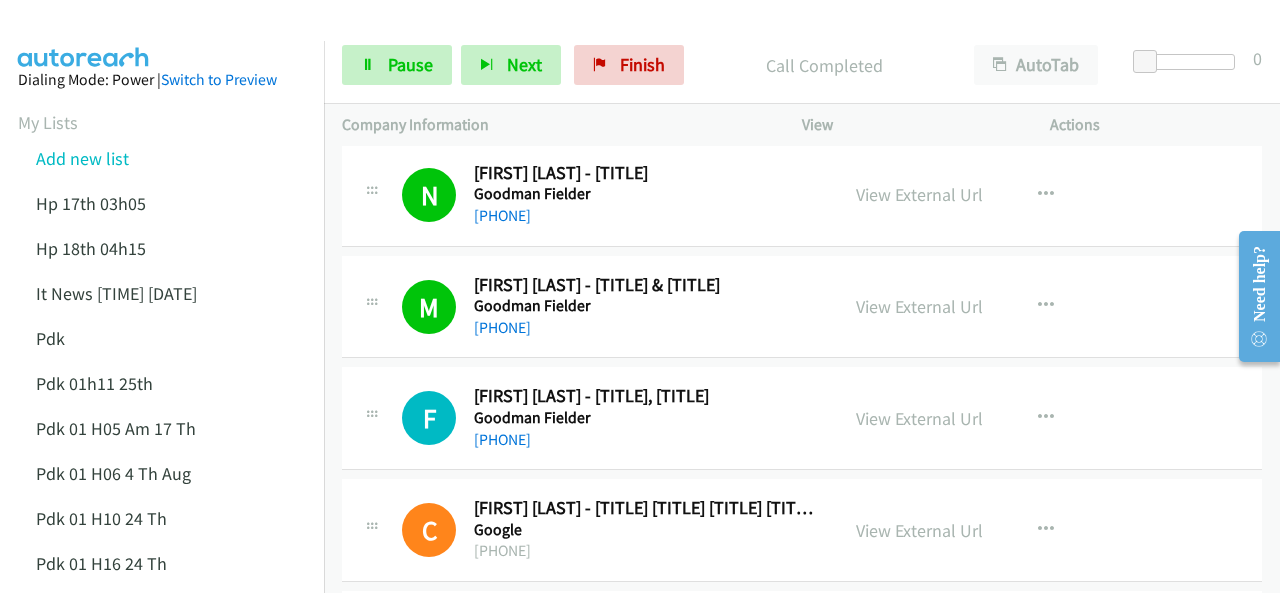 click at bounding box center [84, 35] 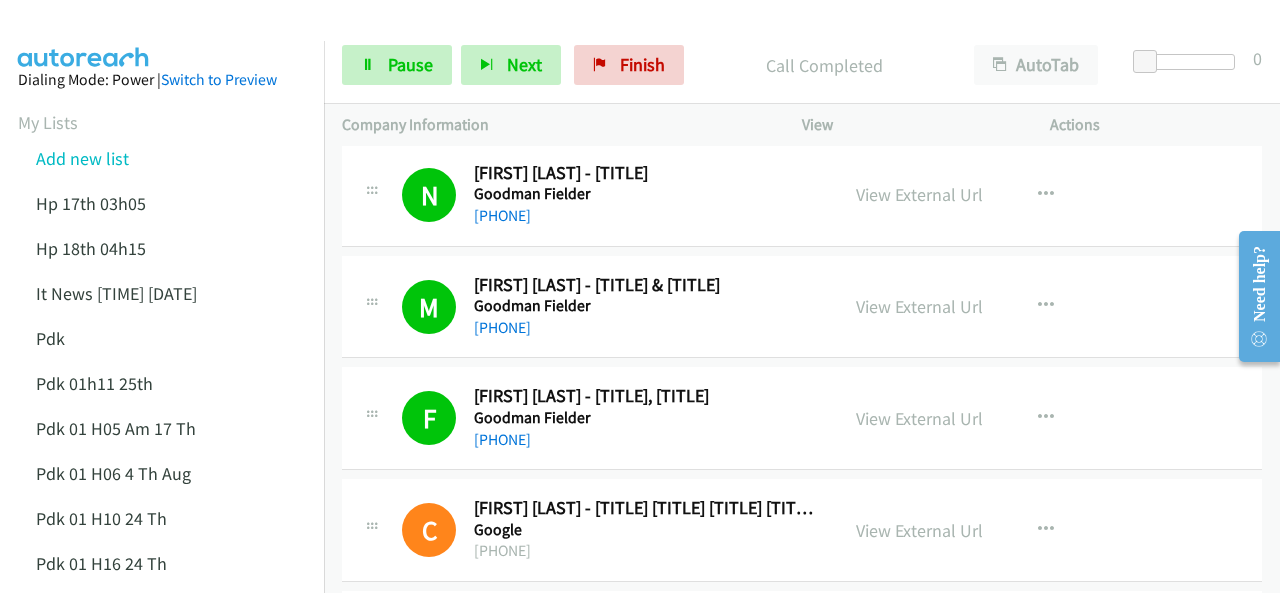 click on "Dialing Mode: Power
|
Switch to Preview
My Lists
Add new list
Hp 17th 03h05
Hp 18th 04h15
It News 08h30 4th Aug
Pdk
Pdk  01h11 25th
Pdk 01 H05 Am 17 Th
Pdk 01 H06 4 Th Aug
Pdk 01 H10 24 Th
Pdk 01 H16 24 Th
Pdk 01h06 29th
Pdk 01h07am 18th
Pdk 01h11 31st
Pdk 01h28 21st
Pdk 02h02am 18th
Pdk 03h42 29th
Pdk 05h36 6th Auug
Pdk 05h56 4th Aug
Pdk 06h12 1st
Pdk 07h43 4th Aug
Pdk 08h03 1st
Pdk 23rd 05h47
Pdk 28th 3h00
Pdk 30th
Pdk 31st 05h31
Pdk 4h39 01st
Pdk 7h05 28th
Pdk 8h19 30 Th
P Dk 02h20 6th Aug
Sap 01h05 6th Aug
Sap 05h36 5th Aug
Hp 6am
It News 7h00 5th Aug
Pdk
Pdk 01h00 22nd
Pdk 01h04 16th
Pdk 1h10 1st
Pdk 23rd
Pdk 24th 07h43
Back to Campaign Management
FAQ" at bounding box center (162, 1112) 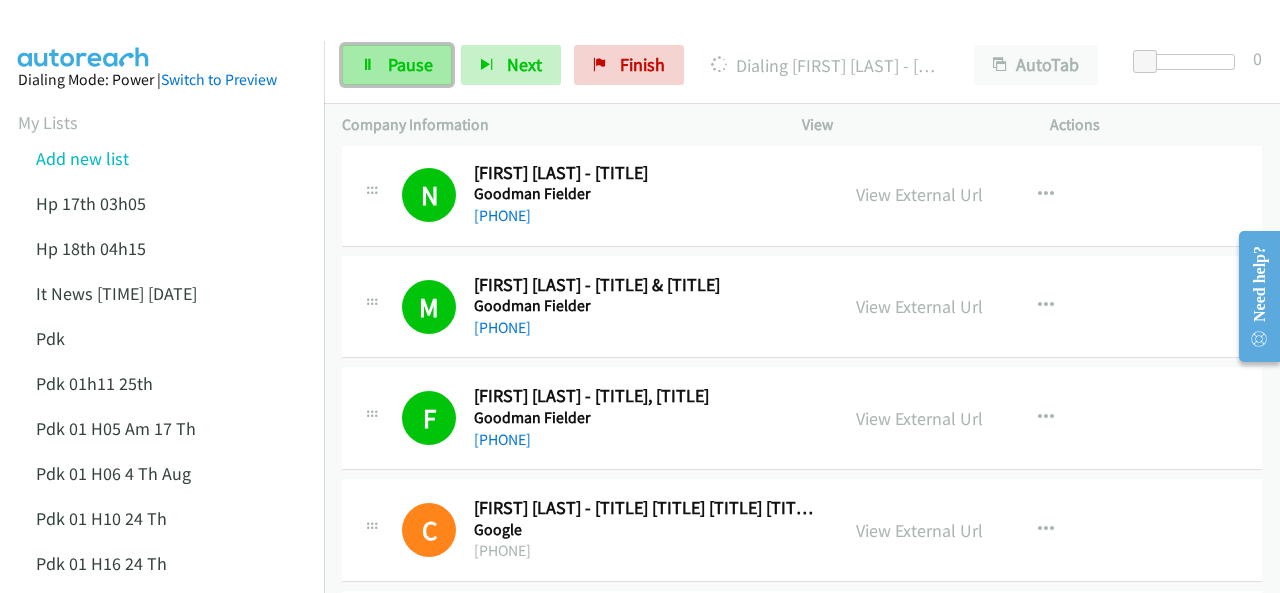 click on "Pause" at bounding box center [397, 65] 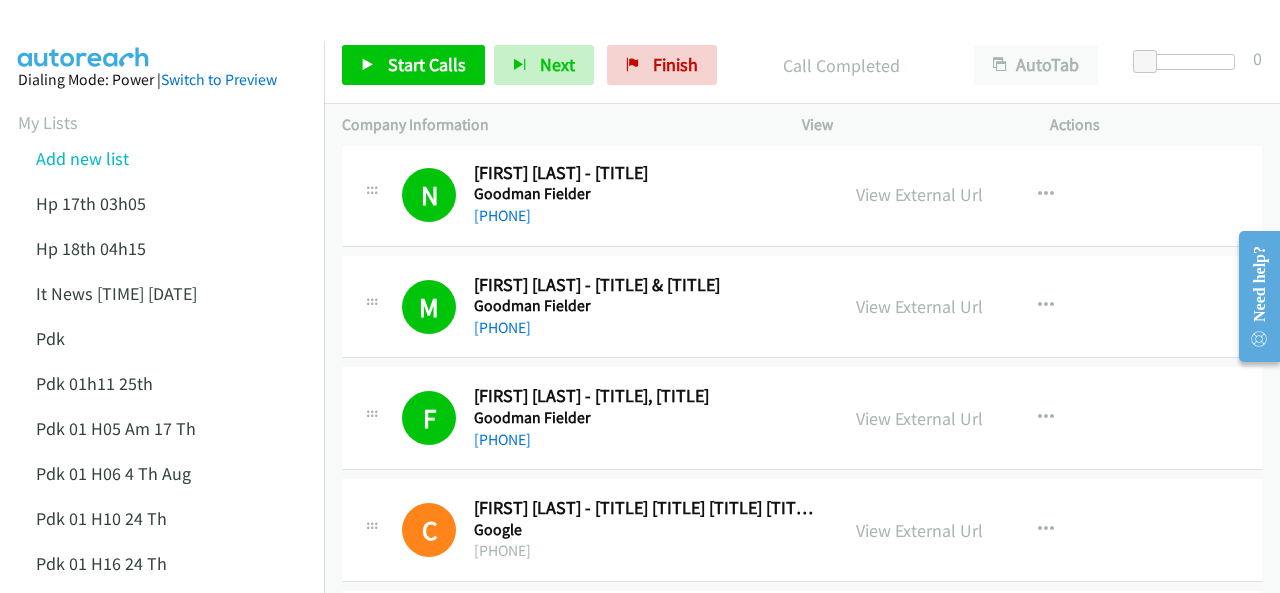 click at bounding box center [84, 35] 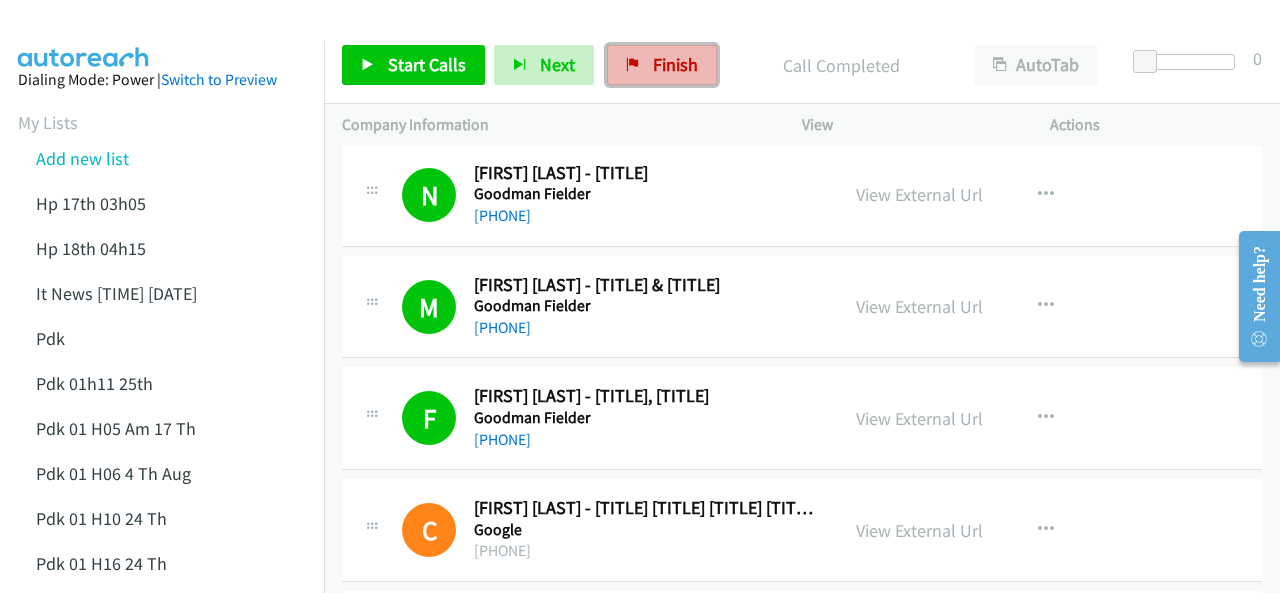 click on "Finish" at bounding box center [675, 64] 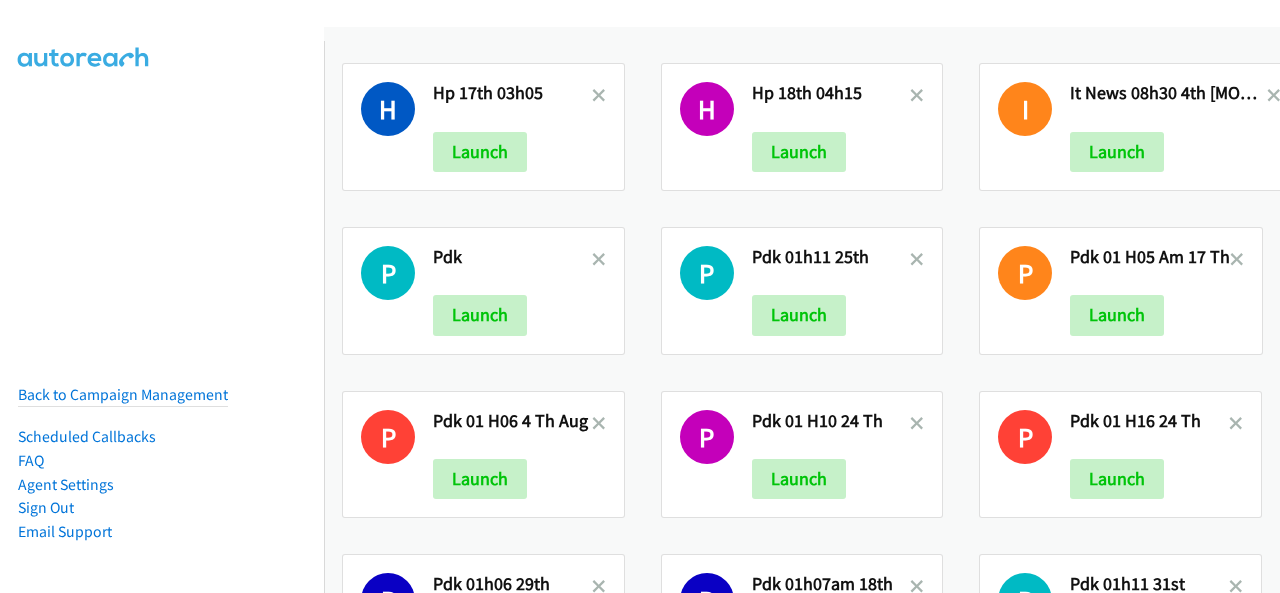 scroll, scrollTop: 0, scrollLeft: 0, axis: both 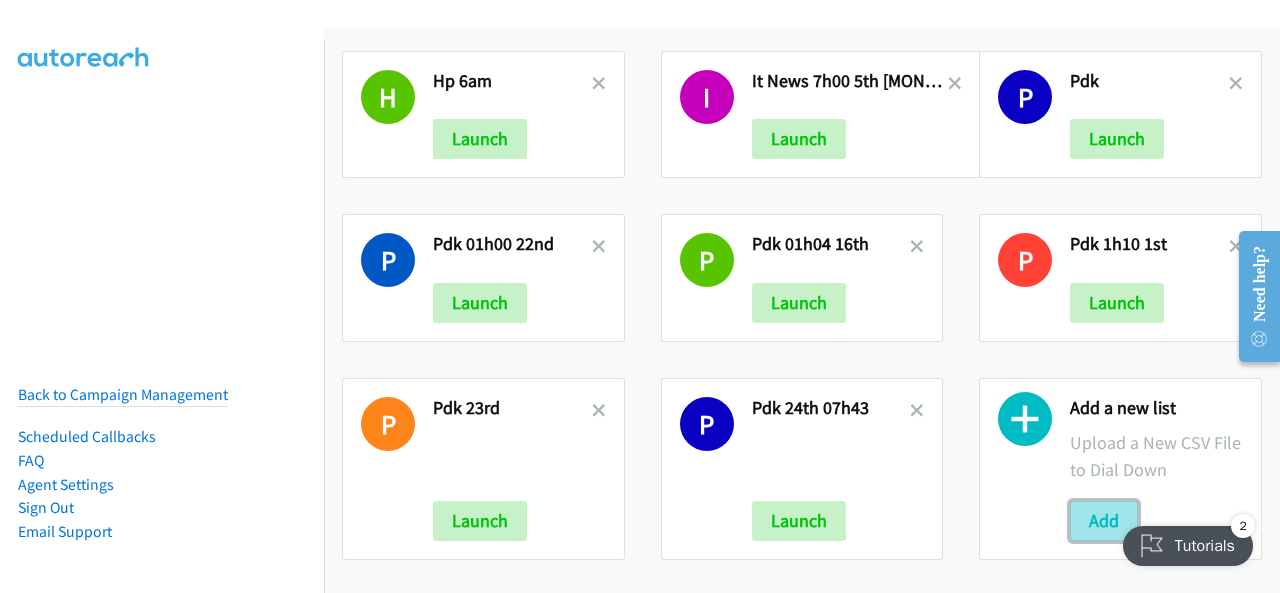 click on "Add" at bounding box center (1104, 521) 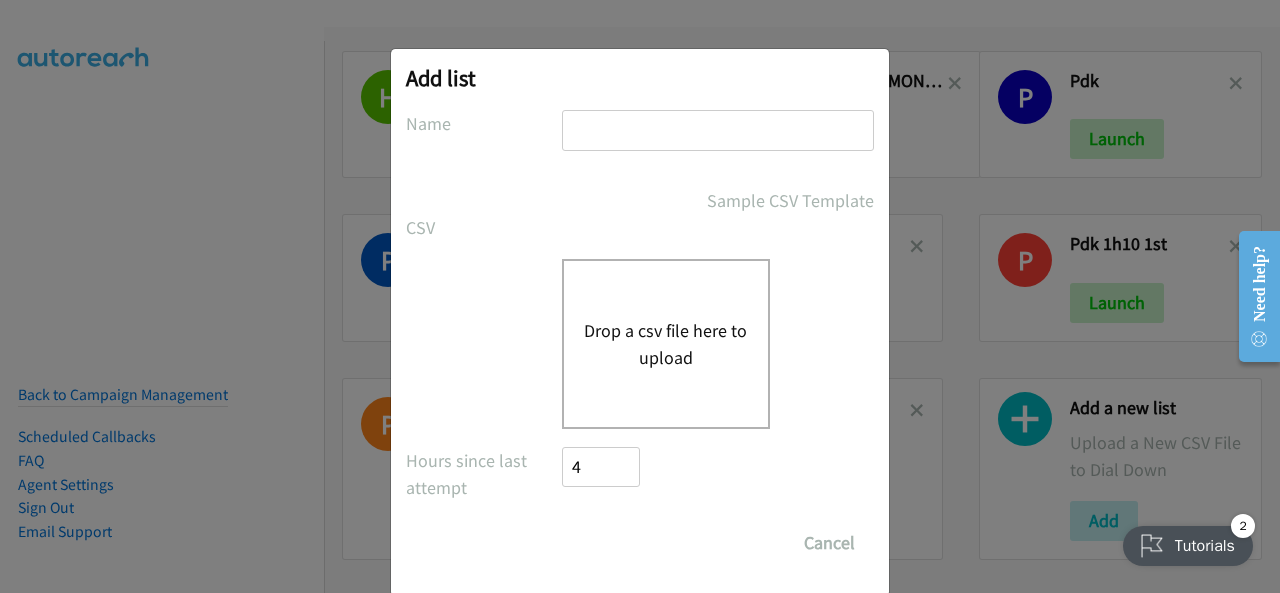 click at bounding box center (718, 130) 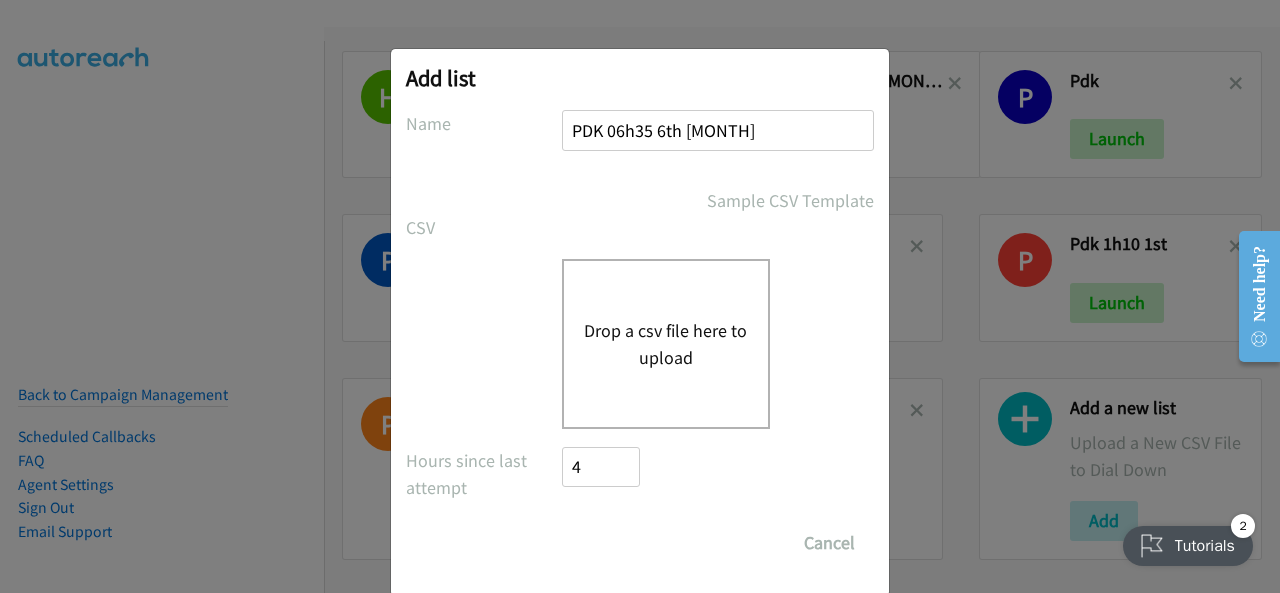 type on "PDK 06h35 6th Aug" 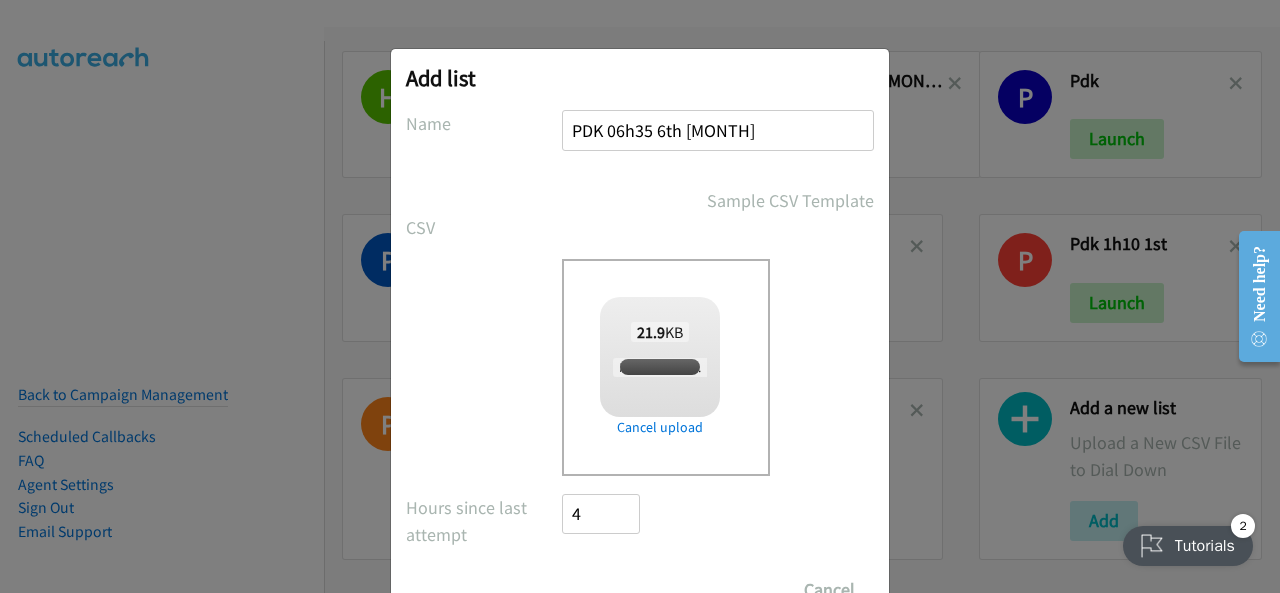 checkbox on "true" 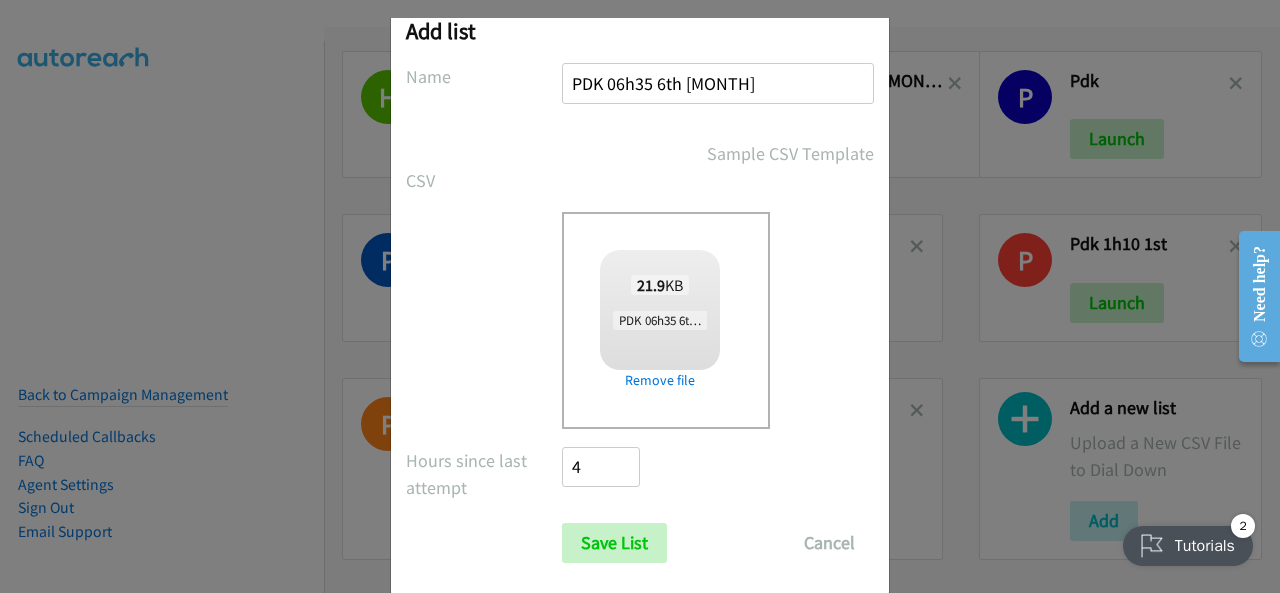 scroll, scrollTop: 80, scrollLeft: 0, axis: vertical 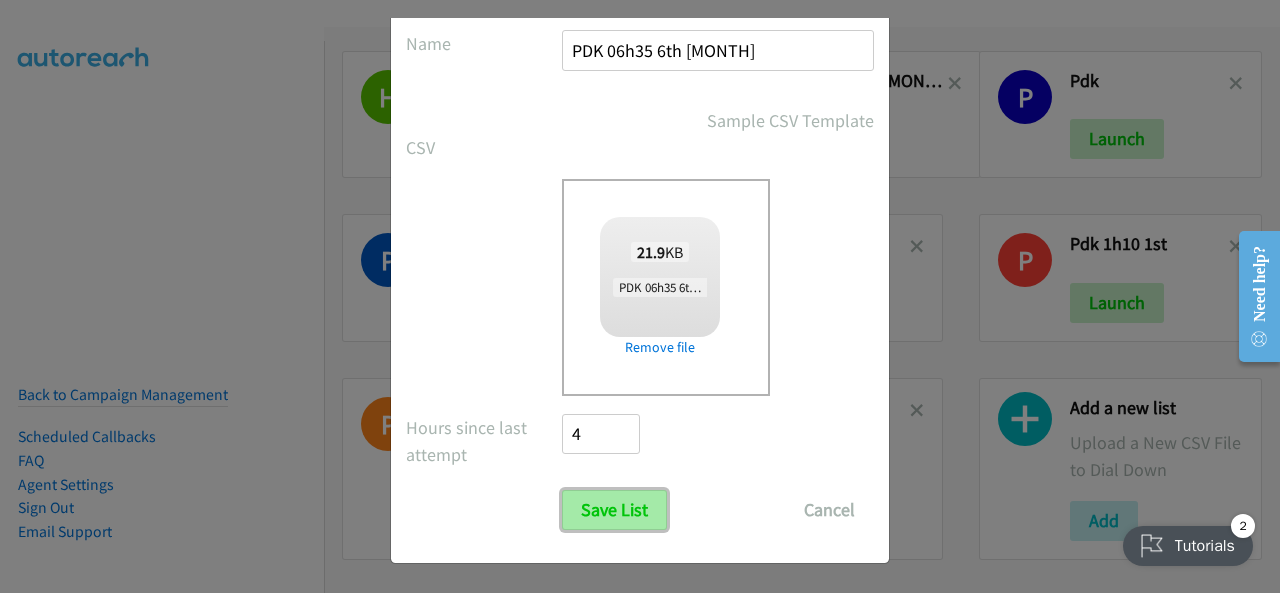 click on "Save List" at bounding box center (614, 510) 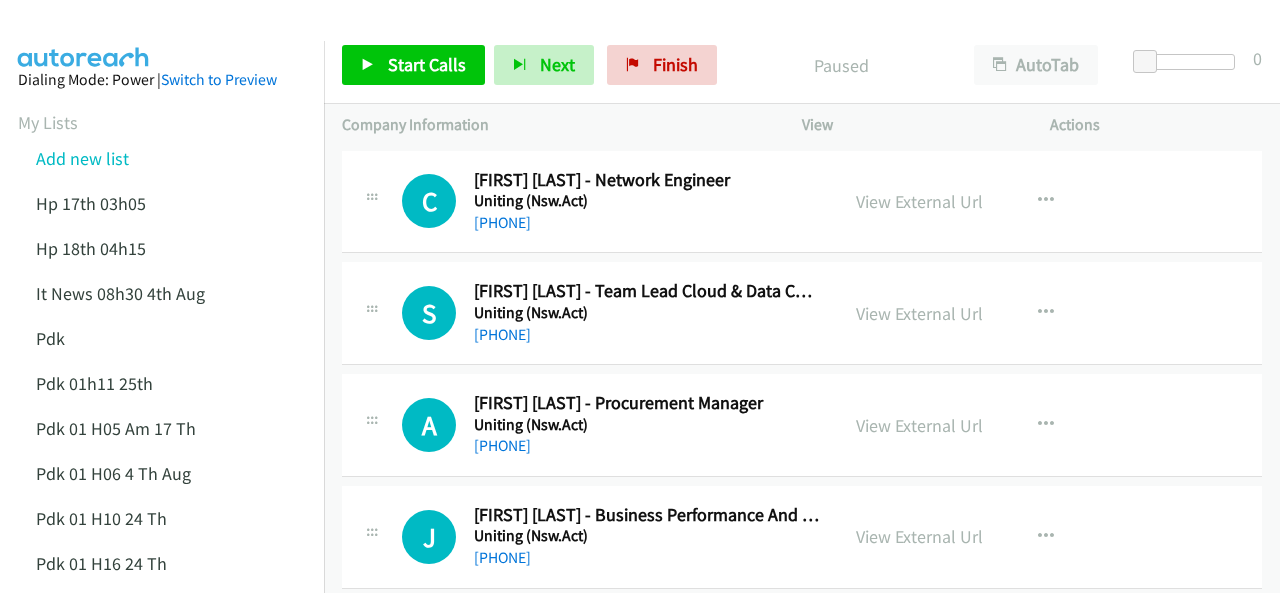 scroll, scrollTop: 0, scrollLeft: 0, axis: both 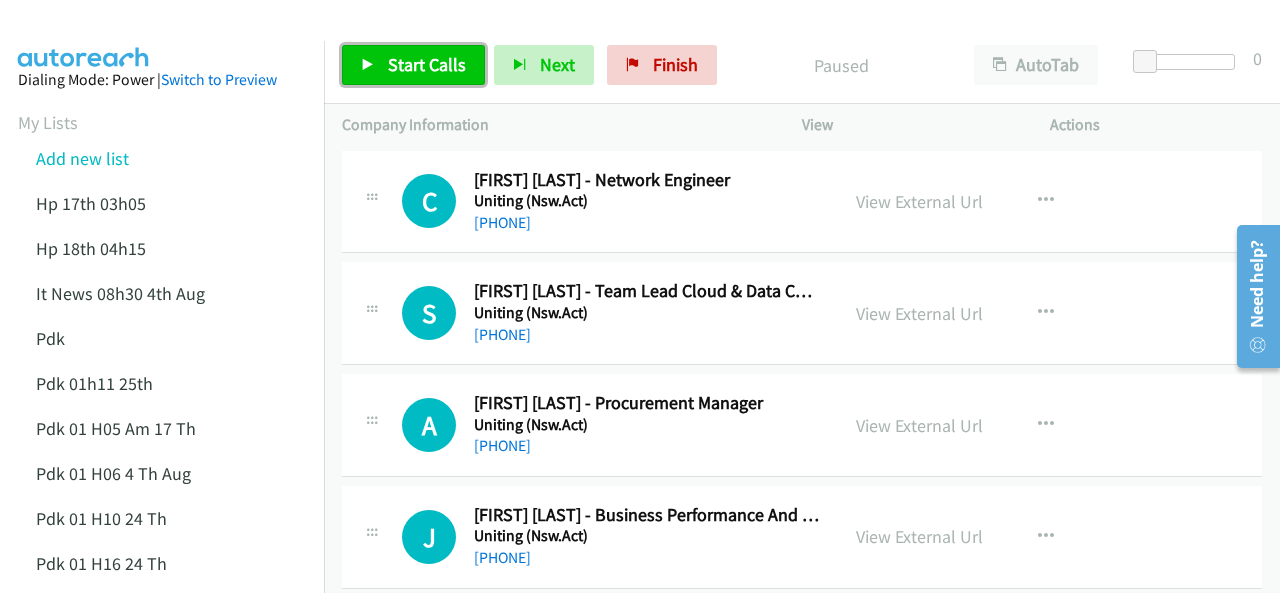 click on "Start Calls" at bounding box center [427, 64] 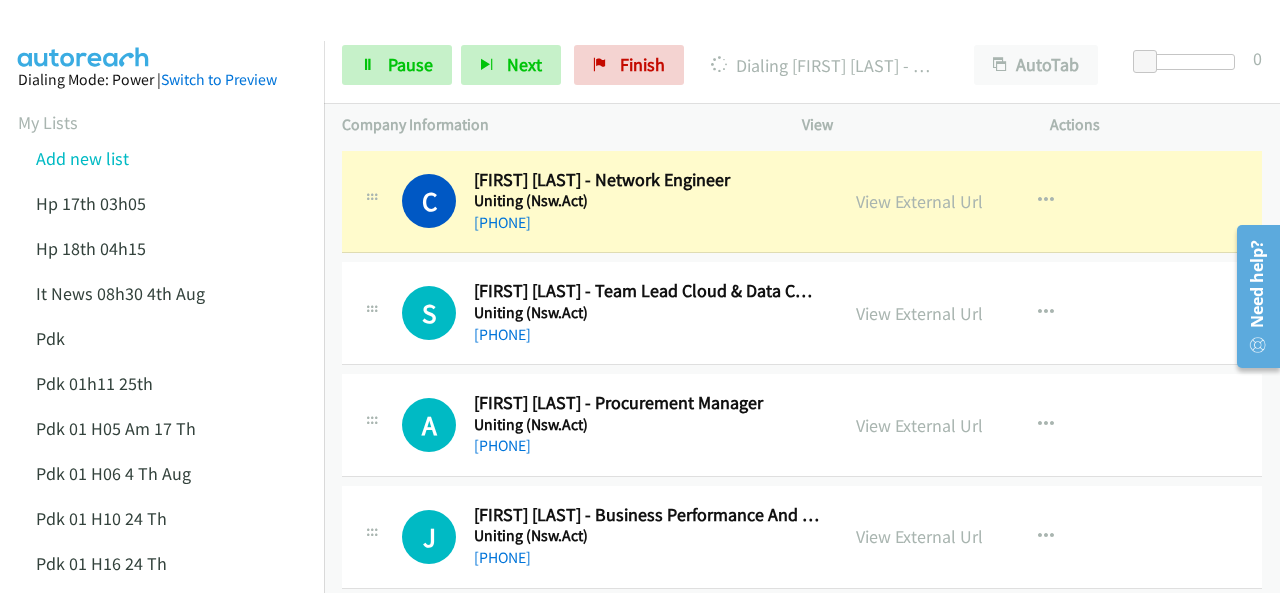 click at bounding box center [84, 35] 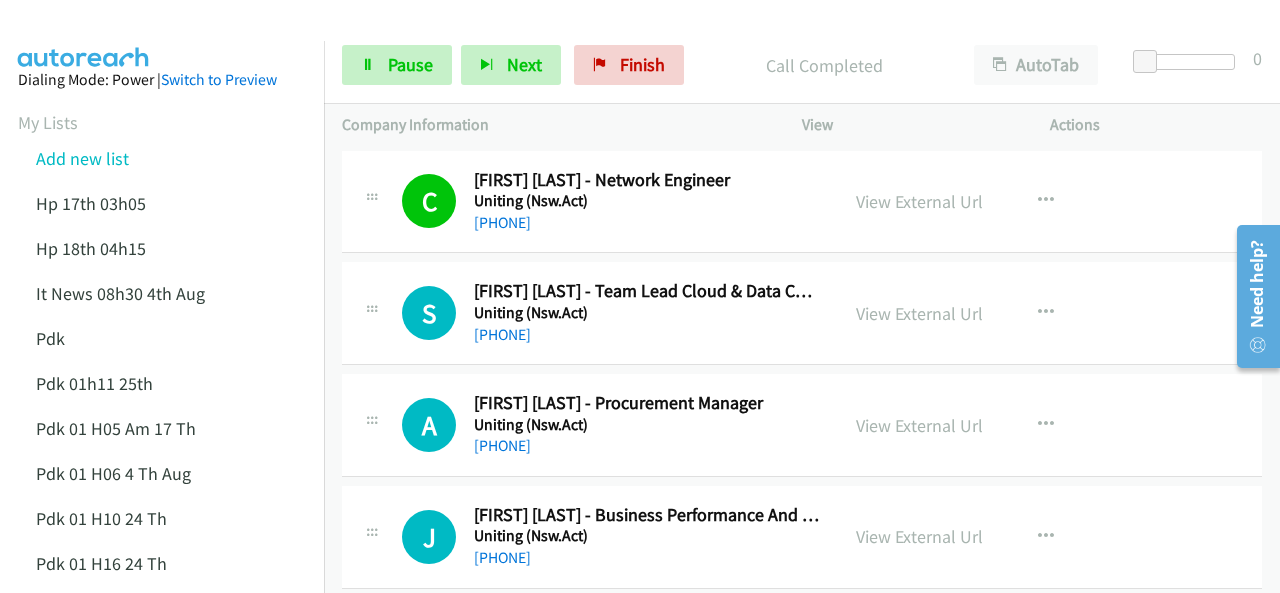 click at bounding box center (84, 35) 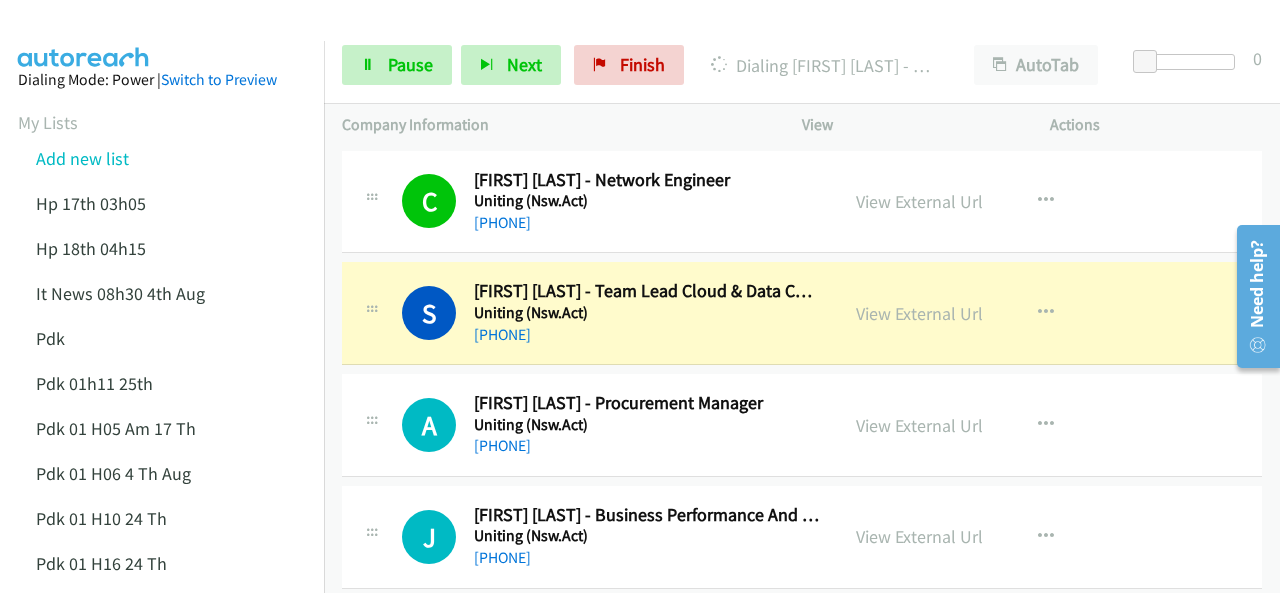click at bounding box center (84, 35) 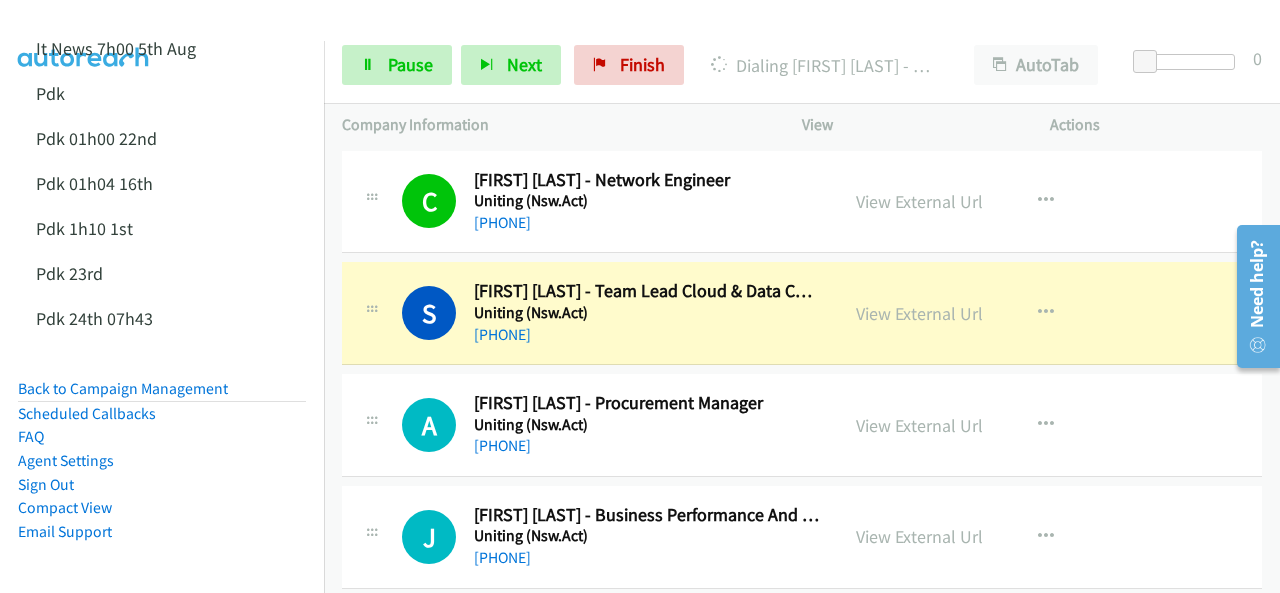 scroll, scrollTop: 1609, scrollLeft: 0, axis: vertical 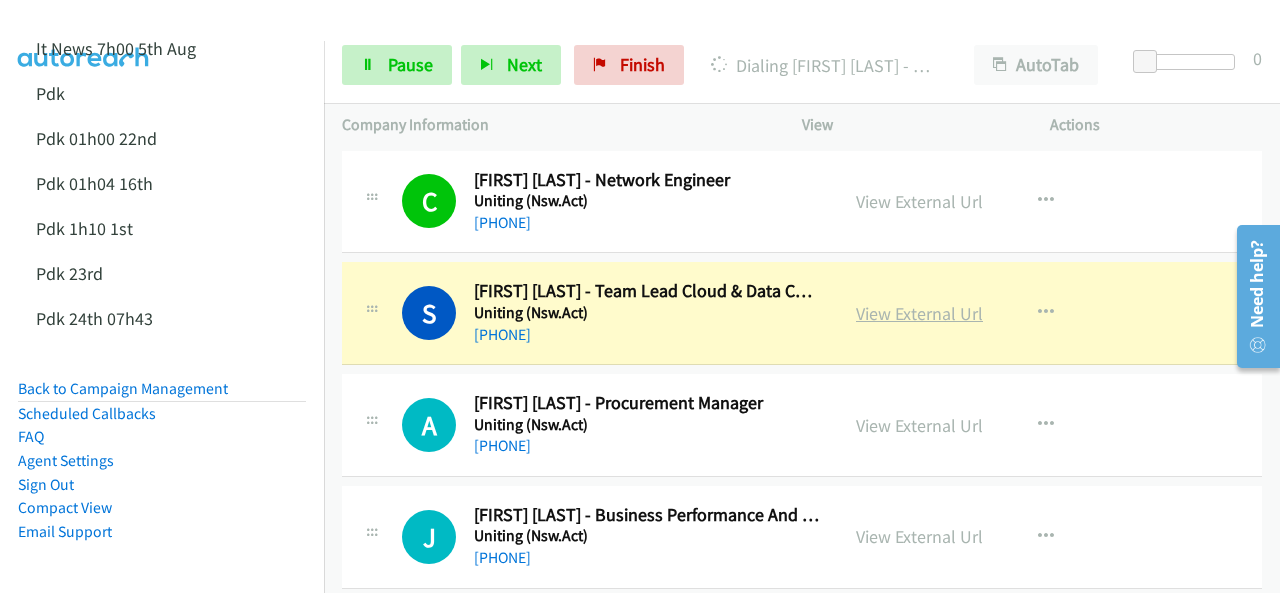 click on "View External Url" at bounding box center (919, 313) 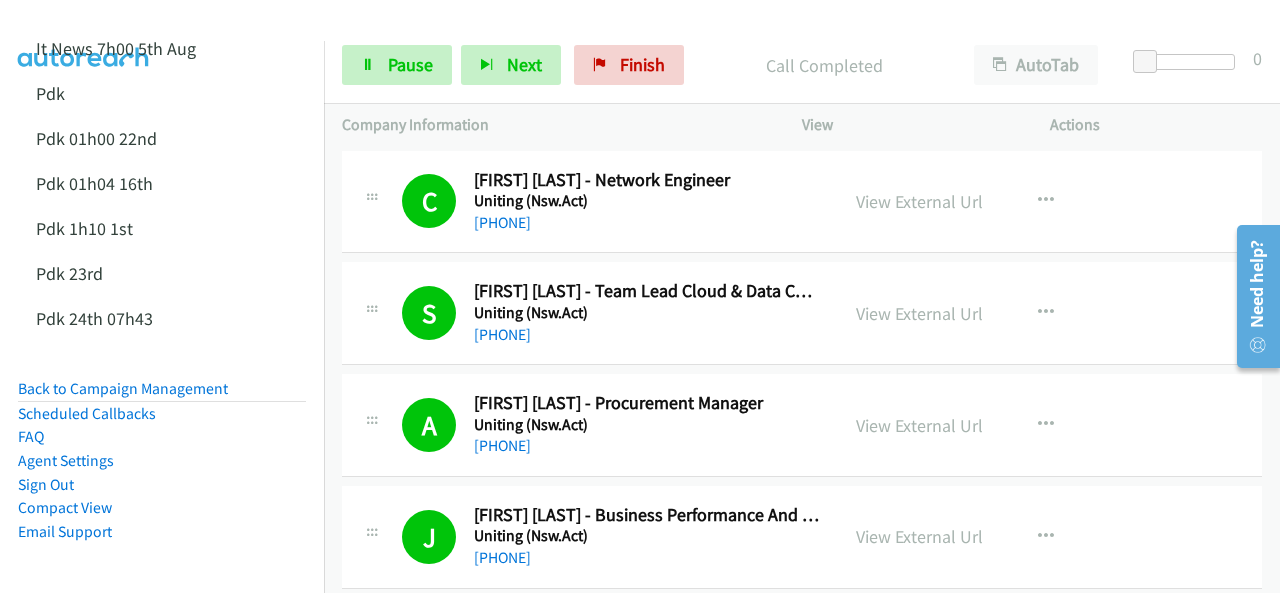 click at bounding box center [84, 35] 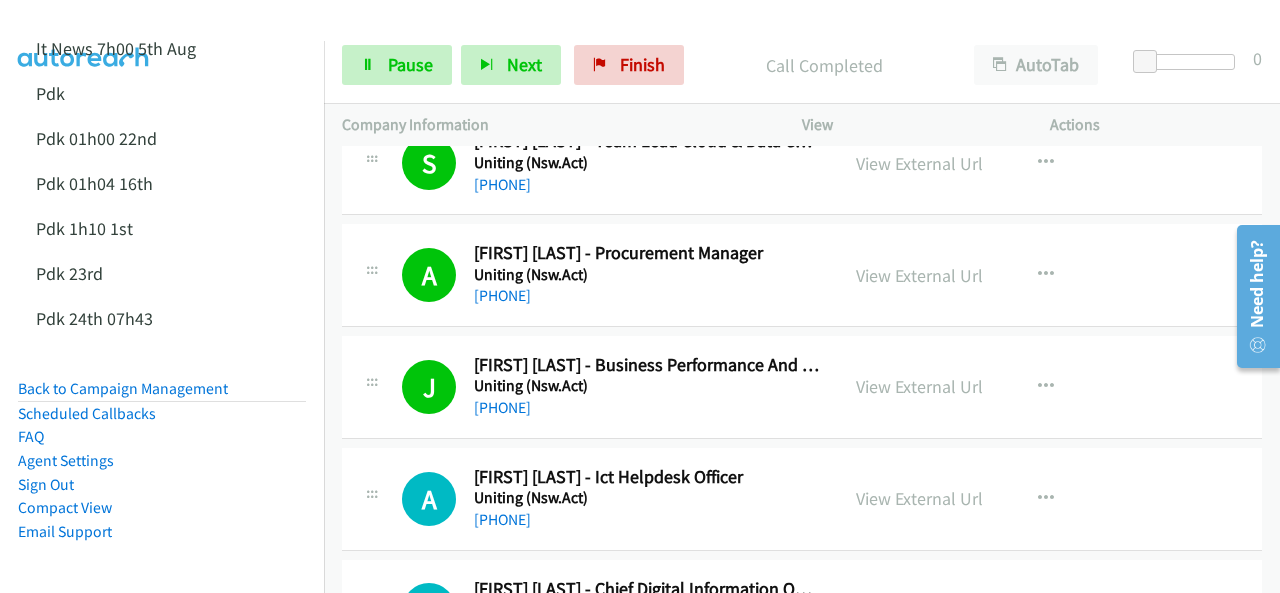 scroll, scrollTop: 200, scrollLeft: 0, axis: vertical 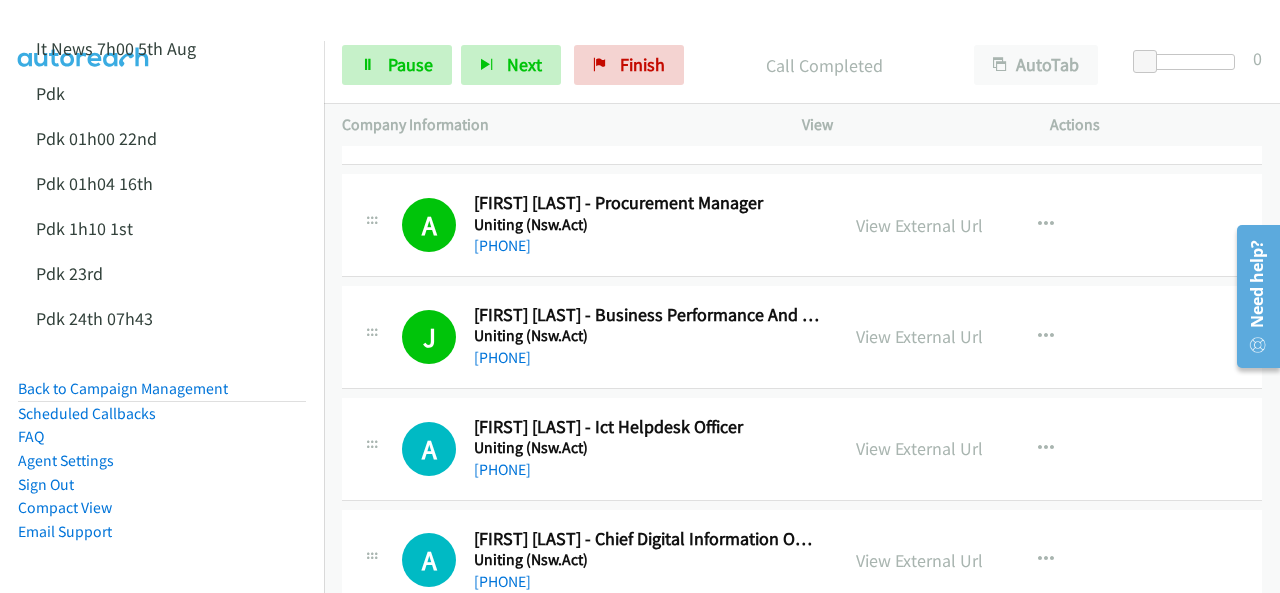 click at bounding box center [84, 35] 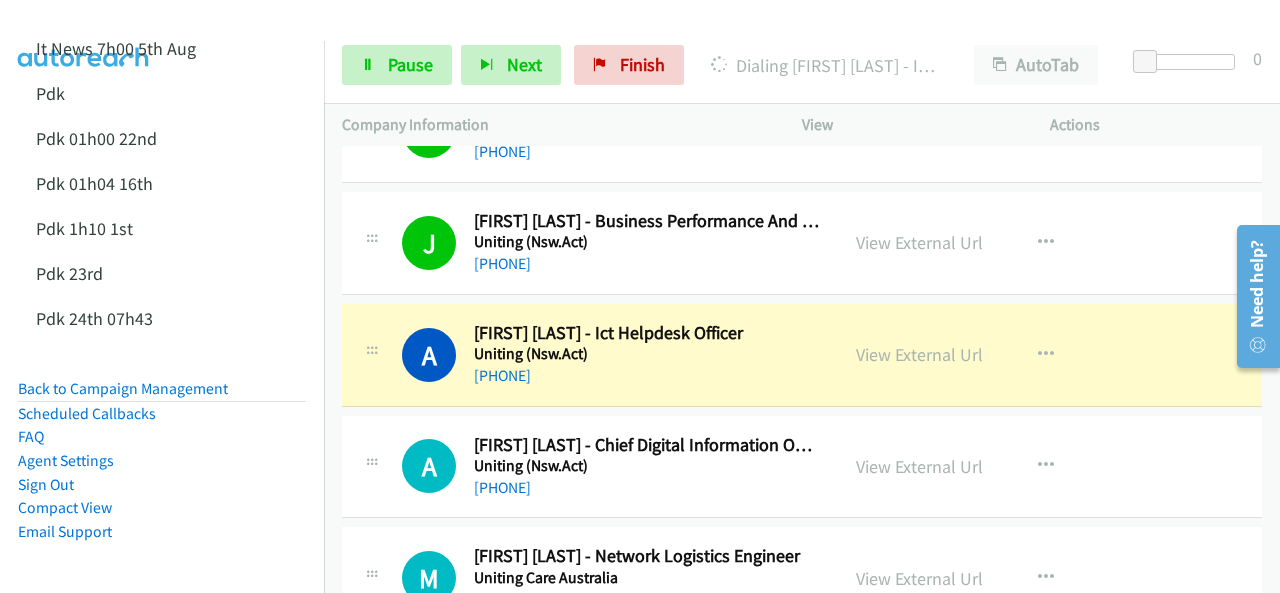 scroll, scrollTop: 400, scrollLeft: 0, axis: vertical 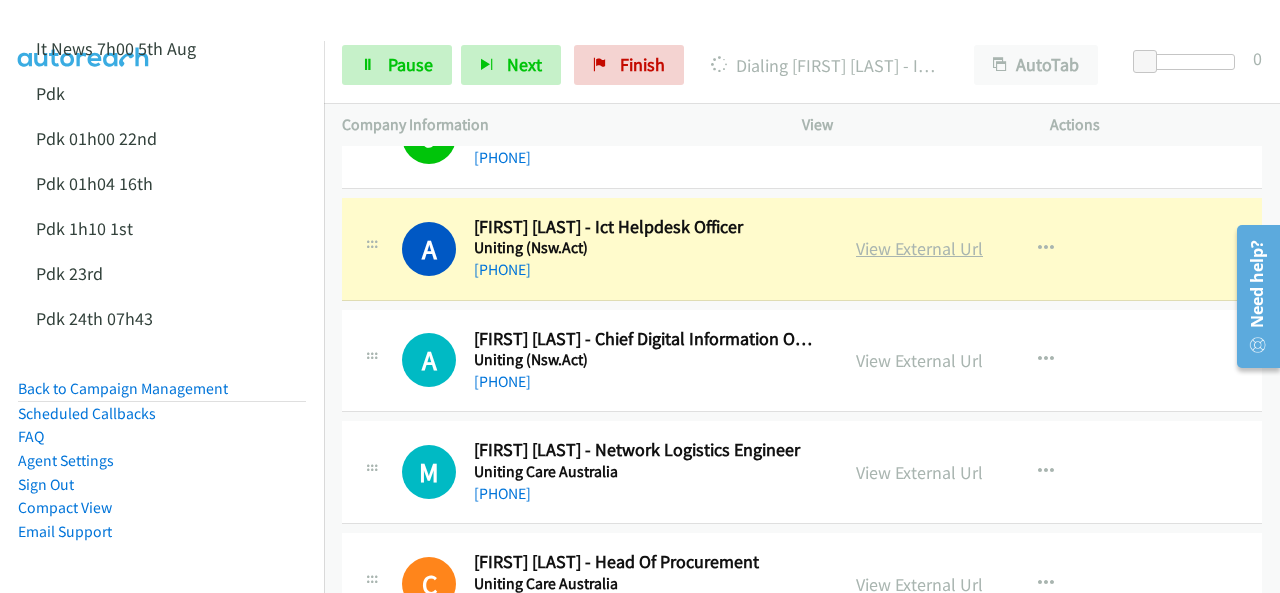 click on "View External Url" at bounding box center [919, 248] 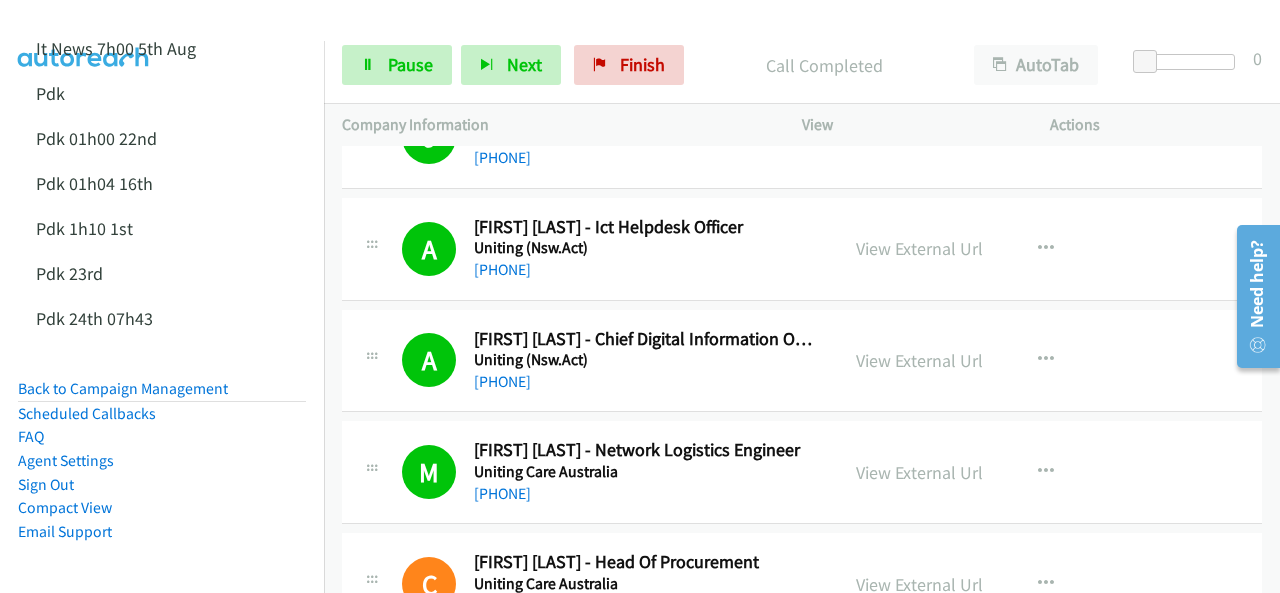 click at bounding box center (84, 35) 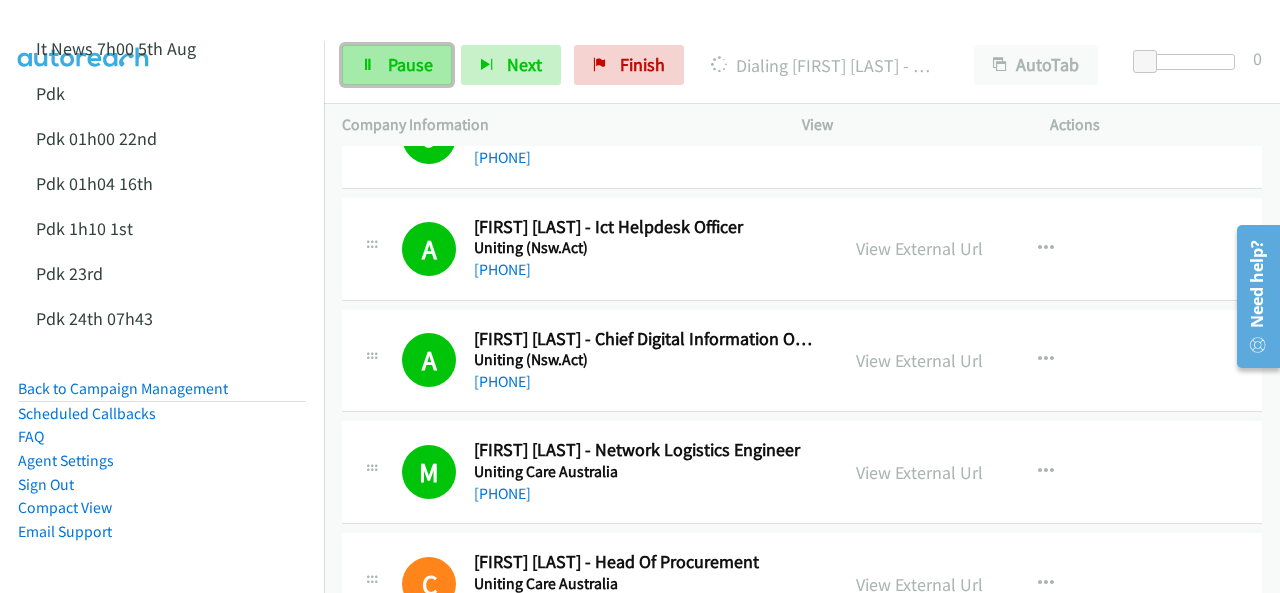 click on "Pause" at bounding box center [397, 65] 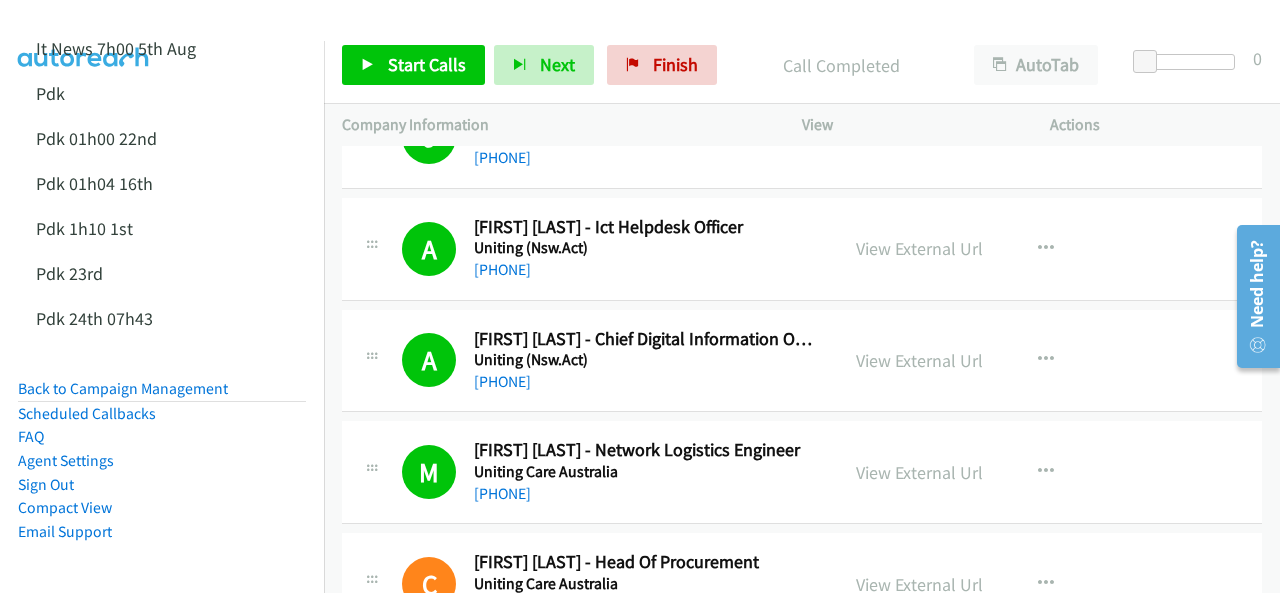 click at bounding box center (84, 35) 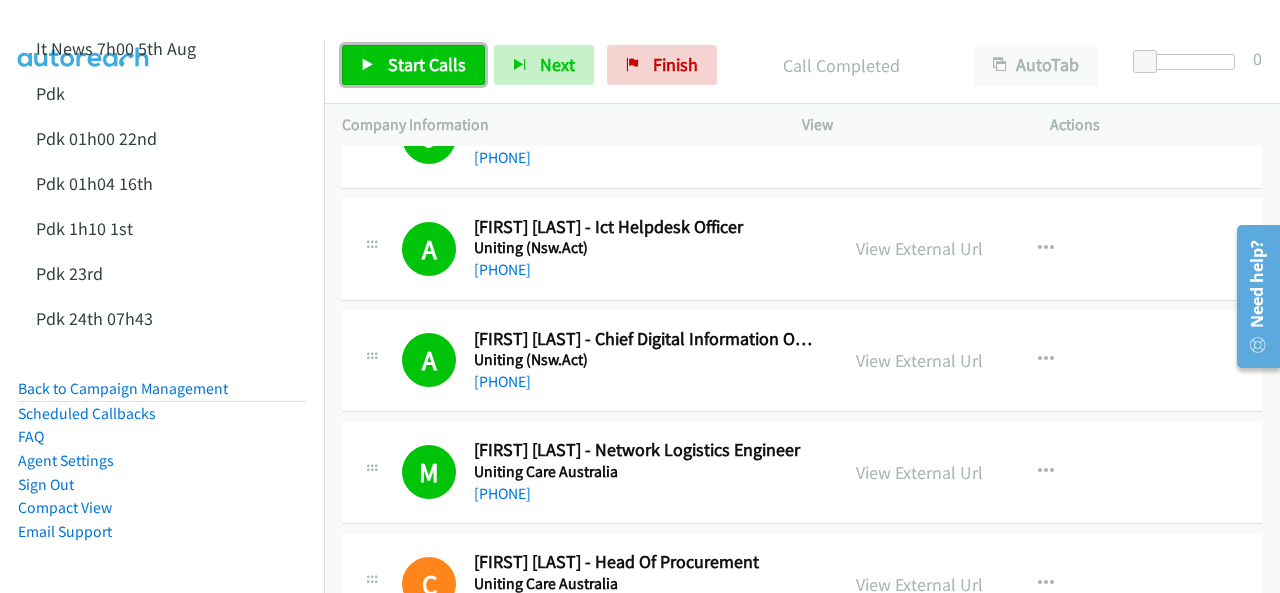 click on "Start Calls" at bounding box center [427, 64] 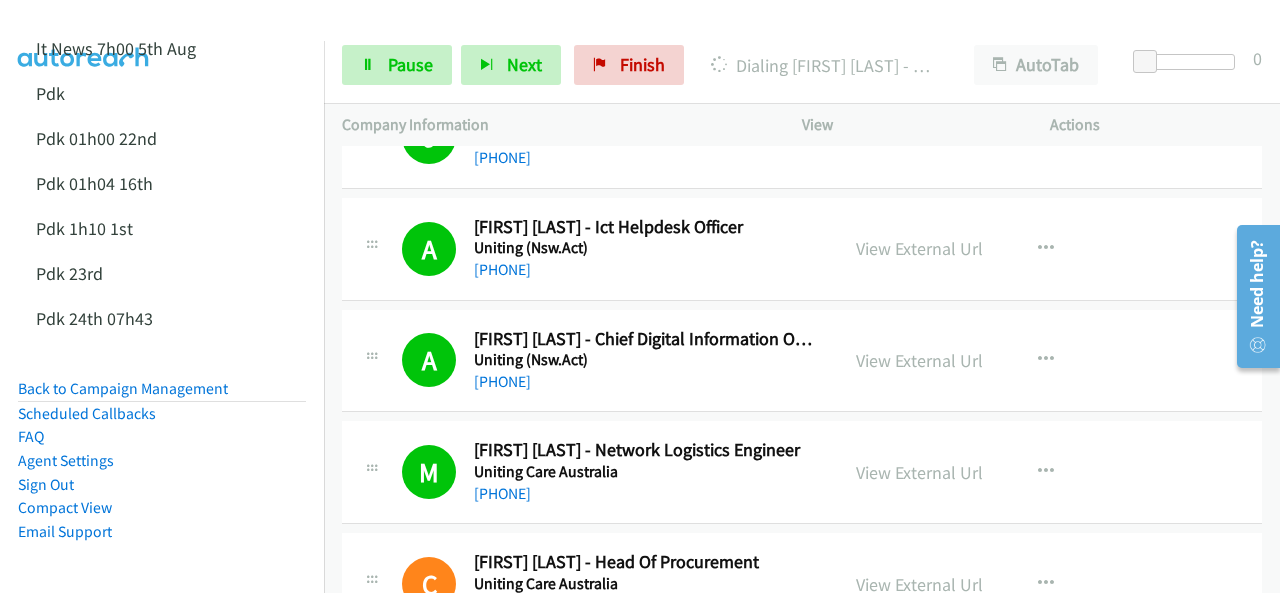 click at bounding box center (84, 35) 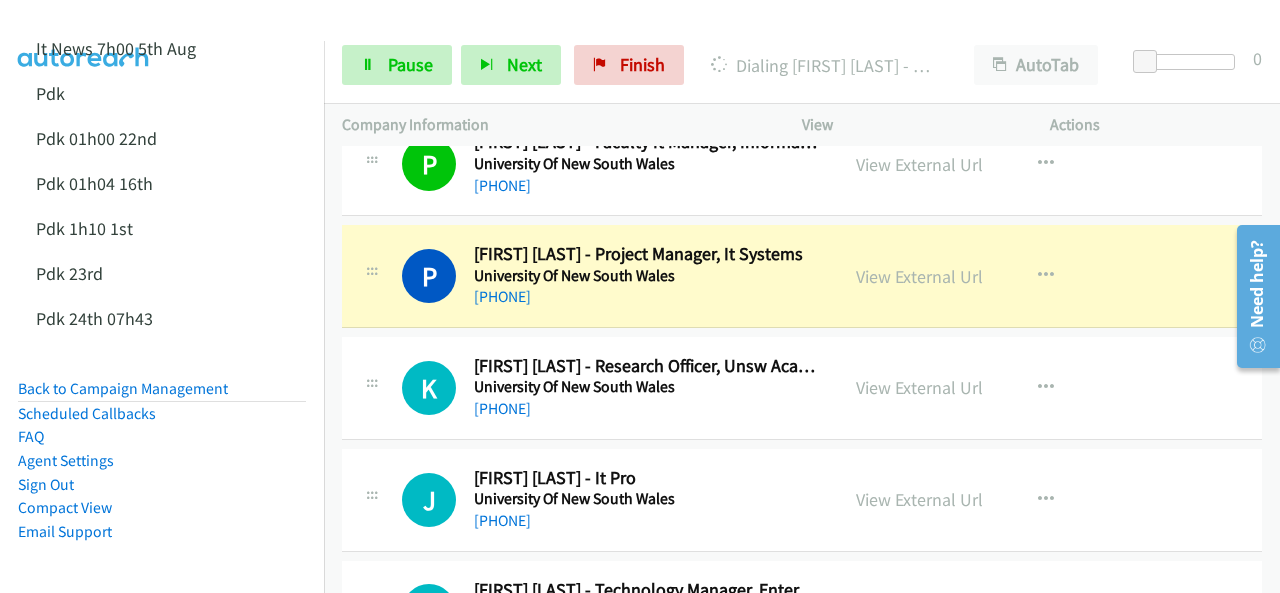 scroll, scrollTop: 1900, scrollLeft: 0, axis: vertical 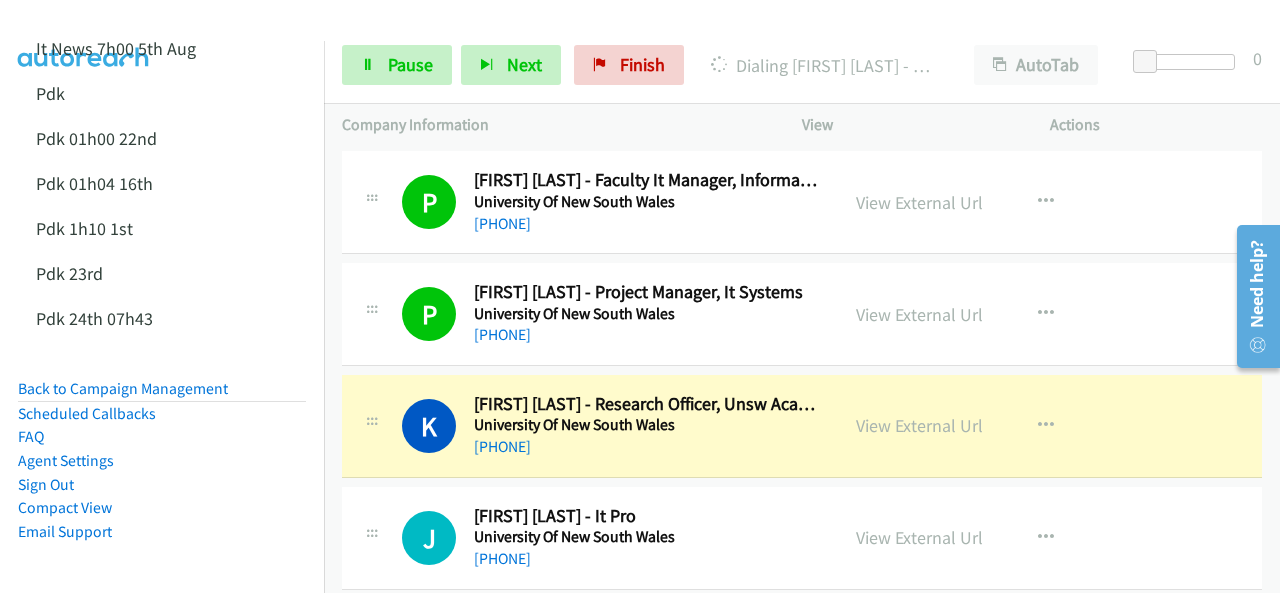 click at bounding box center [84, 35] 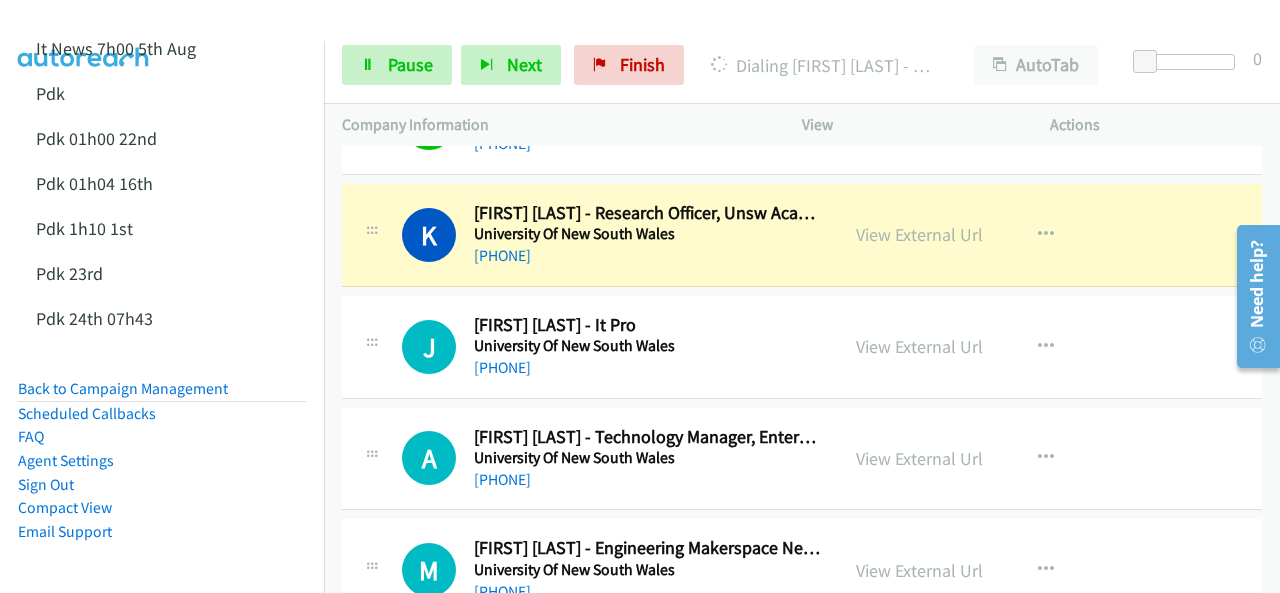 scroll, scrollTop: 2100, scrollLeft: 0, axis: vertical 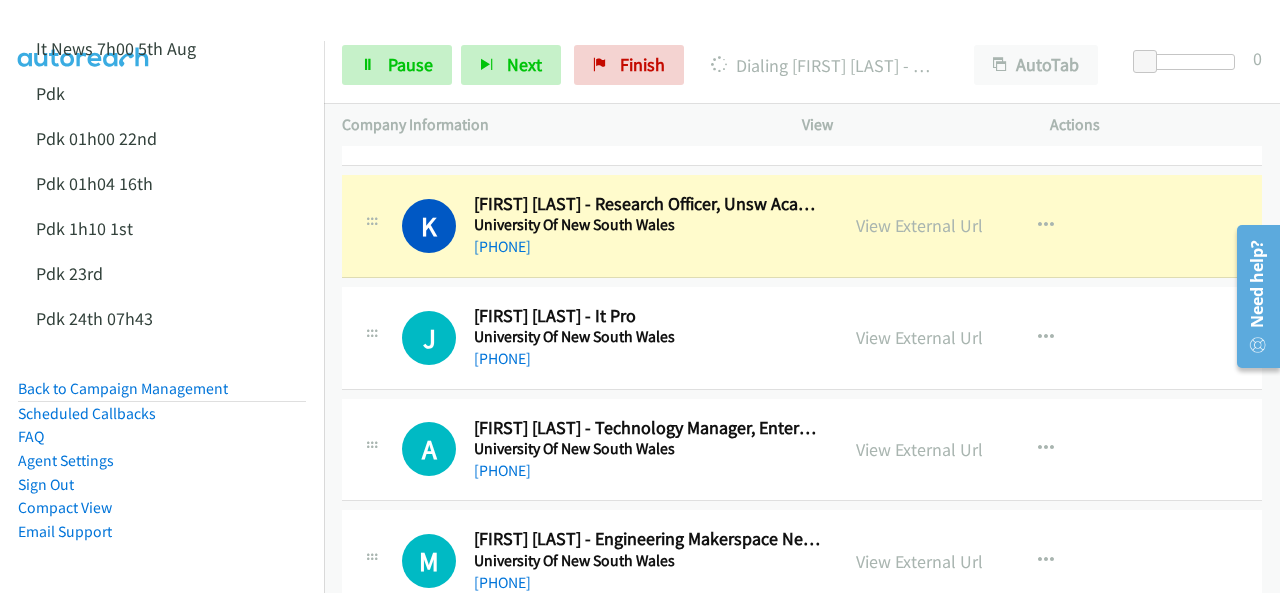 click at bounding box center [84, 35] 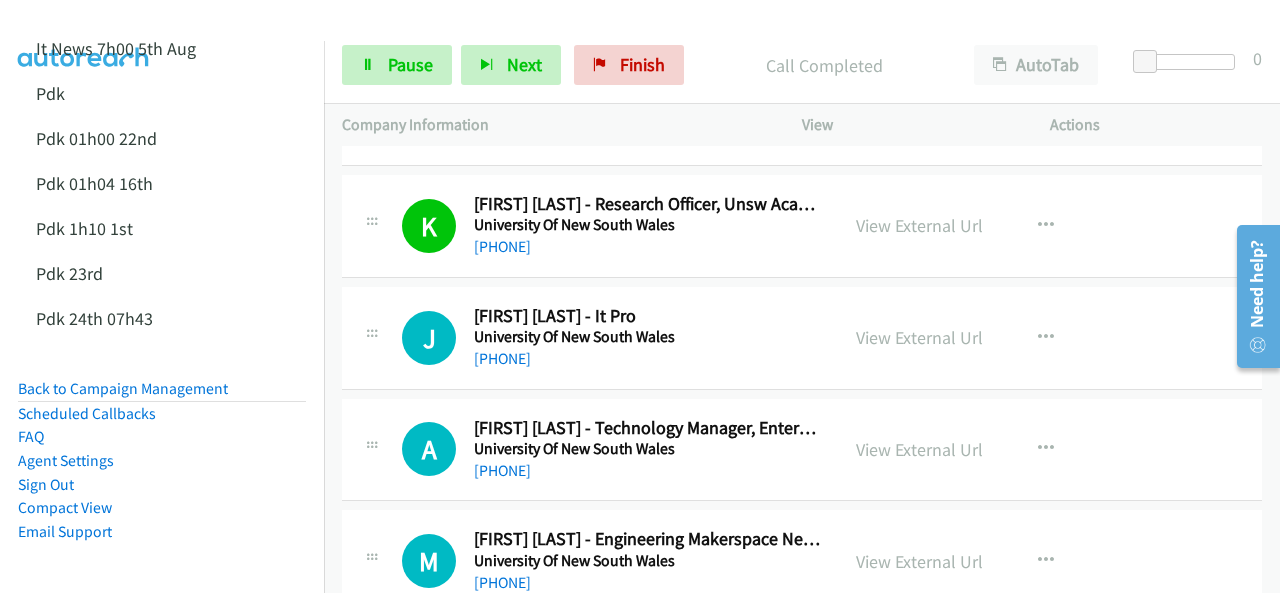 click at bounding box center [84, 35] 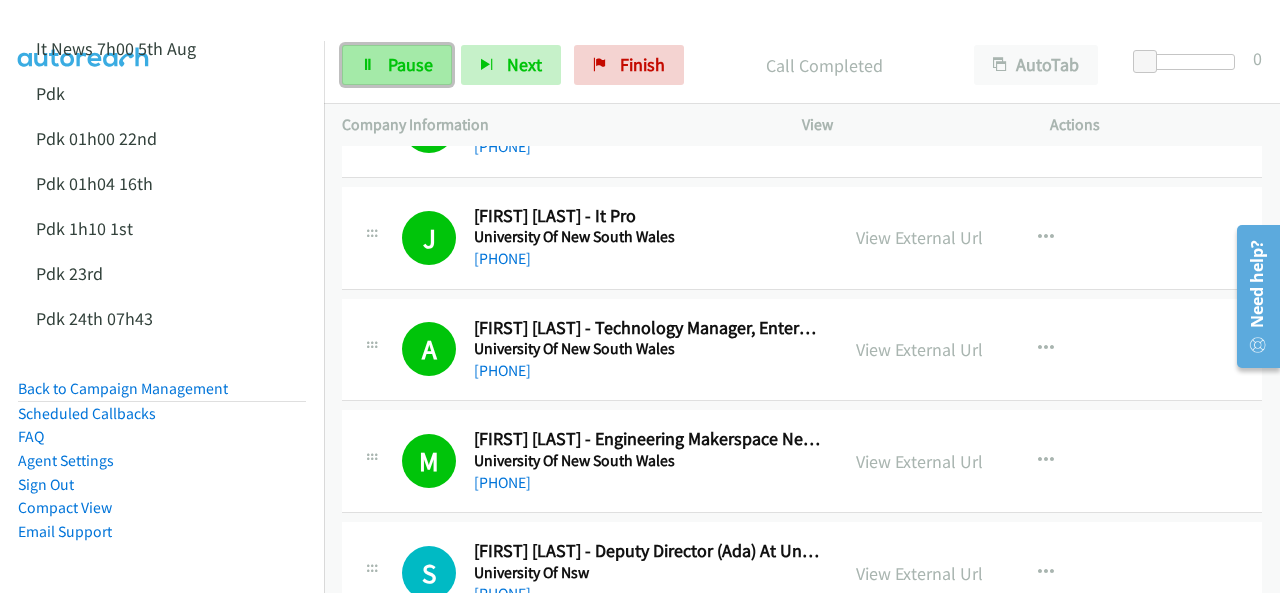 drag, startPoint x: 398, startPoint y: 64, endPoint x: 381, endPoint y: 84, distance: 26.24881 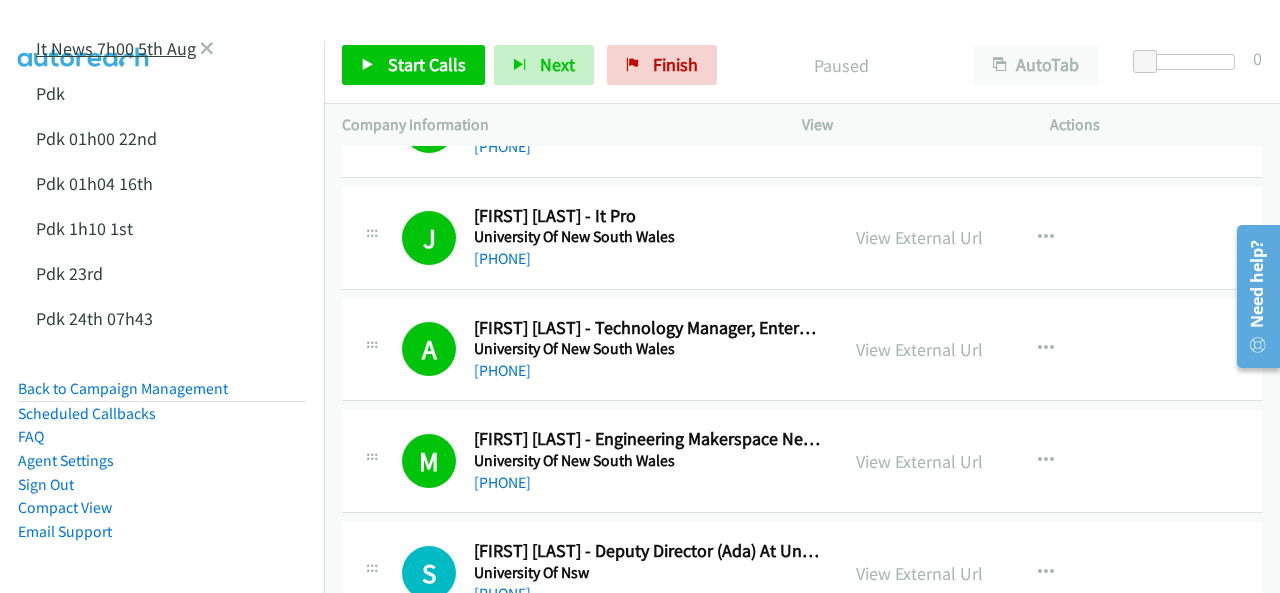 click on "It News 7h00 5th Aug" at bounding box center (116, 48) 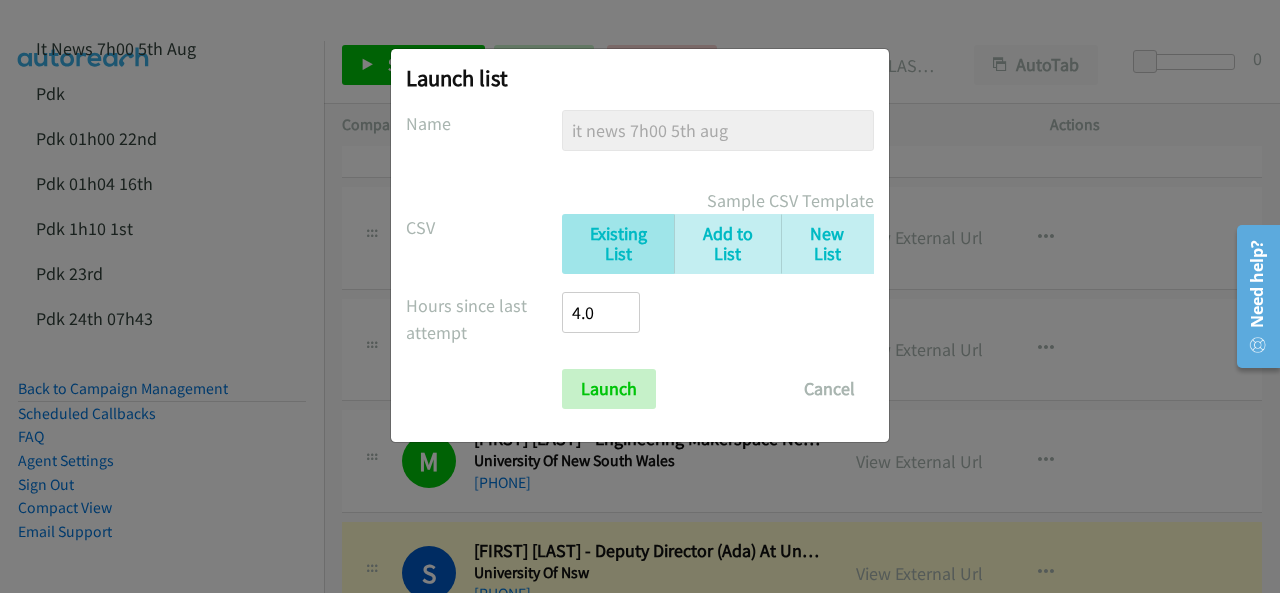 click on "Launch list
No phone fields were returned for that Report or List View
Please upload a csv or excel file and try again
This Report doesn't contain an Id field. Please add an Id field to the Report and try again
This Report or List View is no longer available and/or you no longer have permissions to access this list. Please try again with a different list.
The selected report isn't one of the account owner's enabled salesforce objects
There was an error processing the uploading spreadsheet, please try again
Name
it news 7h00 5th aug
it news 7h00 5th aug
Sample CSV Template
CSV
Existing List
Add to List
New List
Drop a csv file here to upload
All Phones
New csv
Append to csv
Uploaded file
Hours since last attempt
4.0
Show Call Attempts from Other Reps
Launch
Cancel" at bounding box center (640, 305) 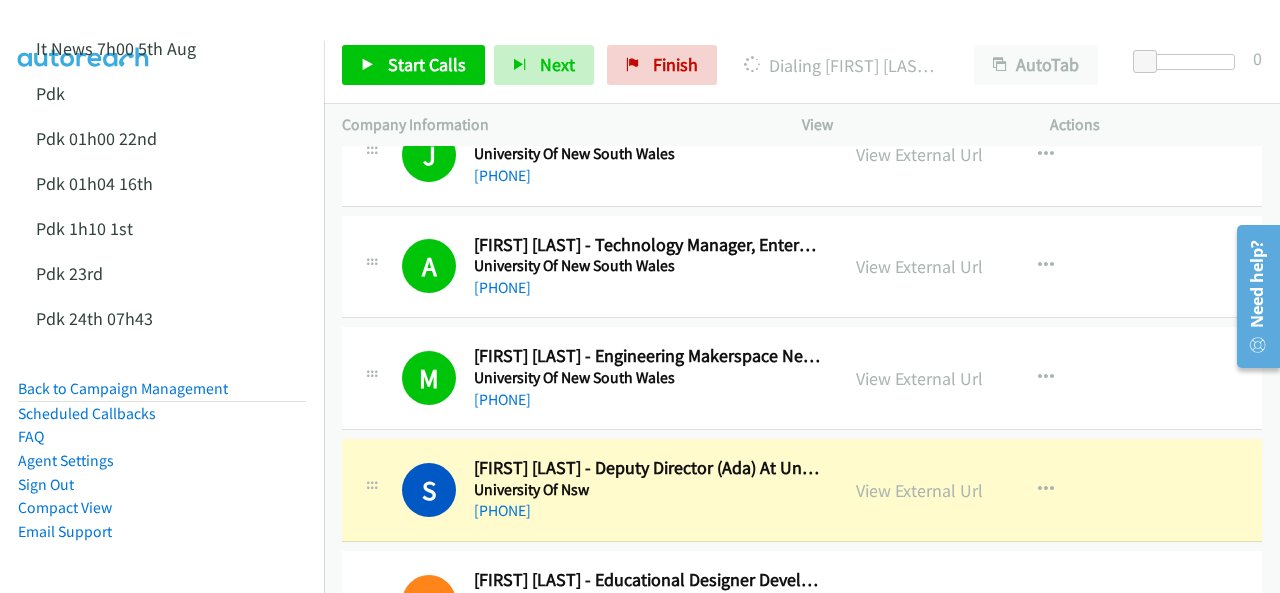 scroll, scrollTop: 2400, scrollLeft: 0, axis: vertical 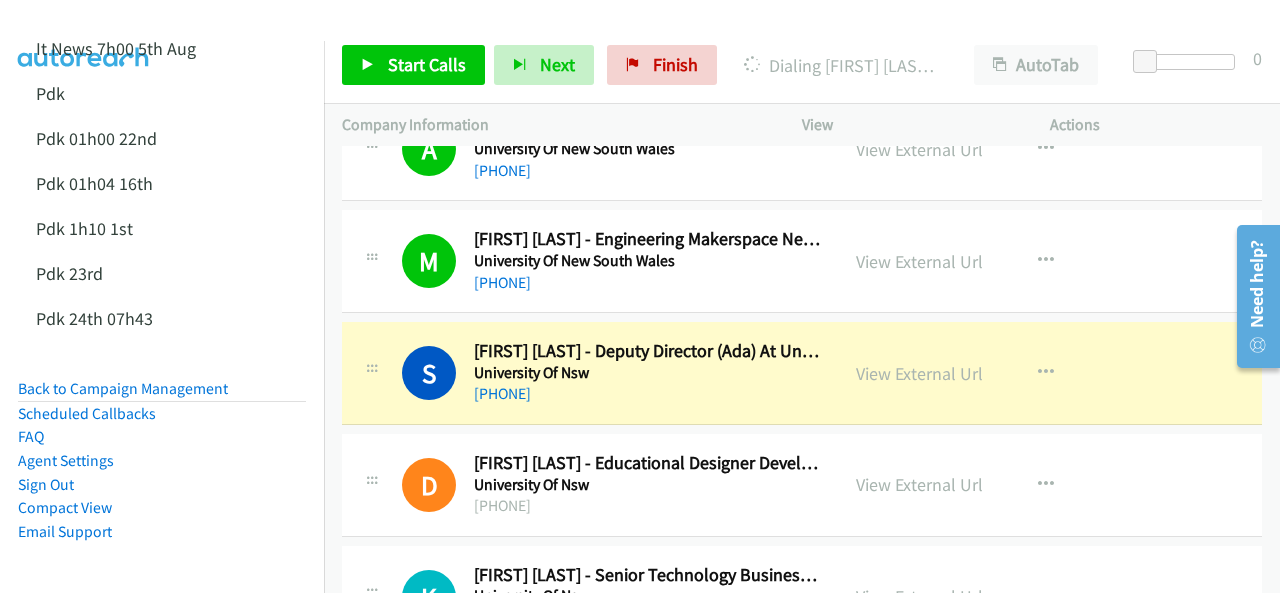 click at bounding box center (84, 35) 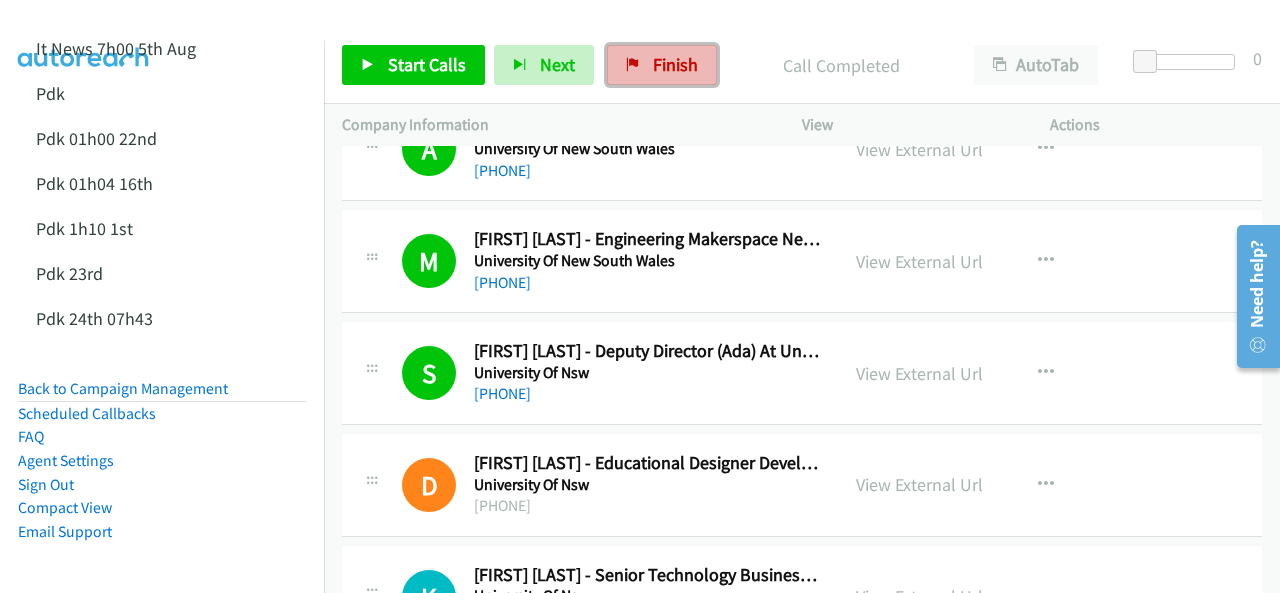 click on "Finish" at bounding box center [675, 64] 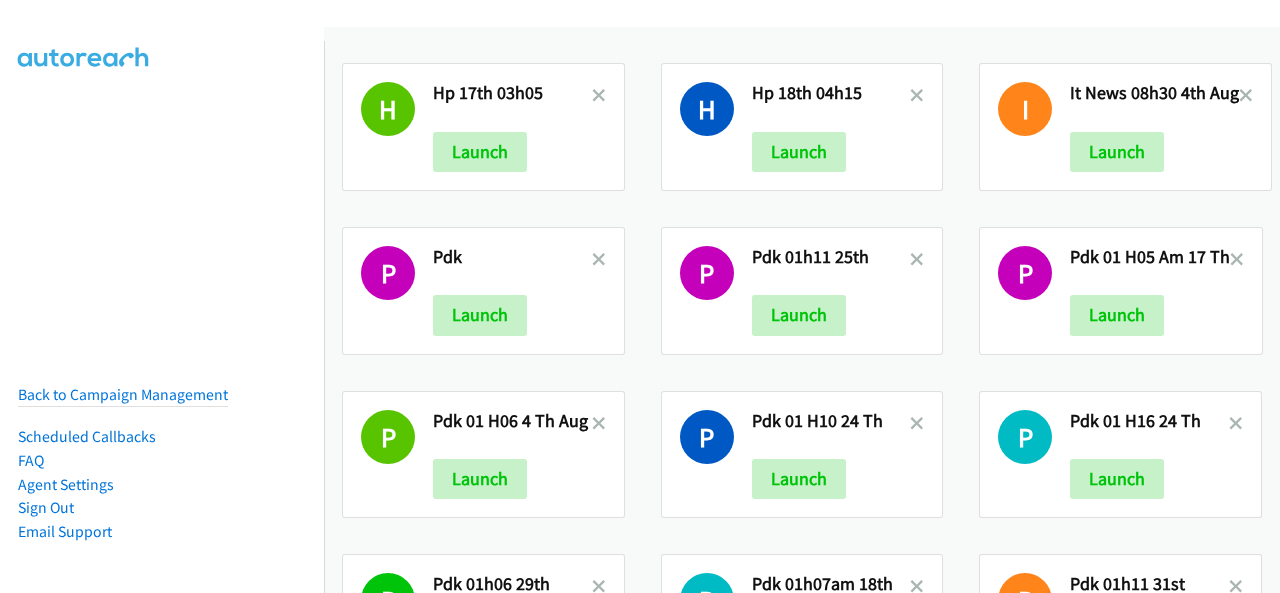 scroll, scrollTop: 0, scrollLeft: 0, axis: both 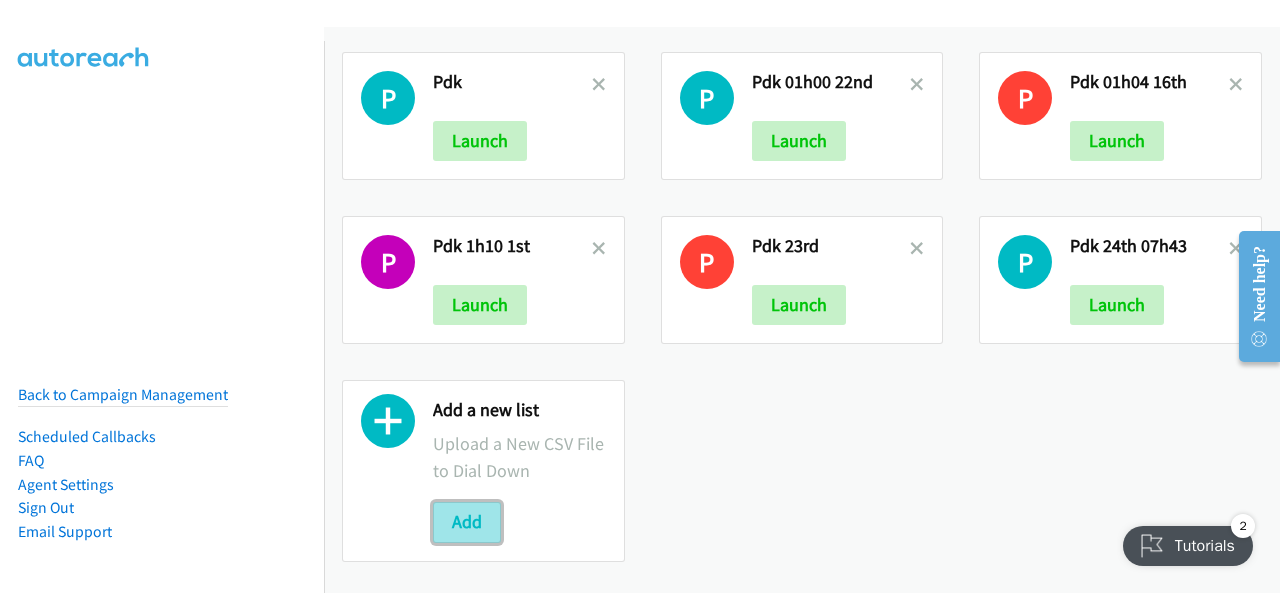 click on "Add" at bounding box center (467, 522) 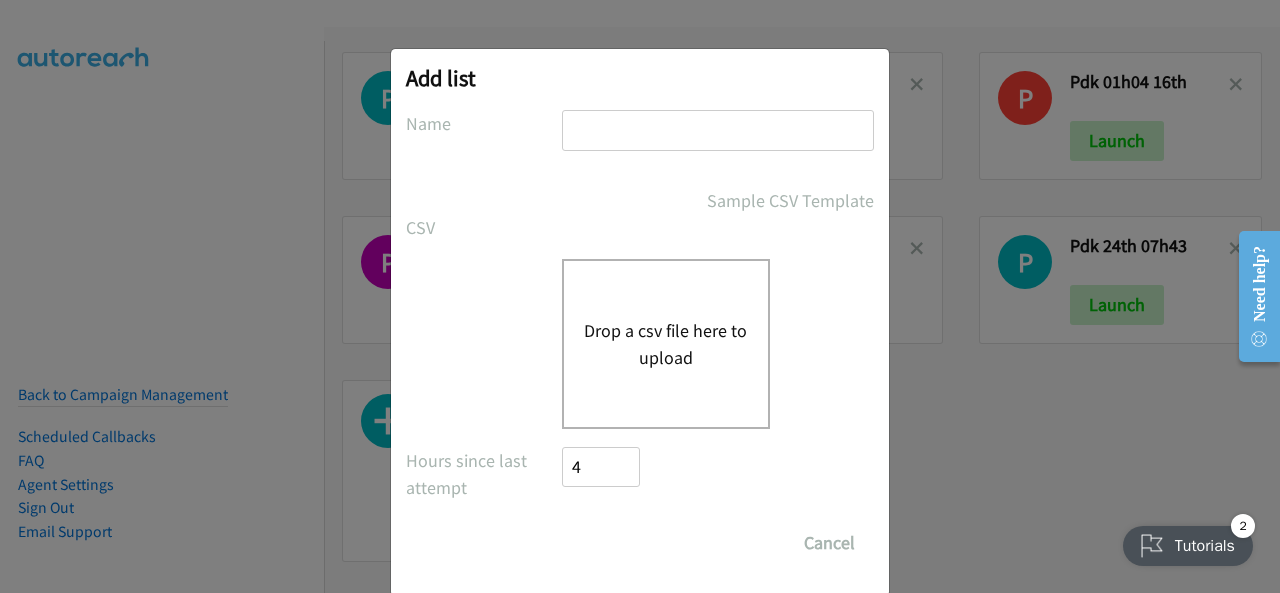 paste on "PDK 07h32 6th [DATE]" 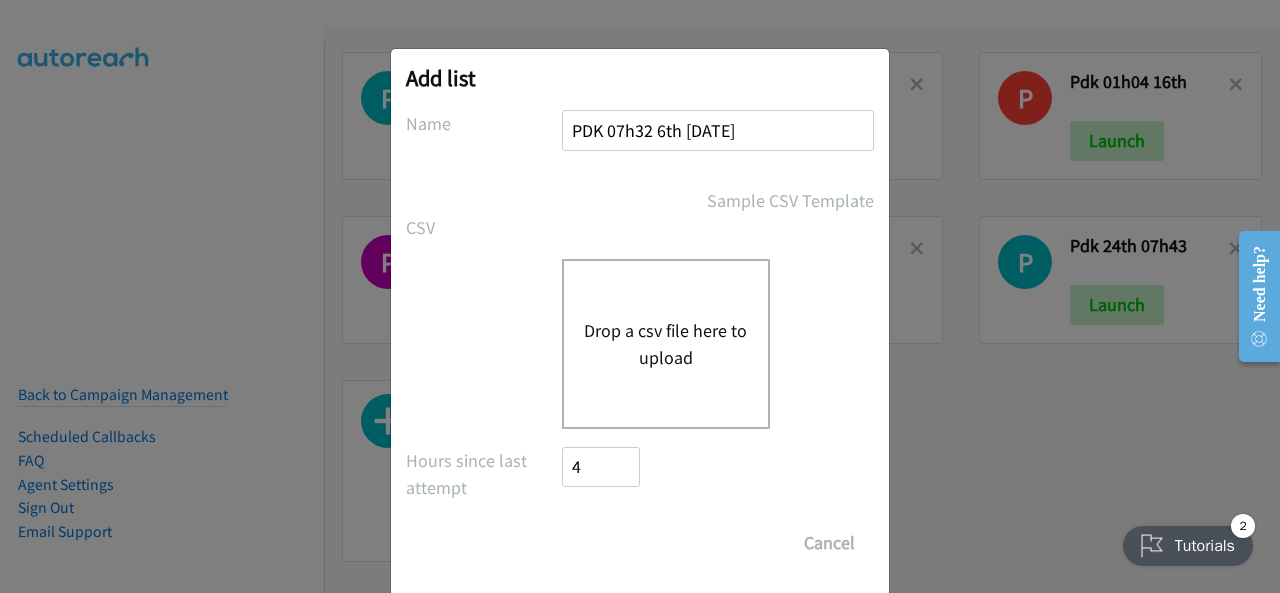 type on "PDK 07h32 6th [DATE]" 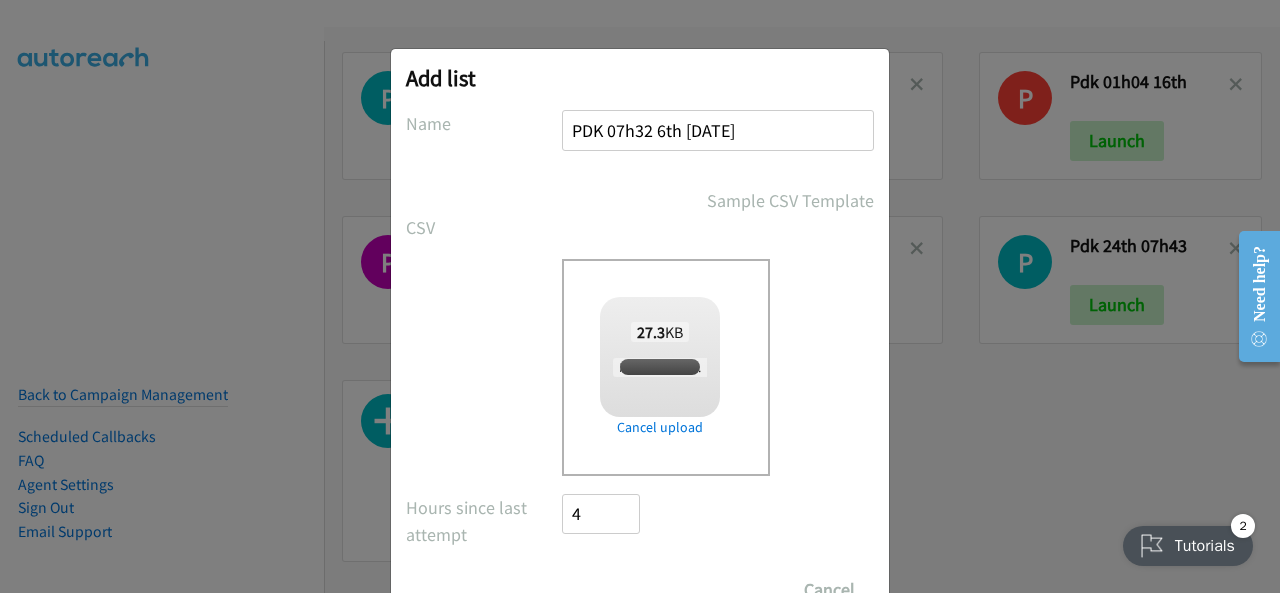 checkbox on "true" 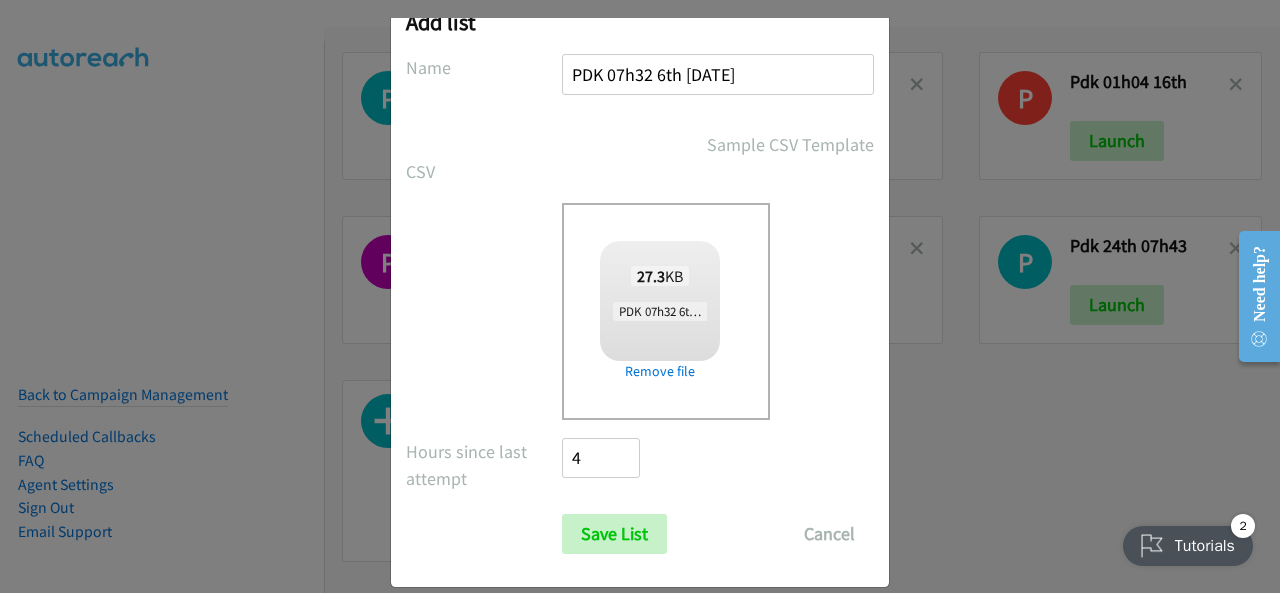 scroll, scrollTop: 80, scrollLeft: 0, axis: vertical 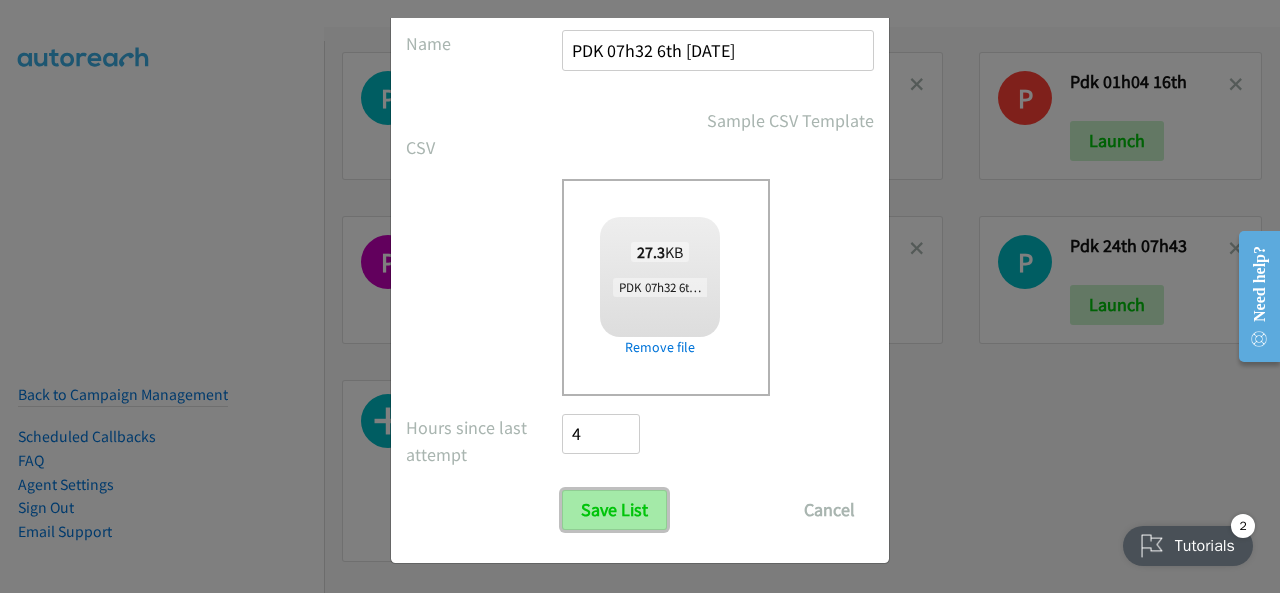 click on "Save List" at bounding box center [614, 510] 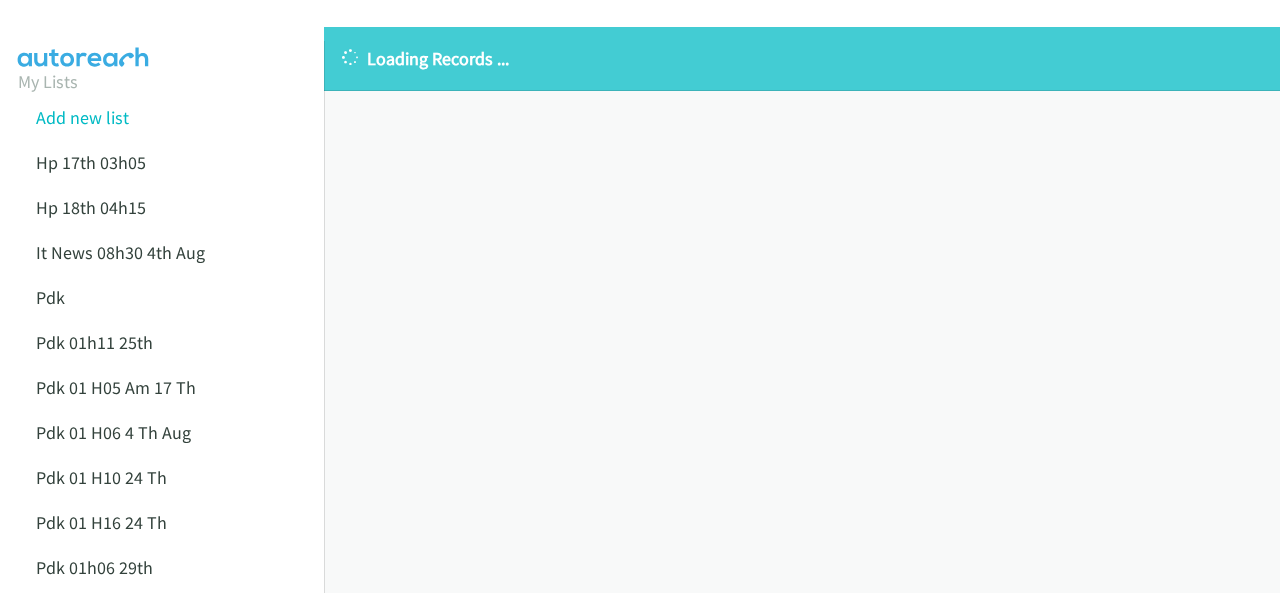 scroll, scrollTop: 0, scrollLeft: 0, axis: both 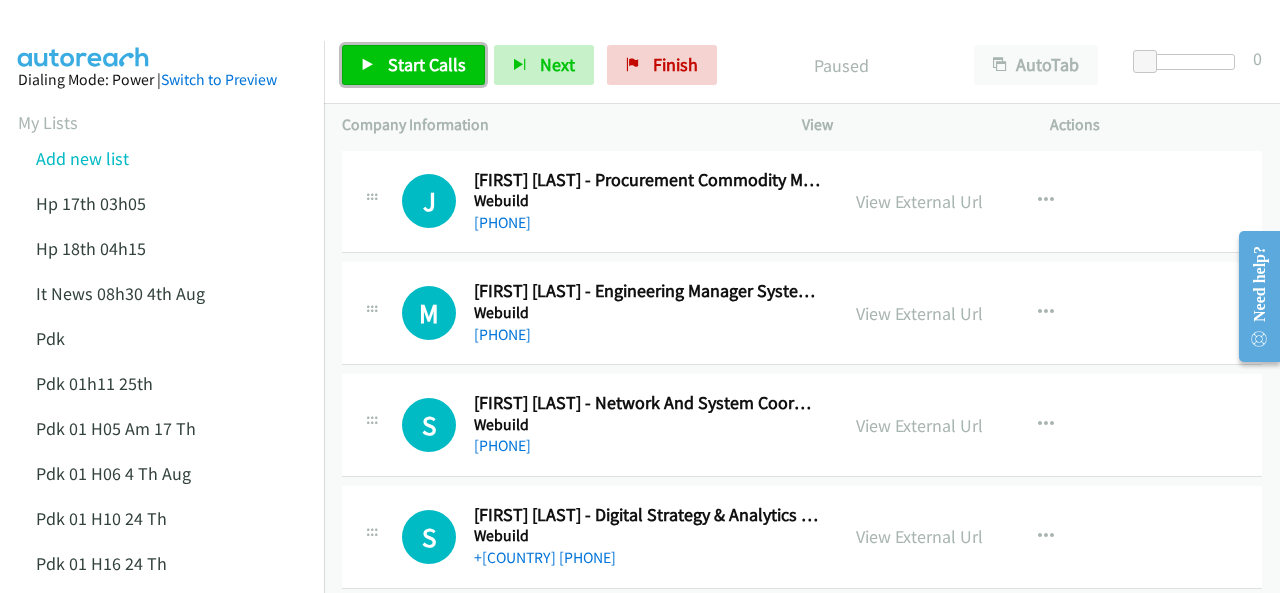 click on "Start Calls" at bounding box center (427, 64) 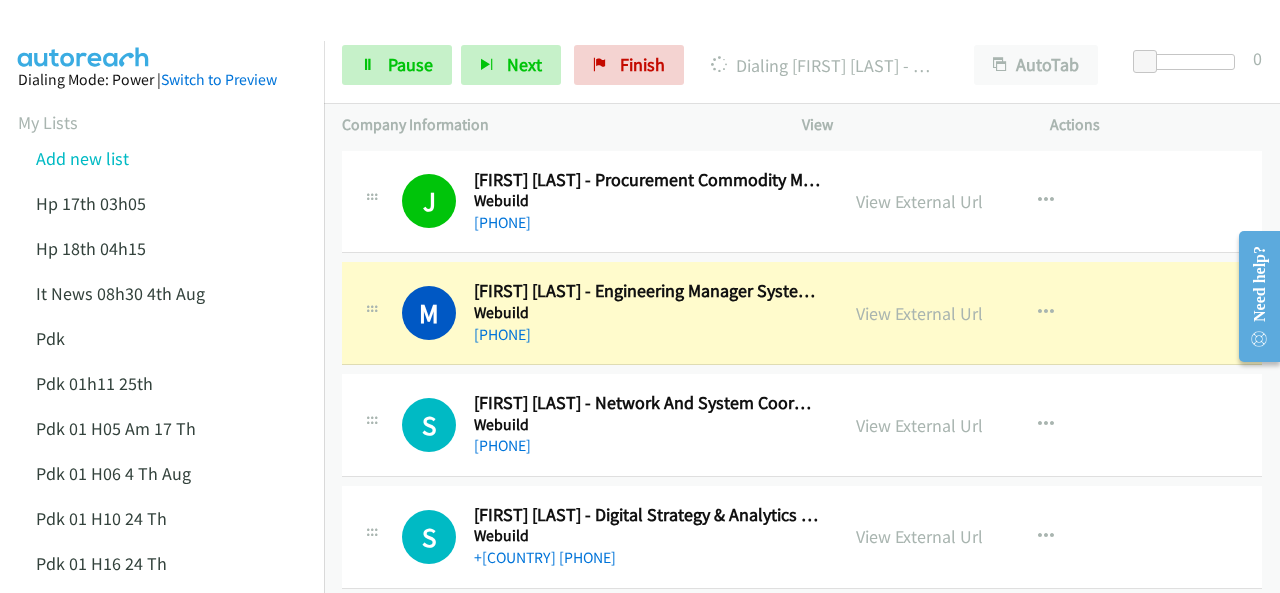 click at bounding box center (84, 35) 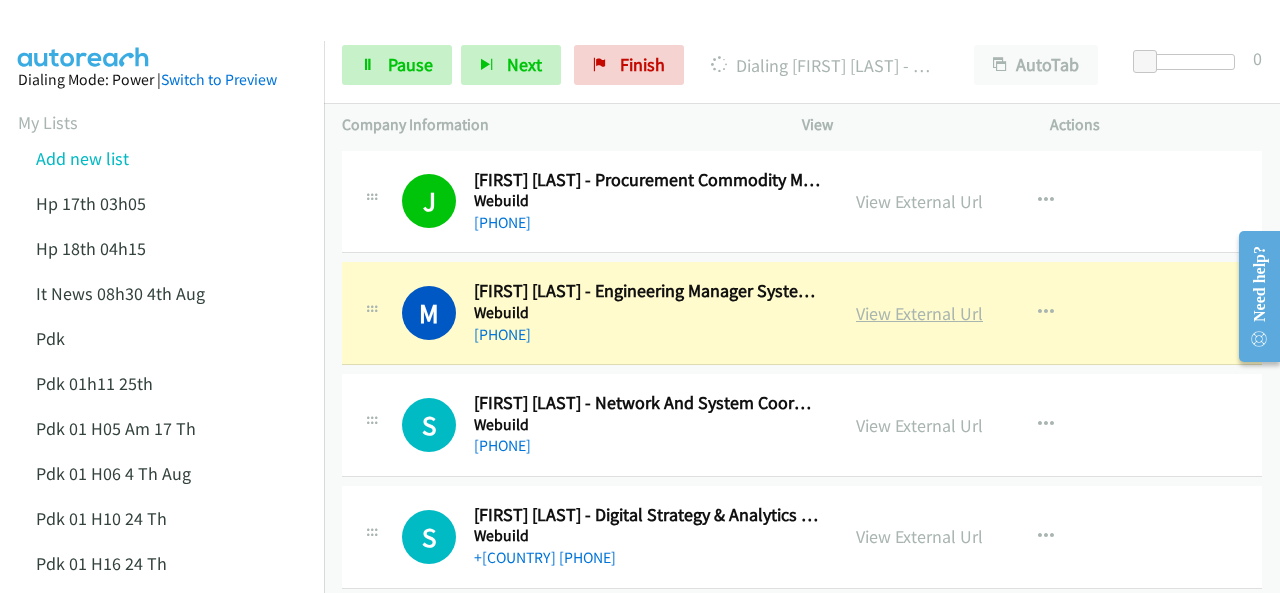 click on "View External Url" at bounding box center [919, 313] 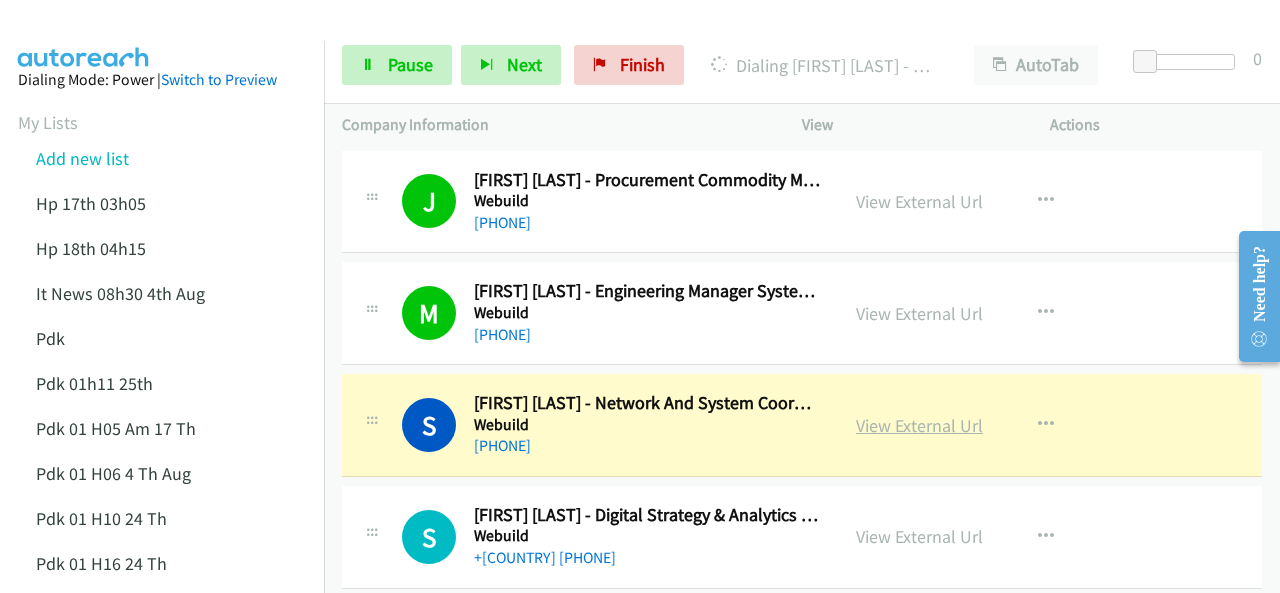 click on "View External Url" at bounding box center (919, 425) 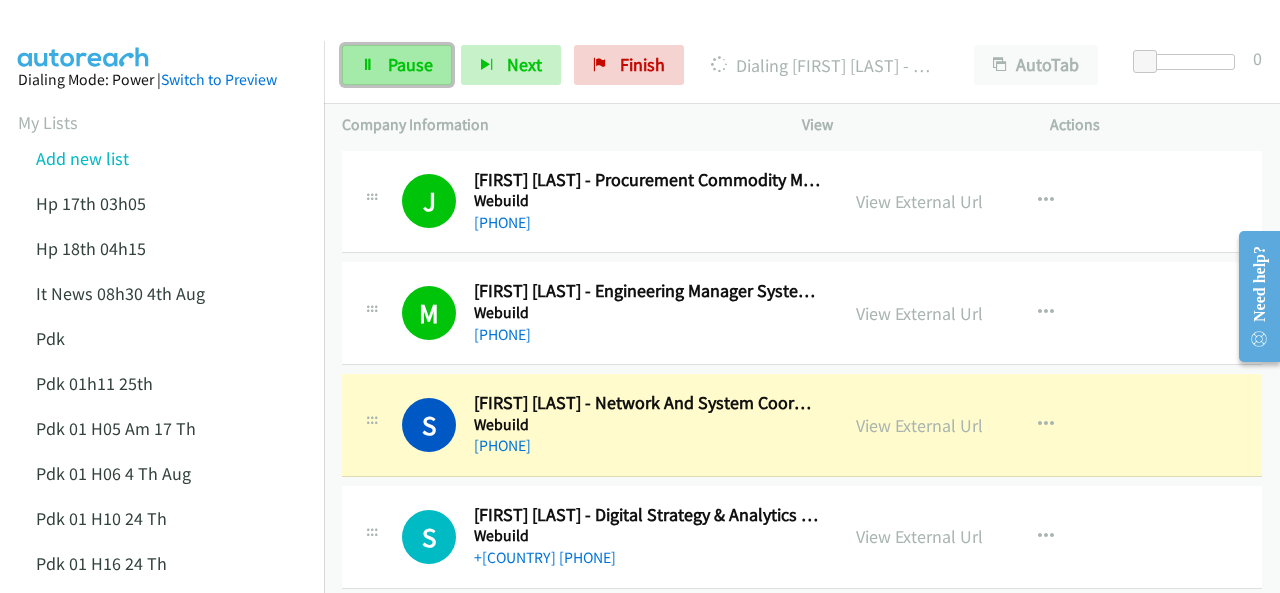 click on "Pause" at bounding box center [410, 64] 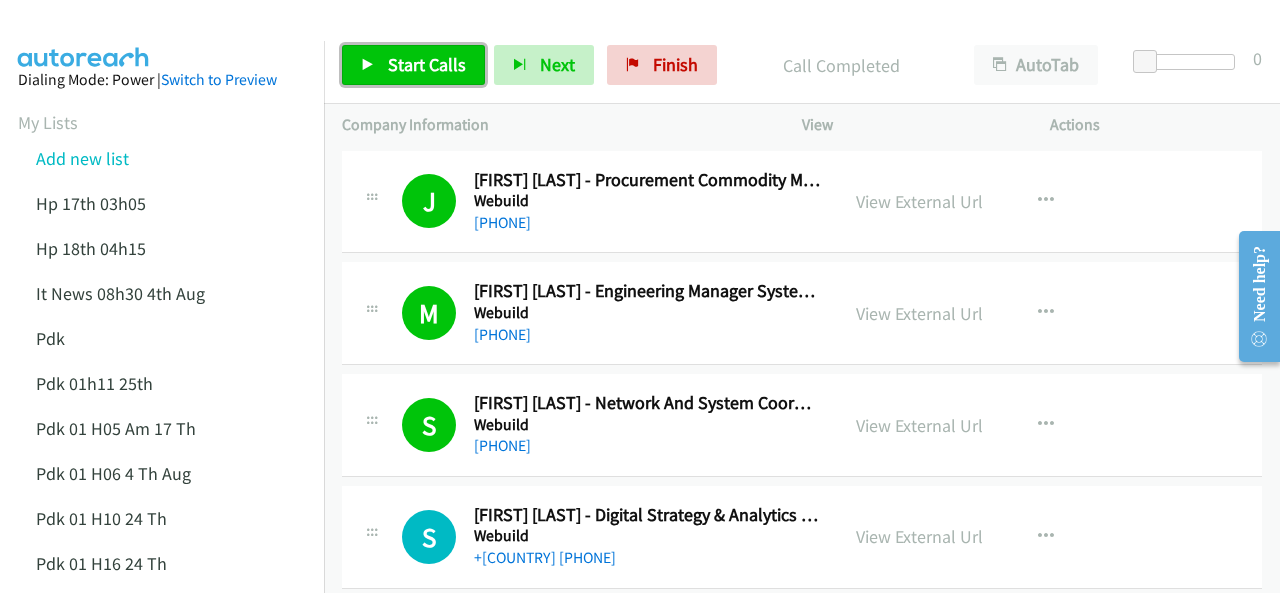 click on "Start Calls" at bounding box center (427, 64) 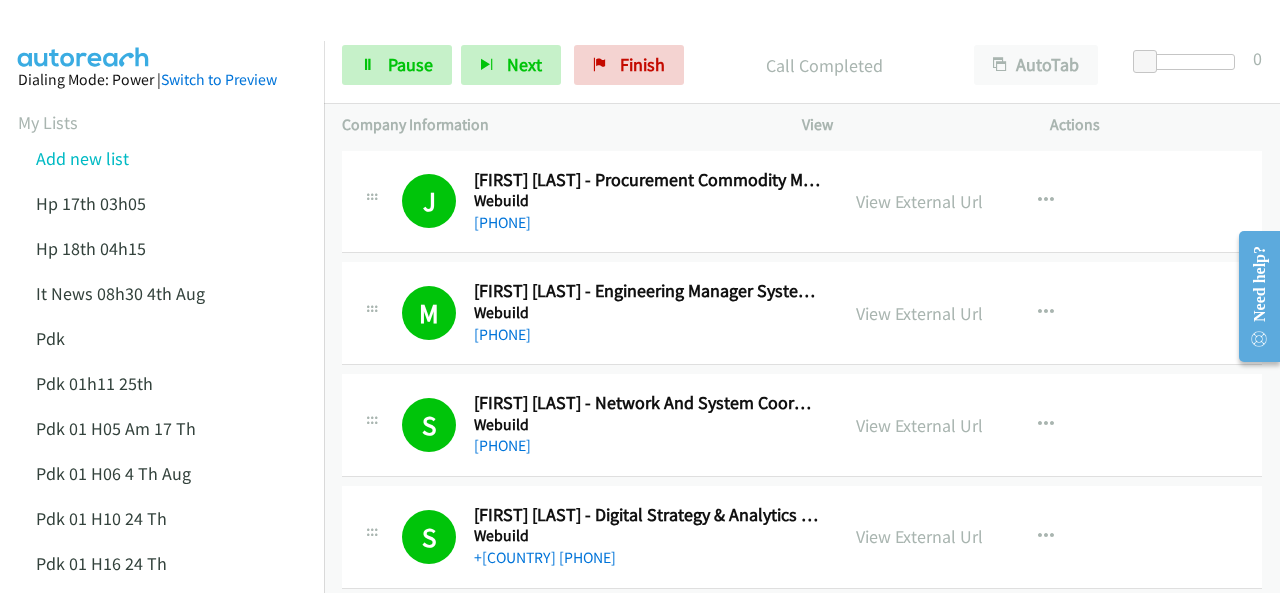 click at bounding box center [84, 35] 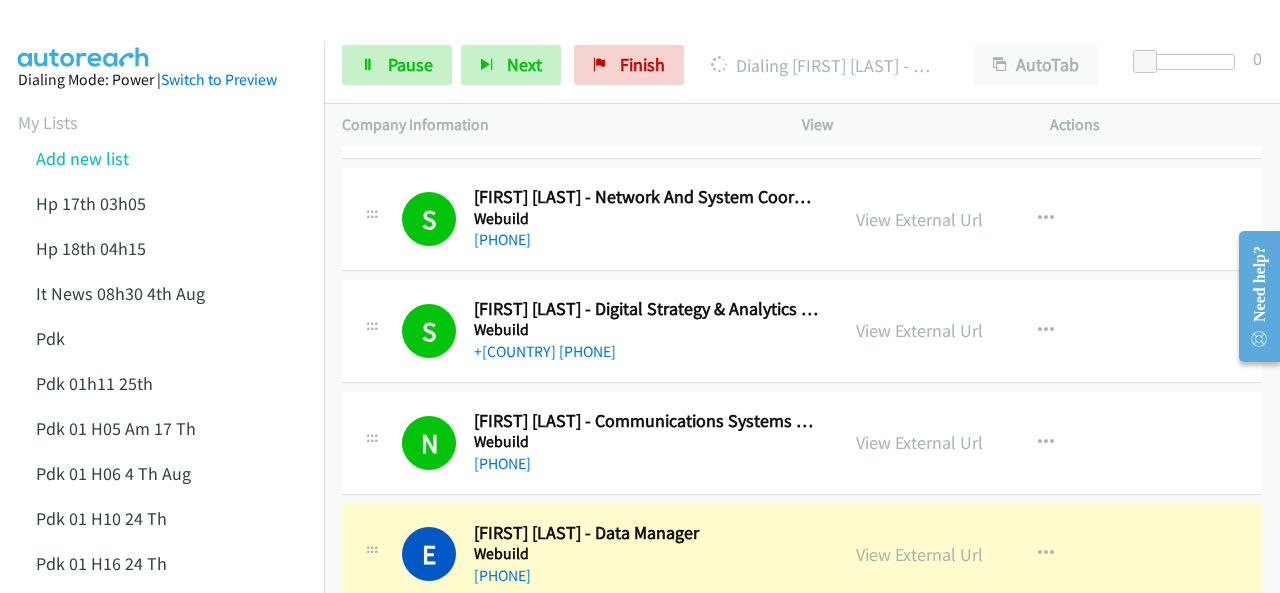 scroll, scrollTop: 400, scrollLeft: 0, axis: vertical 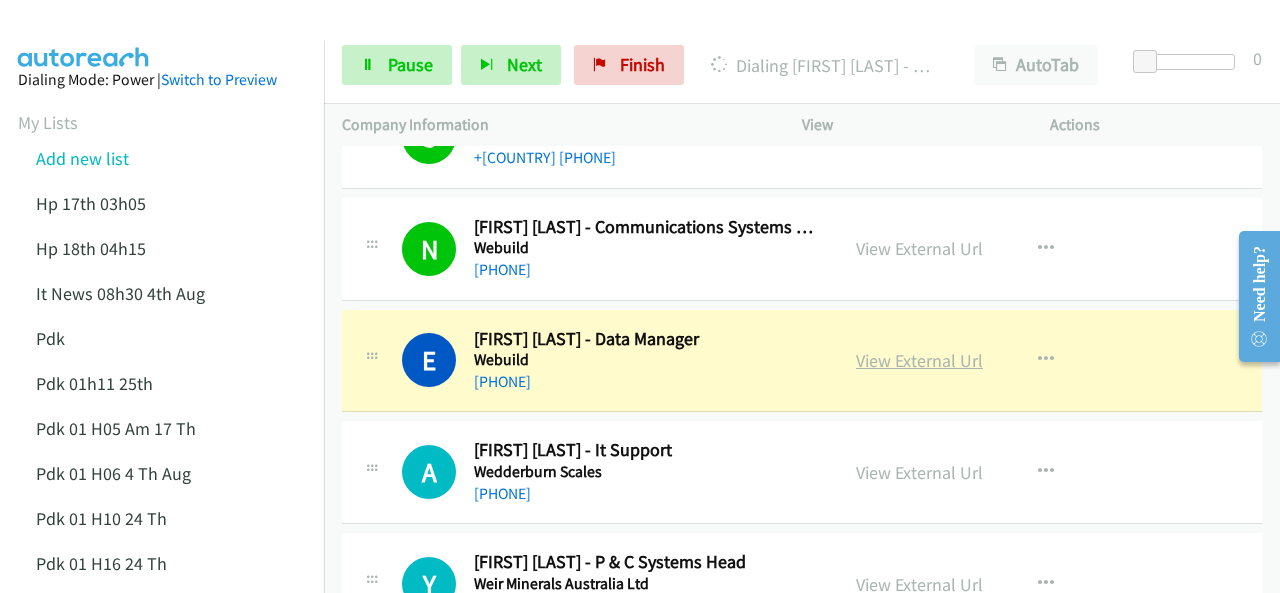 click on "View External Url" at bounding box center [919, 360] 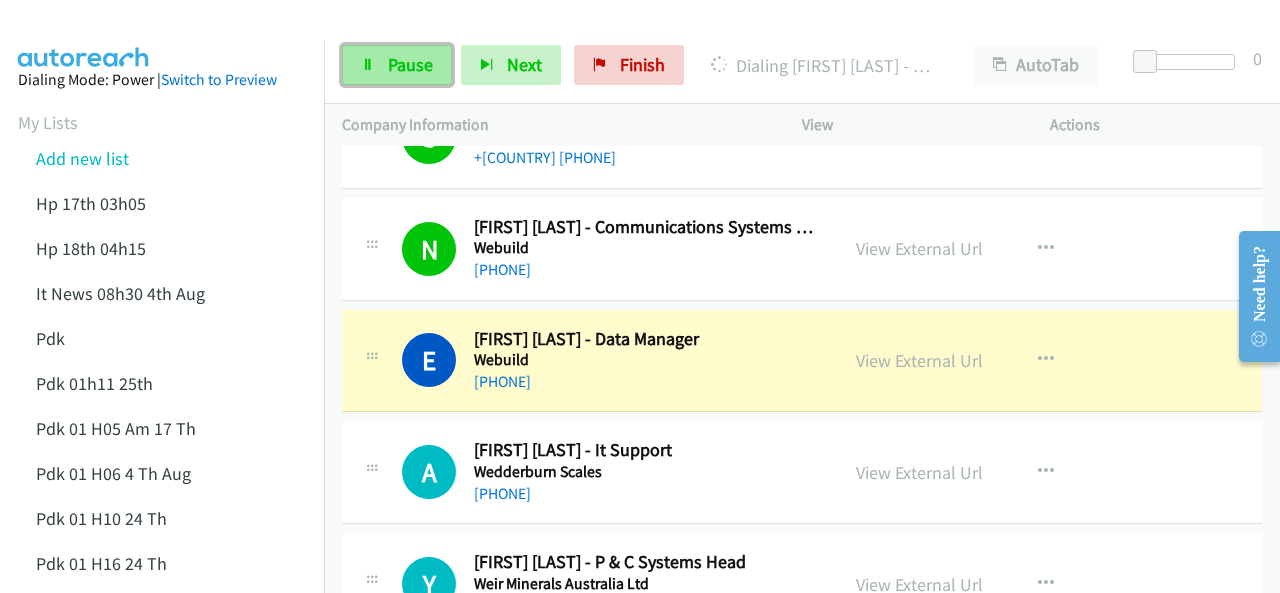 click on "Pause" at bounding box center [410, 64] 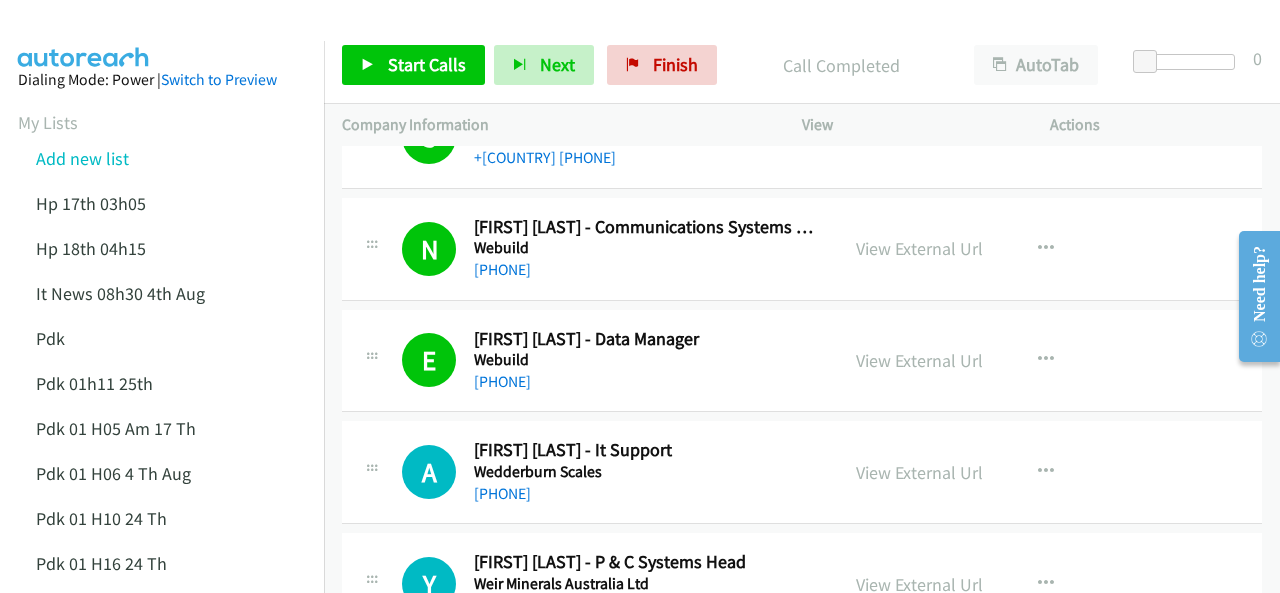 click at bounding box center (84, 35) 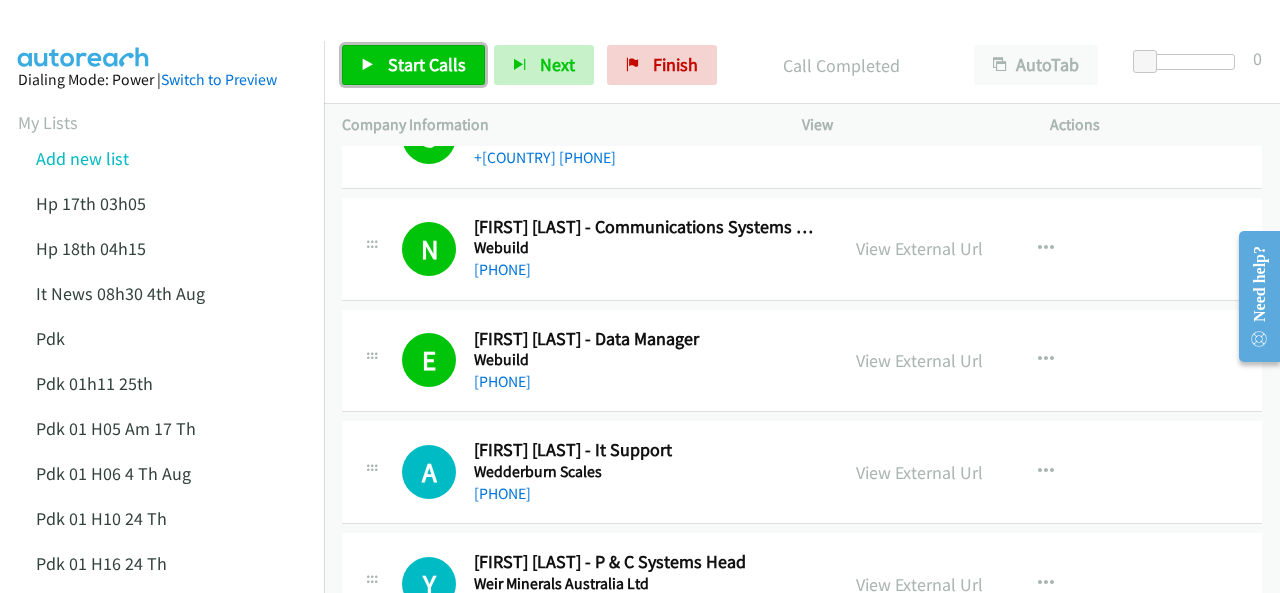 click on "Start Calls" at bounding box center [427, 64] 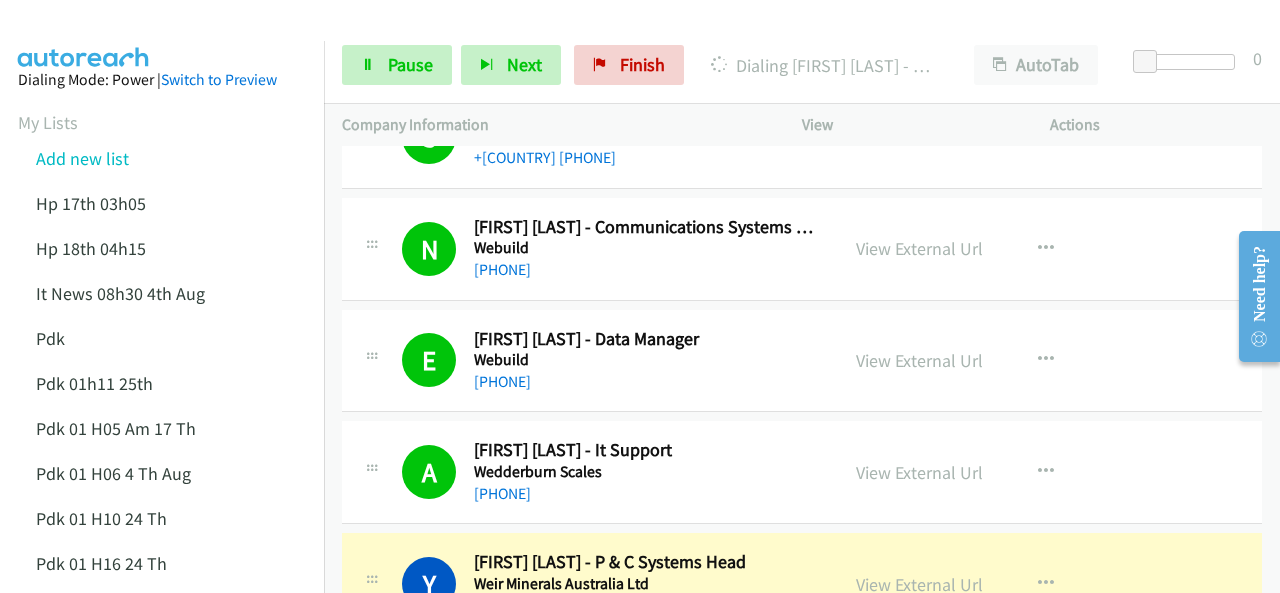 drag, startPoint x: 58, startPoint y: 51, endPoint x: 96, endPoint y: 1, distance: 62.801273 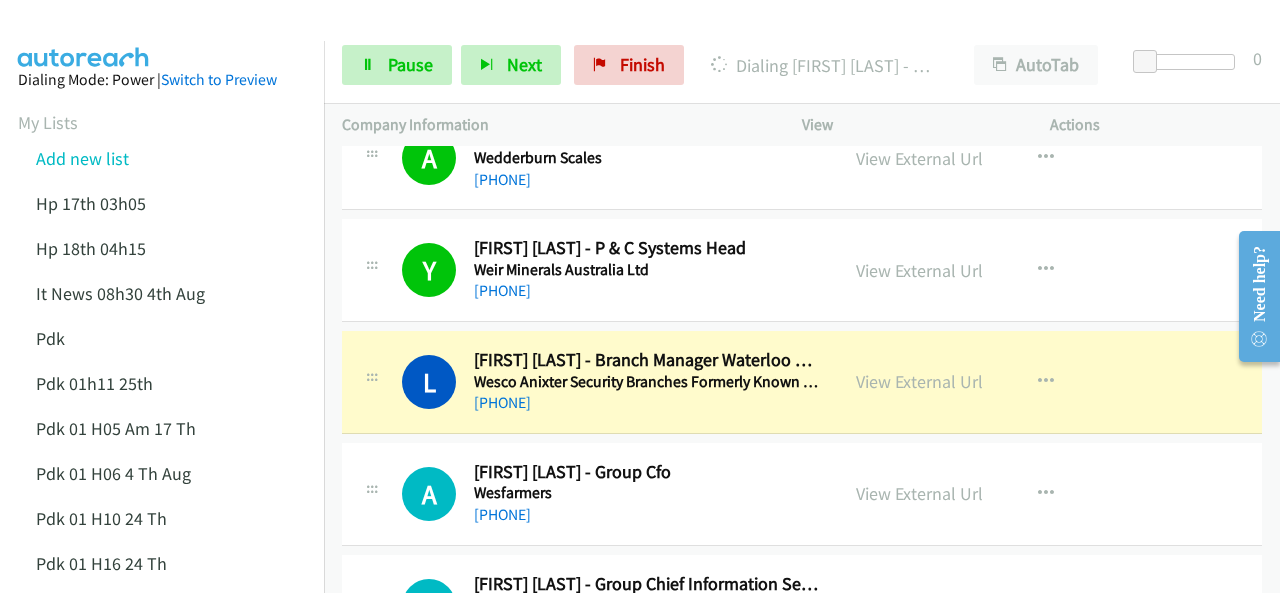 scroll, scrollTop: 800, scrollLeft: 0, axis: vertical 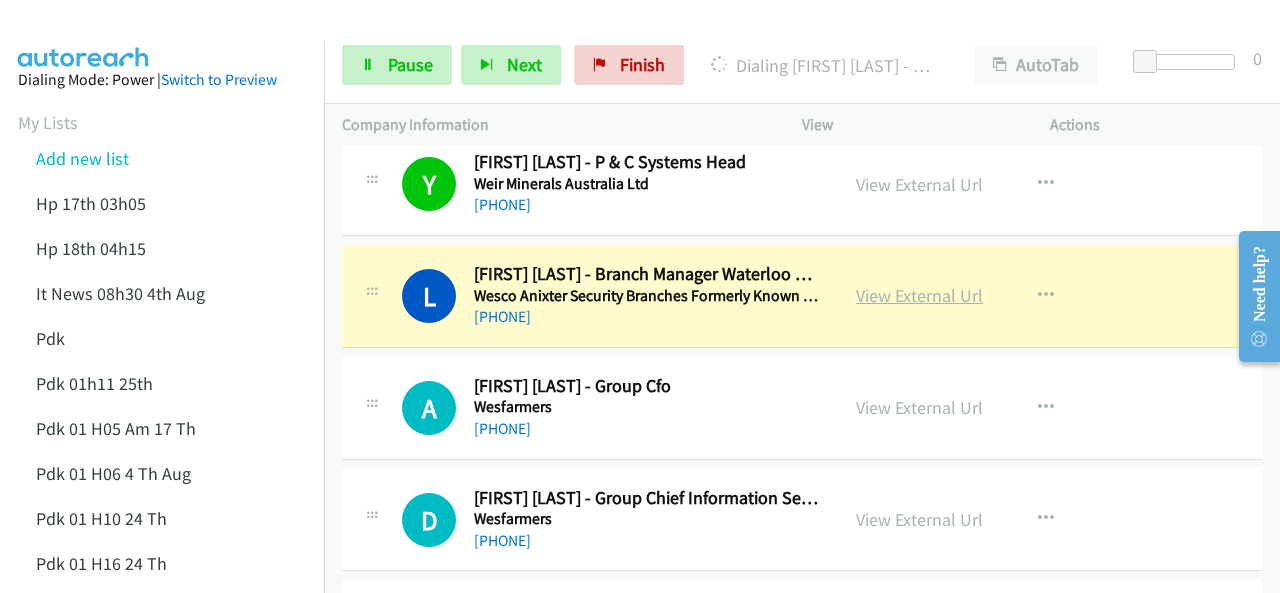 click on "View External Url" at bounding box center [919, 295] 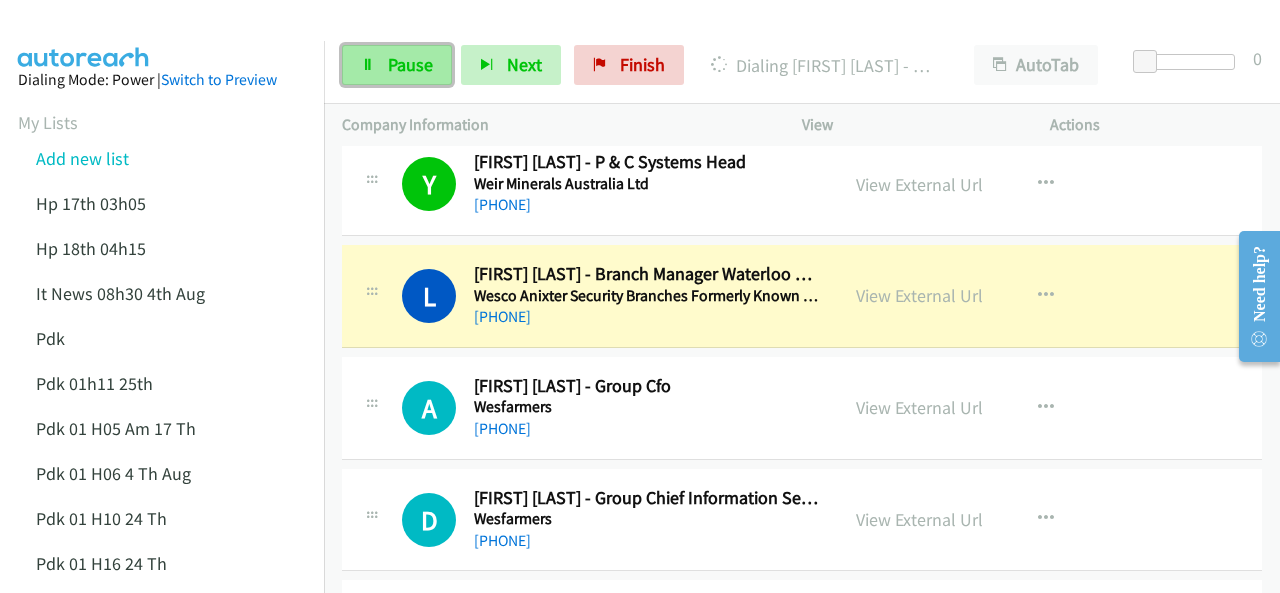 click on "Pause" at bounding box center (410, 64) 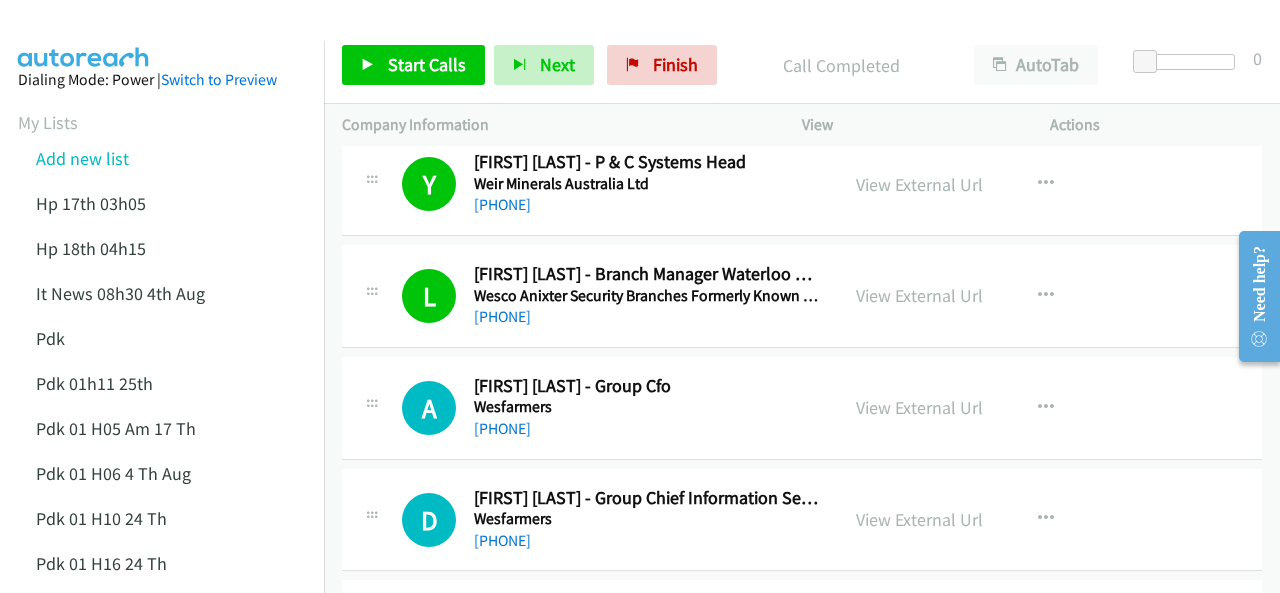 drag, startPoint x: 124, startPoint y: 31, endPoint x: 122, endPoint y: 71, distance: 40.04997 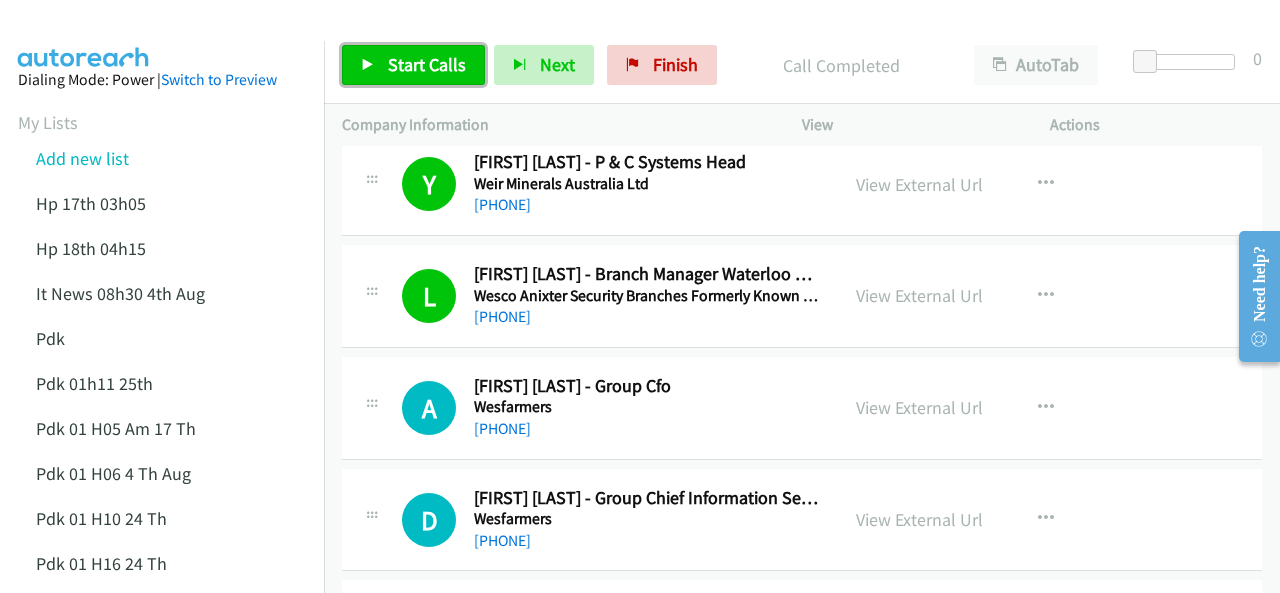 click on "Start Calls" at bounding box center (413, 65) 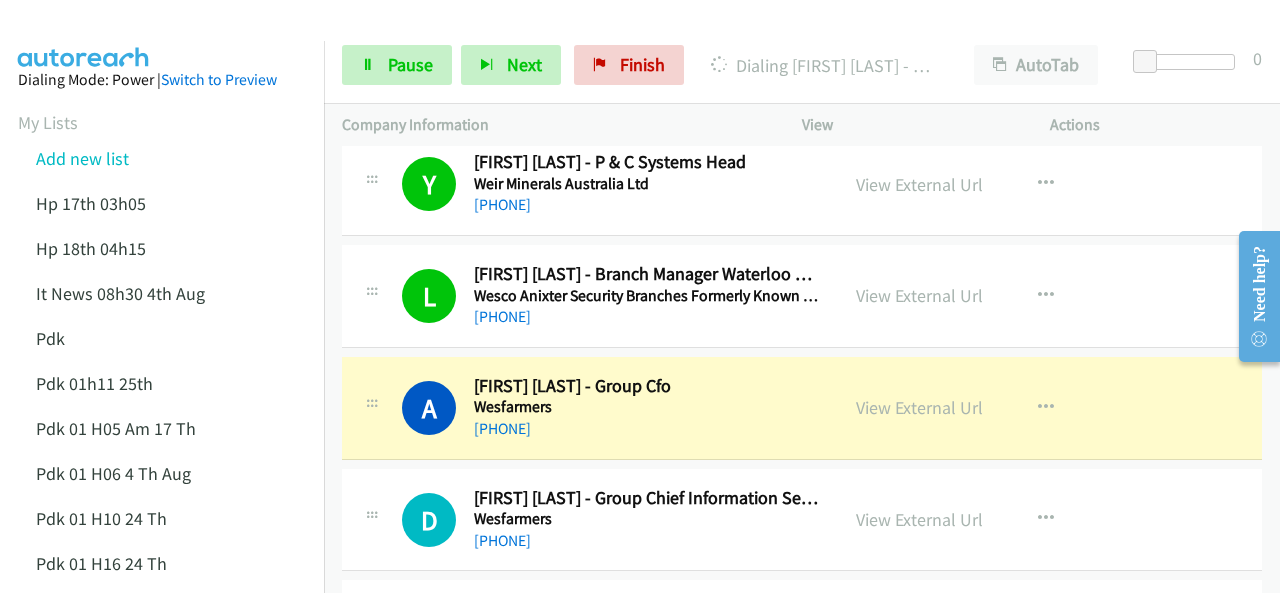 click at bounding box center (84, 35) 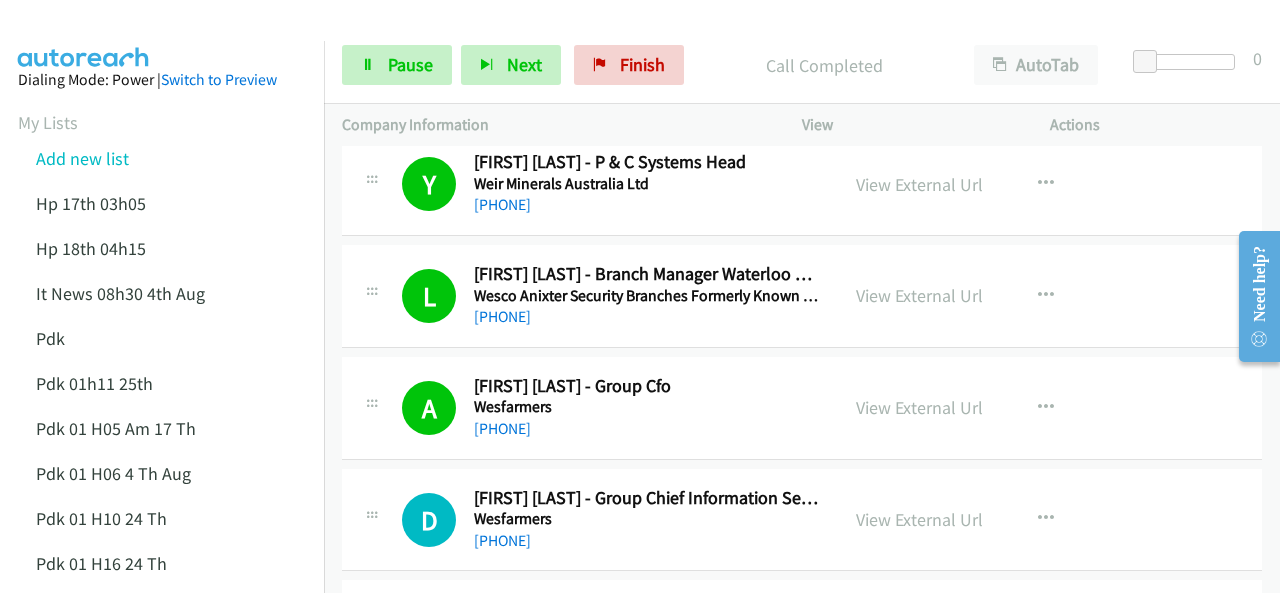 click at bounding box center (84, 35) 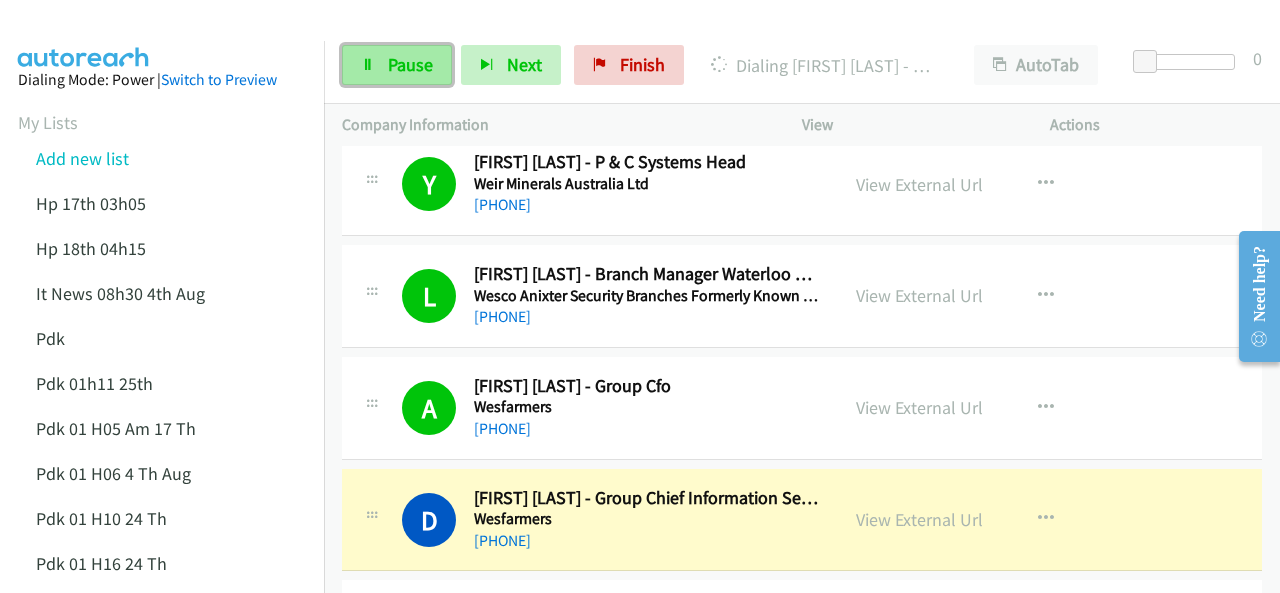 click on "Pause" at bounding box center [397, 65] 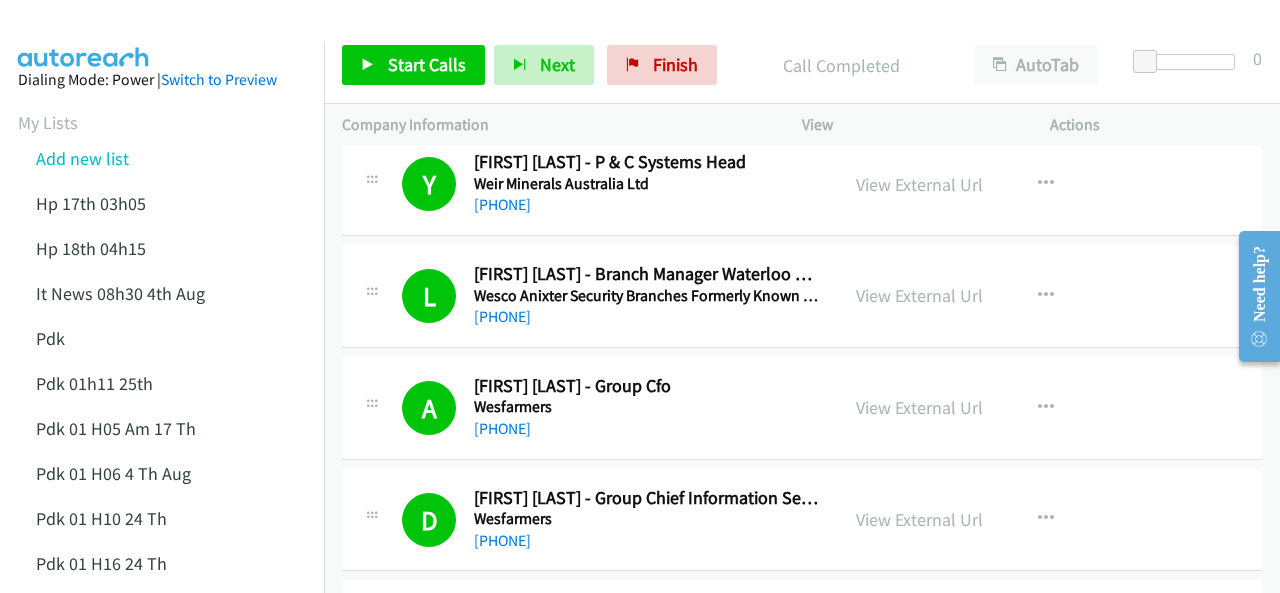 click at bounding box center [84, 35] 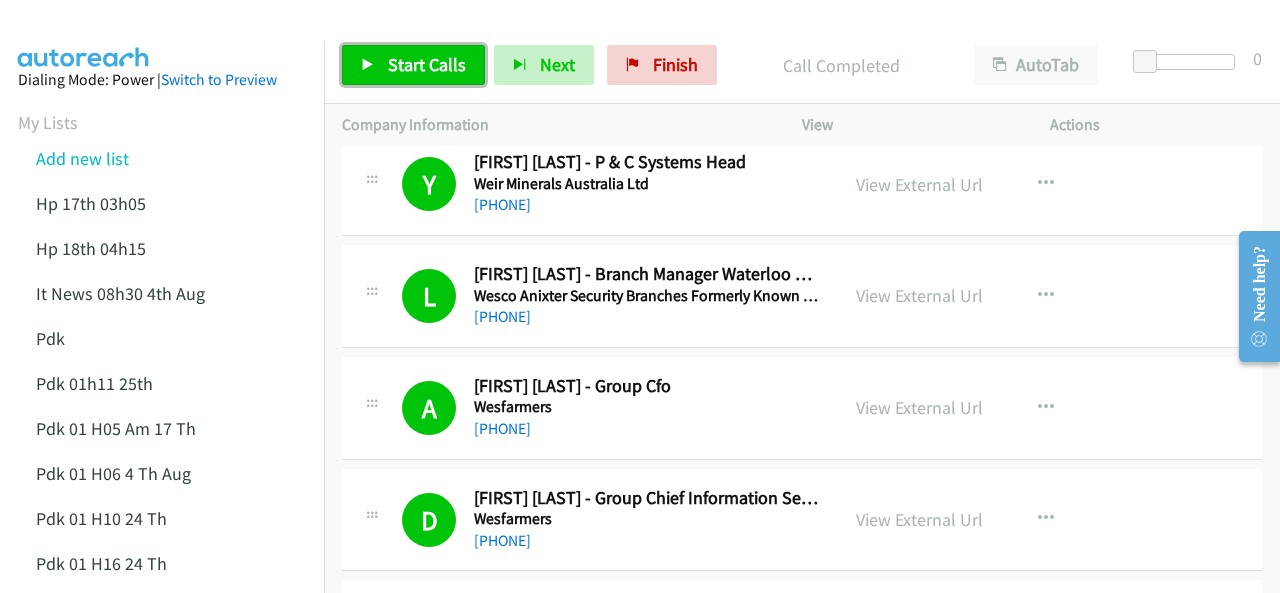 click on "Start Calls" at bounding box center (427, 64) 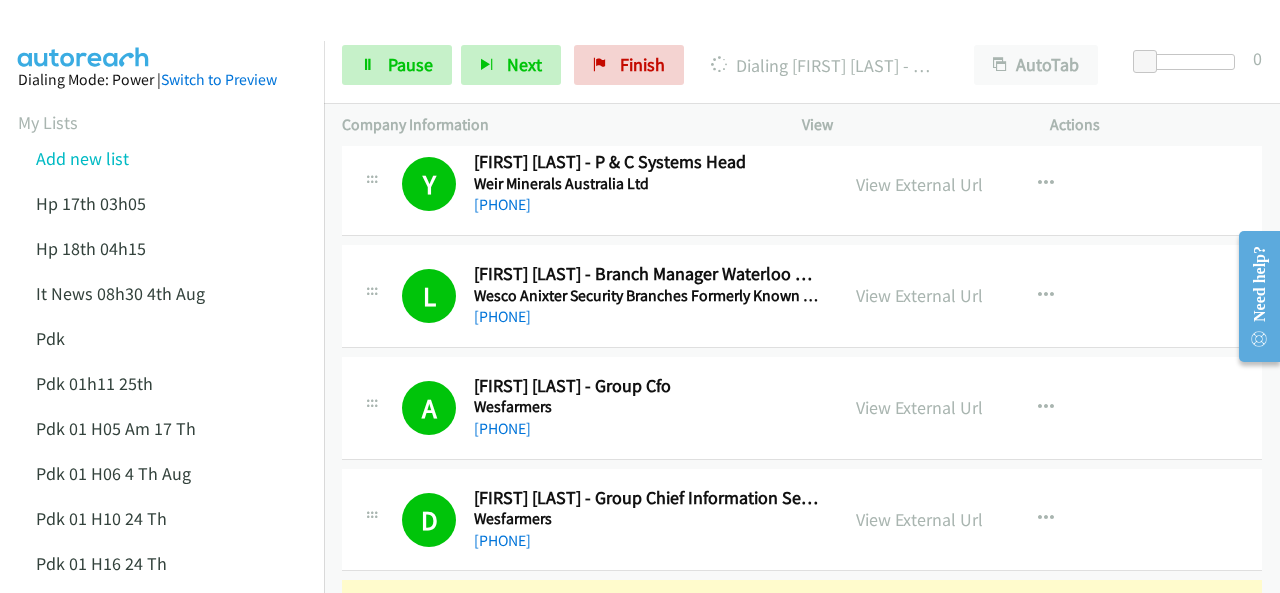 scroll, scrollTop: 1200, scrollLeft: 0, axis: vertical 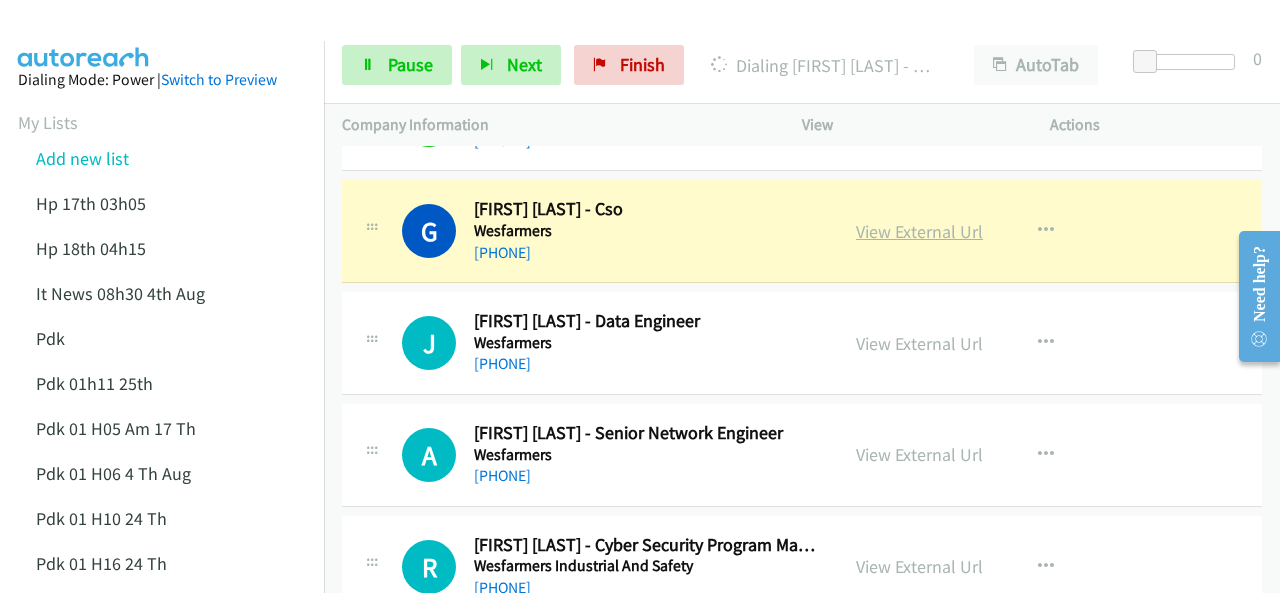 click on "View External Url" at bounding box center (919, 231) 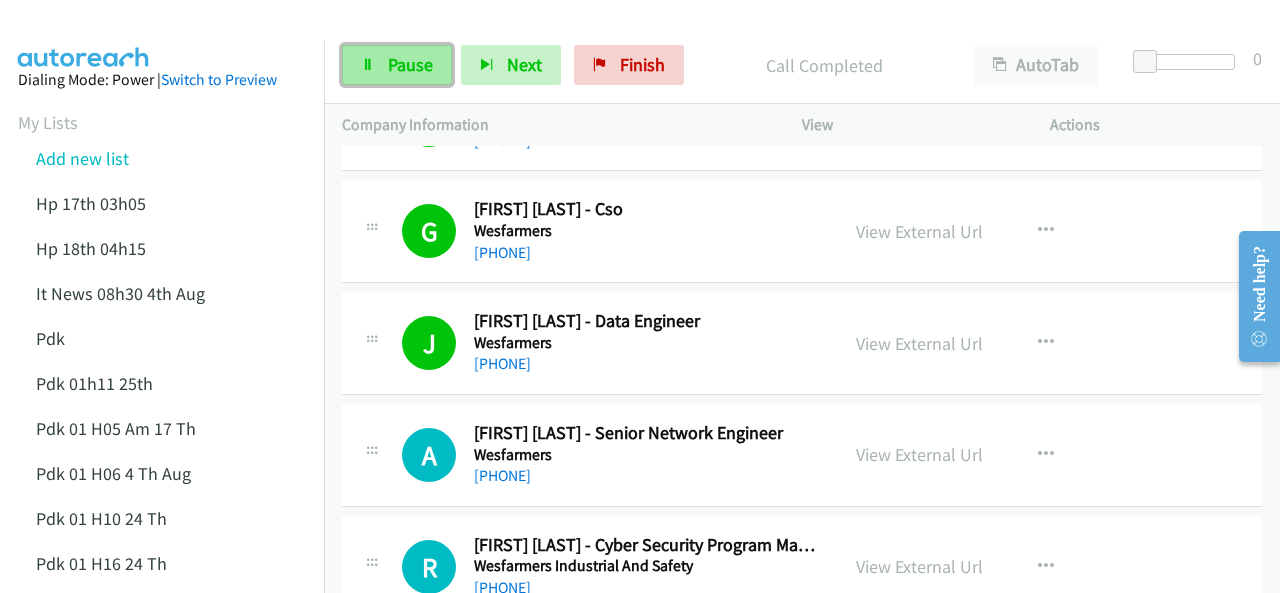 click on "Pause" at bounding box center (397, 65) 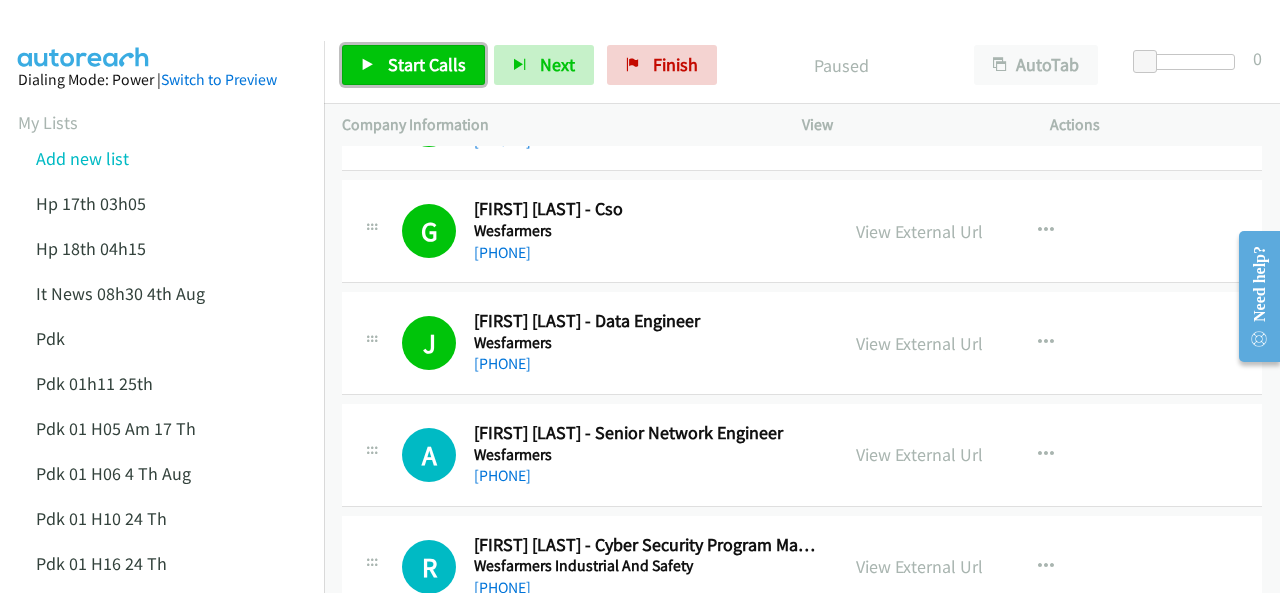 click on "Start Calls" at bounding box center (427, 64) 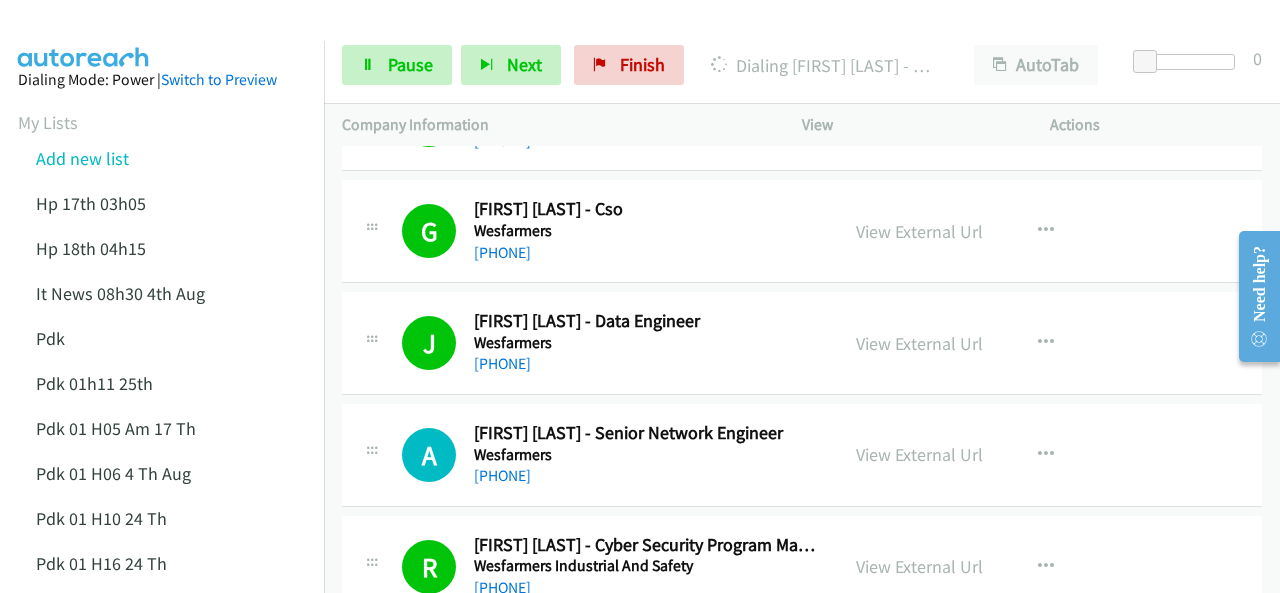 click at bounding box center [631, 38] 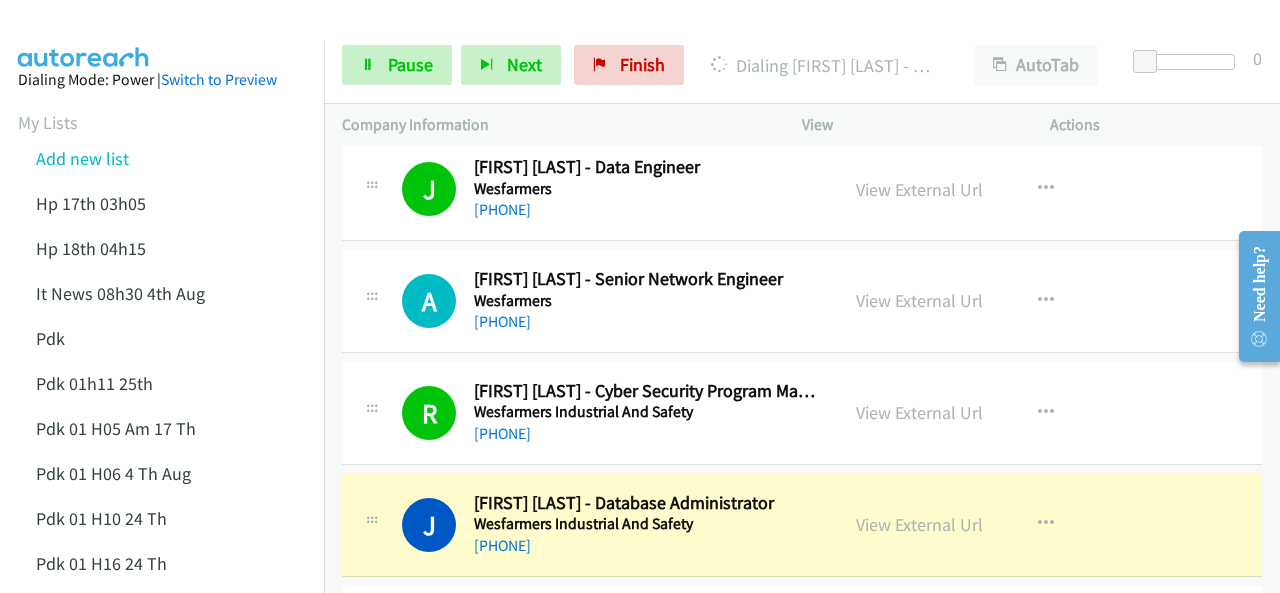 scroll, scrollTop: 1500, scrollLeft: 0, axis: vertical 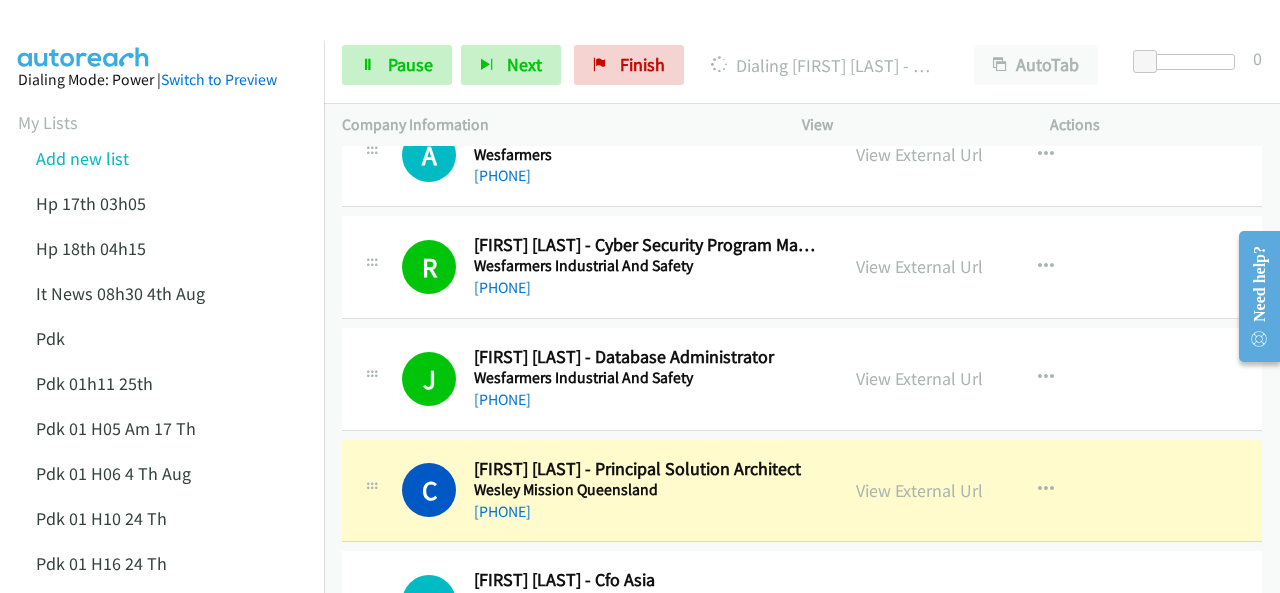 click at bounding box center [84, 35] 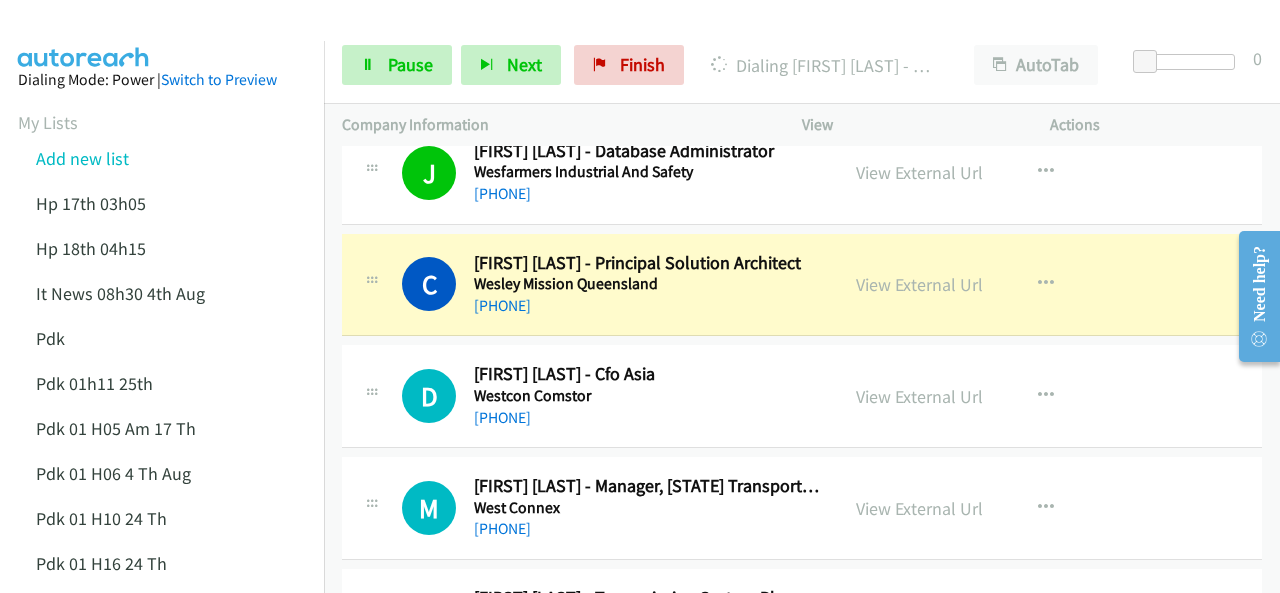 scroll, scrollTop: 1700, scrollLeft: 0, axis: vertical 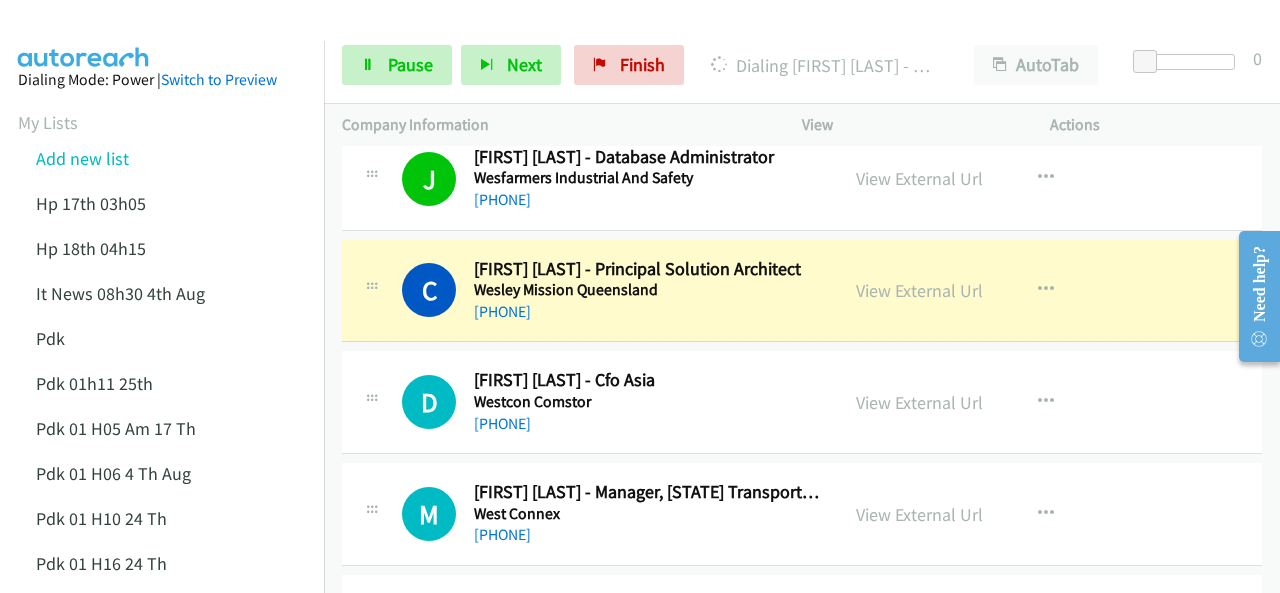 click on "Dialing Mode: Power
|
Switch to Preview
My Lists
Add new list
Hp [DATE] [TIME]
Hp [DATE] [TIME]
It News [TIME] [DATE]
Pdk
Pdk [TIME] [DATE]
Pdk [TIME] Am [DATE]
Pdk [TIME] [DATE]
Pdk [TIME] [DATE]
Pdk [TIME] [DATE]
Pdk [TIME] [DATE]
Pdk [TIME]am [DATE]
Pdk [TIME] [DATE]
Pdk [TIME] [DATE]
Pdk [TIME]am [DATE]
Pdk [TIME] [DATE]
Pdk [TIME] [DATE]
Pdk [TIME] [DATE]
Pdk [TIME] [DATE]
Pdk [TIME] [DATE]
Pdk [TIME] [DATE]
Pdk [TIME] [DATE]
Pdk [DATE] [TIME]
Pdk [DATE] [TIME]
Pdk [DATE]
Pdk [DATE] [TIME]
Pdk [TIME] [DATE]
Pdk [TIME] [DATE]
P Dk [TIME] [DATE]
Sap [TIME] [DATE]
Sap [TIME] [DATE]
Hp [TIME]
It News [TIME] [DATE]
Pdk
Pdk [TIME] [DATE]
Pdk [TIME] [DATE]
Pdk [TIME] [DATE]
Pdk [DATE]
Pdk [DATE] [TIME]" at bounding box center (162, 1157) 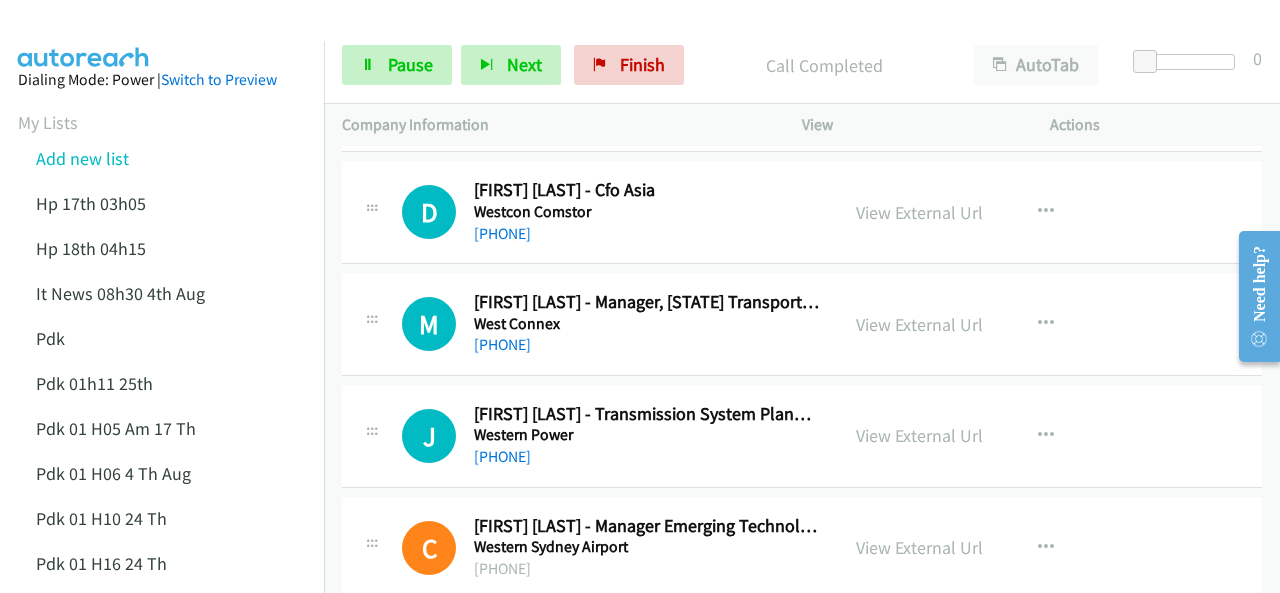 scroll, scrollTop: 1900, scrollLeft: 0, axis: vertical 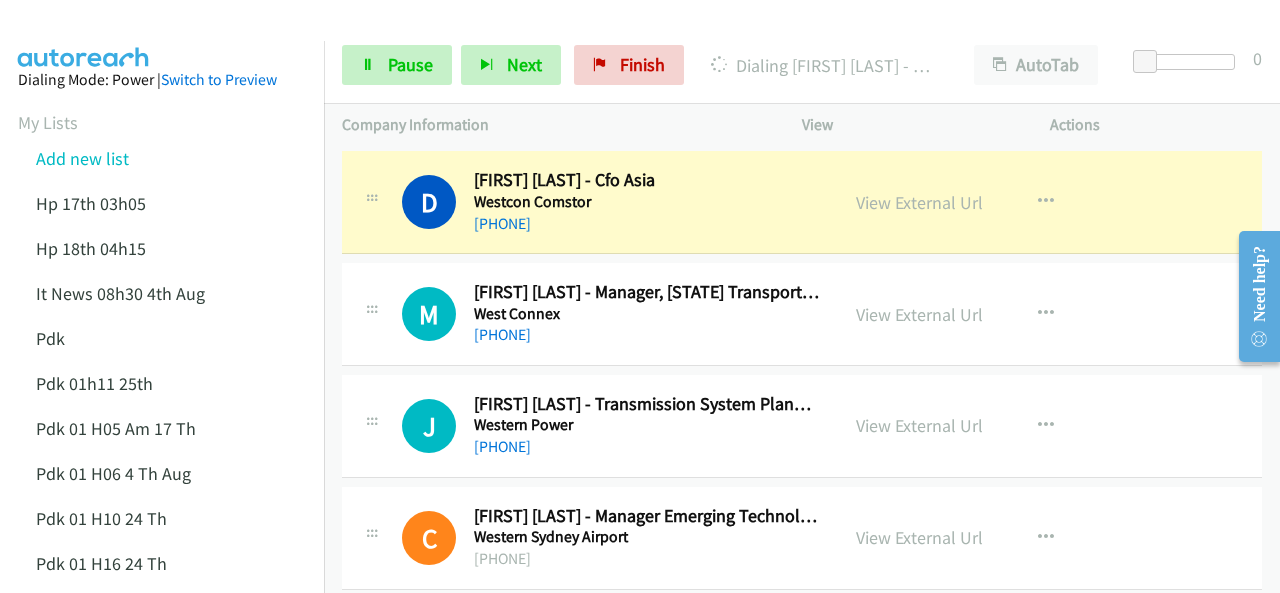 click on "Dialing Mode: Power
|
Switch to Preview
My Lists
Add new list
Hp [DATE] [TIME]
Hp [DATE] [TIME]
It News [TIME] [DATE]
Pdk
Pdk [TIME] [DATE]
Pdk [TIME] Am [DATE]
Pdk [TIME] [DATE]
Pdk [TIME] [DATE]
Pdk [TIME] [DATE]
Pdk [TIME] [DATE]
Pdk [TIME]am [DATE]
Pdk [TIME] [DATE]
Pdk [TIME] [DATE]
Pdk [TIME]am [DATE]
Pdk [TIME] [DATE]
Pdk [TIME] [DATE]
Pdk [TIME] [DATE]
Pdk [TIME] [DATE]
Pdk [TIME] [DATE]
Pdk [TIME] [DATE]
Pdk [TIME] [DATE]
Pdk [DATE] [TIME]
Pdk [DATE] [TIME]
Pdk [DATE]
Pdk [DATE] [TIME]
Pdk [TIME] [DATE]
Pdk [TIME] [DATE]
P Dk [TIME] [DATE]
Sap [TIME] [DATE]
Sap [TIME] [DATE]
Hp [TIME]
It News [TIME] [DATE]
Pdk
Pdk [TIME] [DATE]
Pdk [TIME] [DATE]
Pdk [TIME] [DATE]
Pdk [DATE]
Pdk [DATE] [TIME]" at bounding box center (162, 1157) 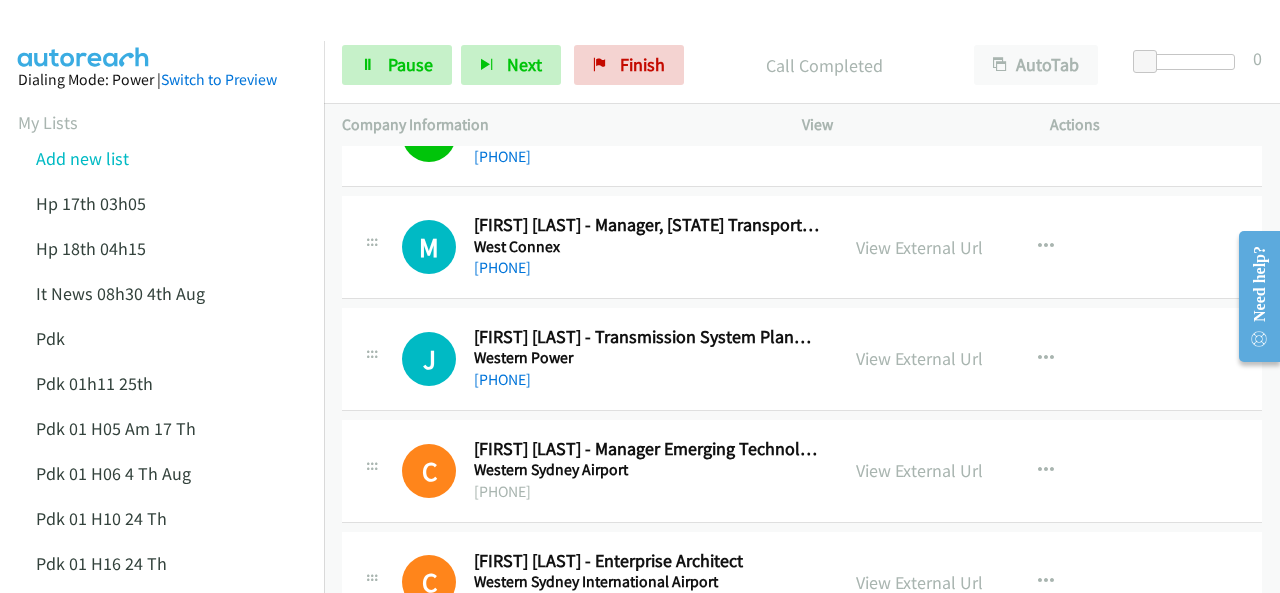 scroll, scrollTop: 2100, scrollLeft: 0, axis: vertical 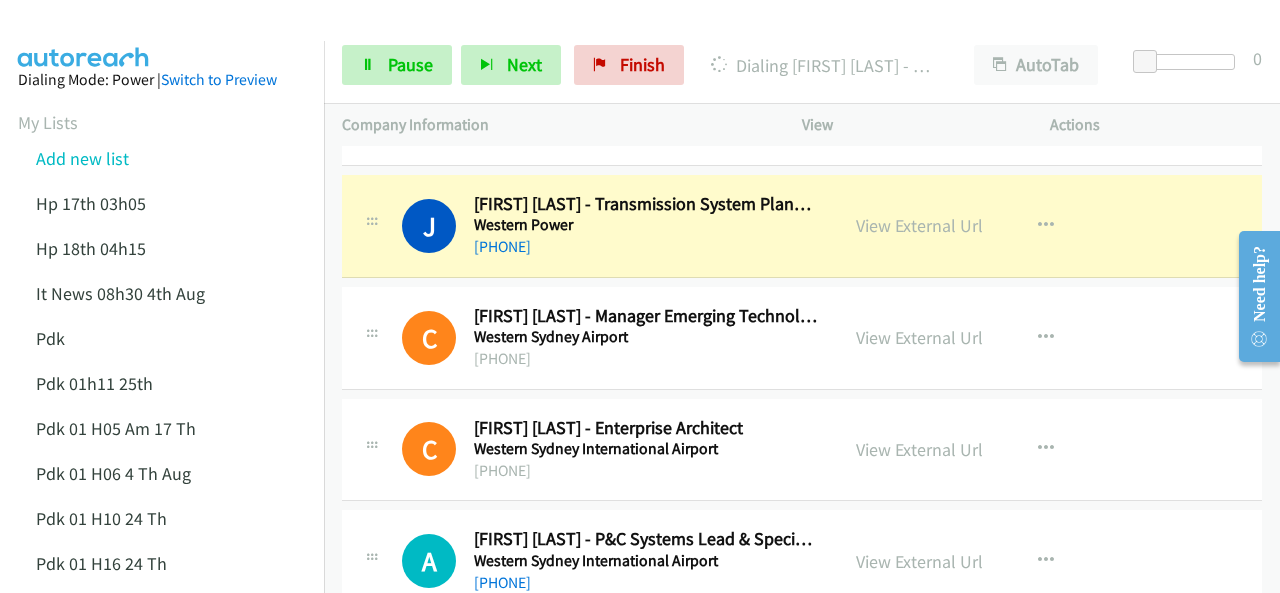 click at bounding box center (84, 35) 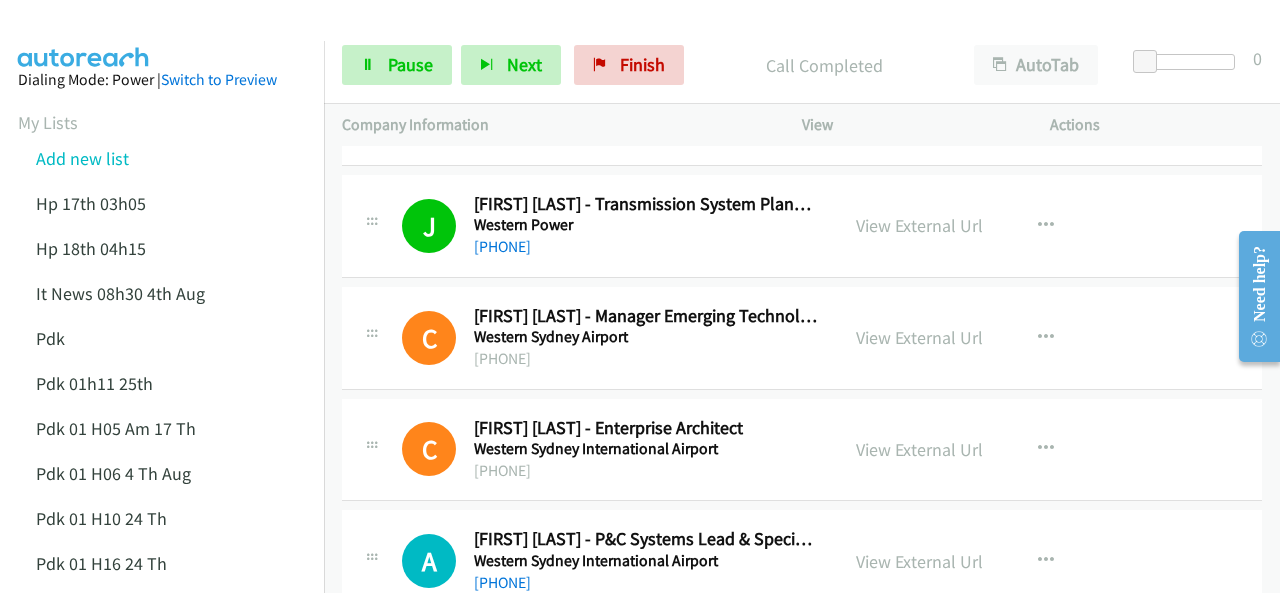 click on "Dialing Mode: Power
|
Switch to Preview
My Lists
Add new list
Hp [DATE] [TIME]
Hp [DATE] [TIME]
It News [TIME] [DATE]
Pdk
Pdk [TIME] [DATE]
Pdk [TIME] Am [DATE]
Pdk [TIME] [DATE]
Pdk [TIME] [DATE]
Pdk [TIME] [DATE]
Pdk [TIME] [DATE]
Pdk [TIME]am [DATE]
Pdk [TIME] [DATE]
Pdk [TIME] [DATE]
Pdk [TIME]am [DATE]
Pdk [TIME] [DATE]
Pdk [TIME] [DATE]
Pdk [TIME] [DATE]
Pdk [TIME] [DATE]
Pdk [TIME] [DATE]
Pdk [TIME] [DATE]
Pdk [TIME] [DATE]
Pdk [DATE] [TIME]
Pdk [DATE] [TIME]
Pdk [DATE]
Pdk [DATE] [TIME]
Pdk [TIME] [DATE]
Pdk [TIME] [DATE]
P Dk [TIME] [DATE]
Sap [TIME] [DATE]
Sap [TIME] [DATE]
Hp [TIME]
It News [TIME] [DATE]
Pdk
Pdk [TIME] [DATE]
Pdk [TIME] [DATE]
Pdk [TIME] [DATE]
Pdk [DATE]
Pdk [DATE] [TIME]" at bounding box center (162, 1157) 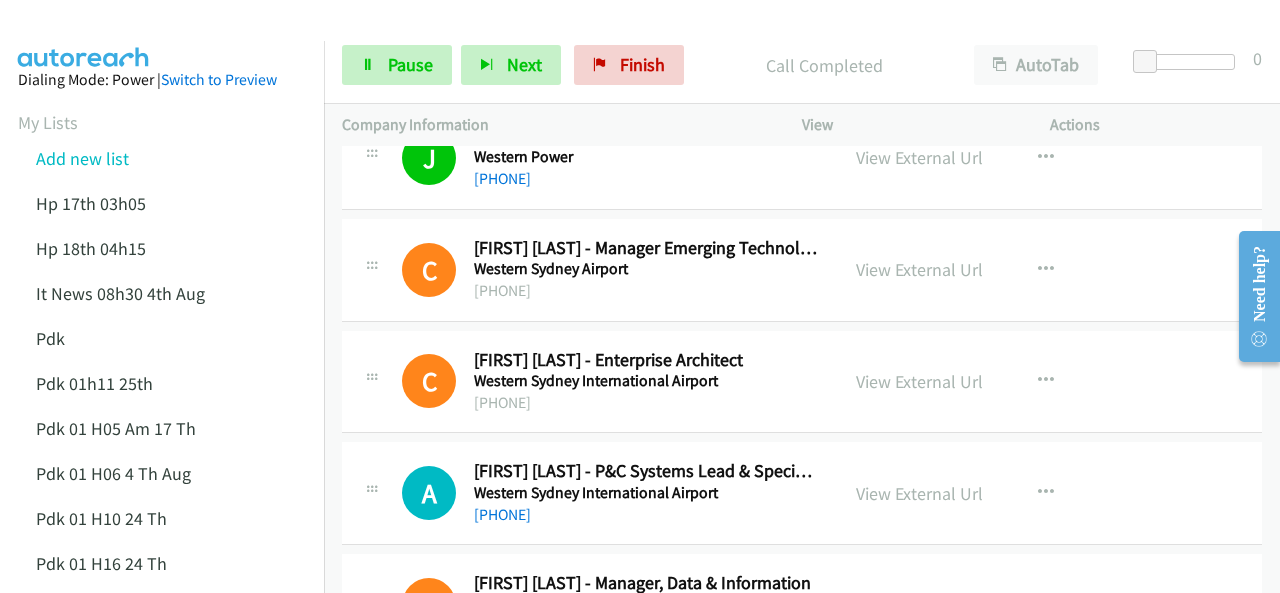 scroll, scrollTop: 2200, scrollLeft: 0, axis: vertical 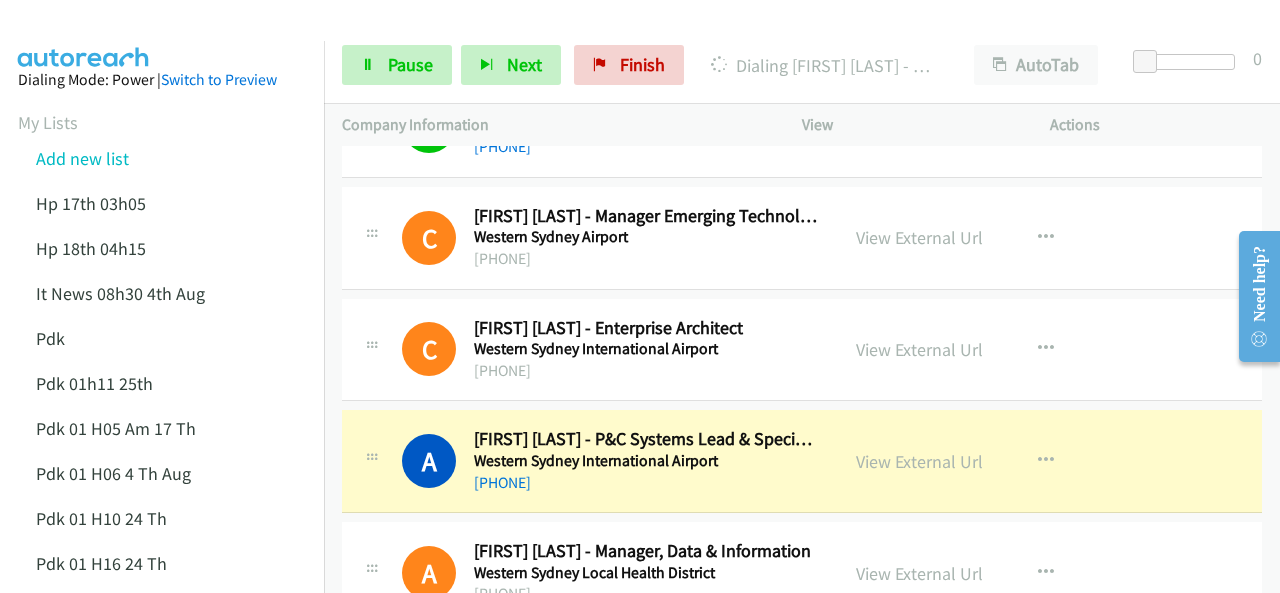 click at bounding box center (84, 35) 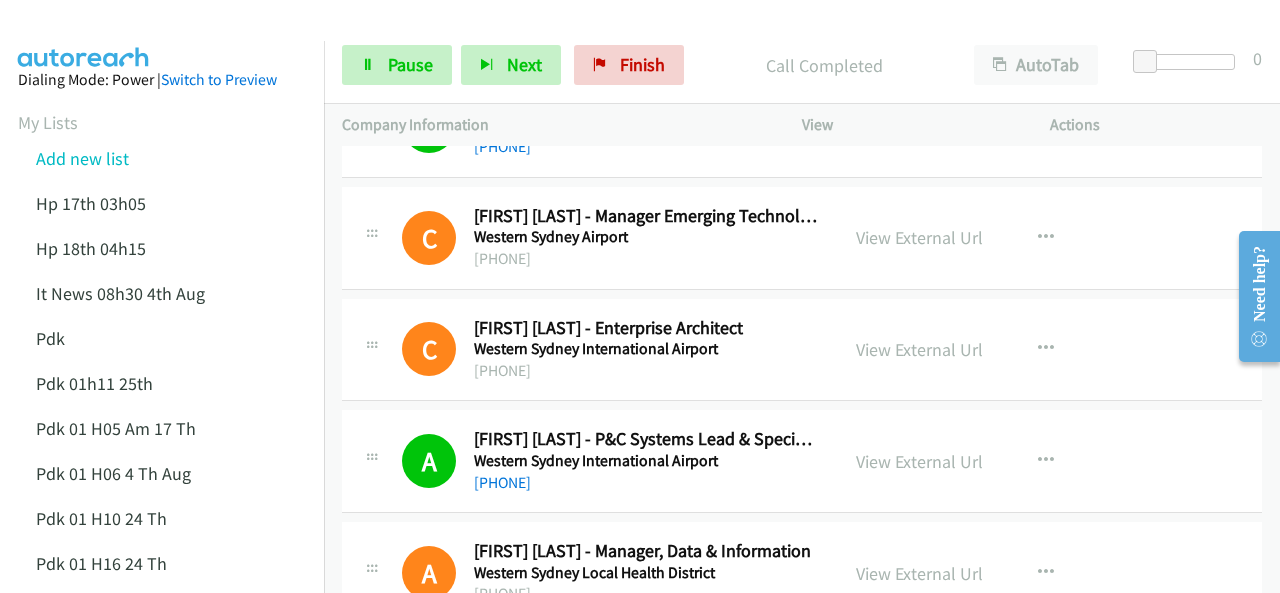 click at bounding box center [84, 35] 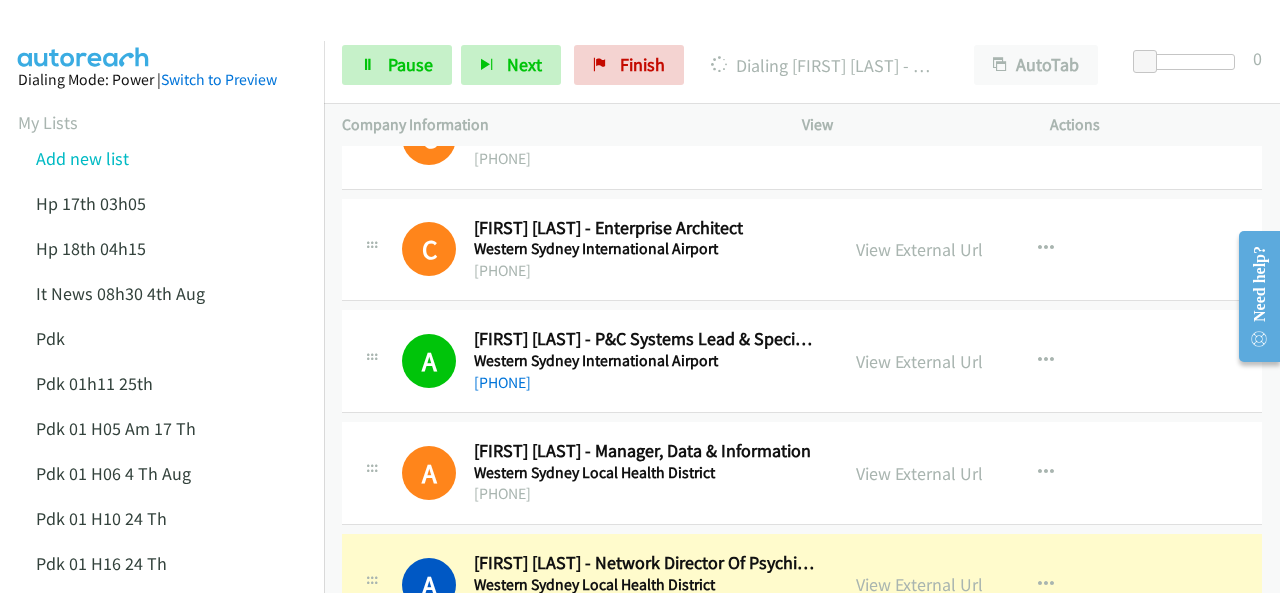 click at bounding box center [84, 35] 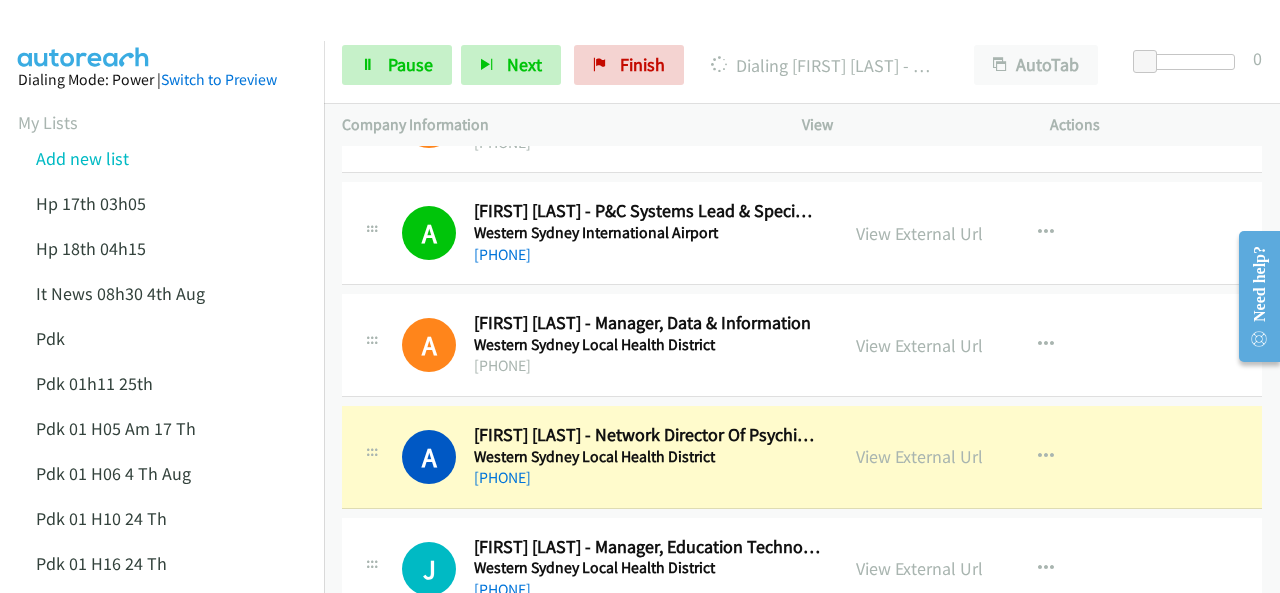 scroll, scrollTop: 2700, scrollLeft: 0, axis: vertical 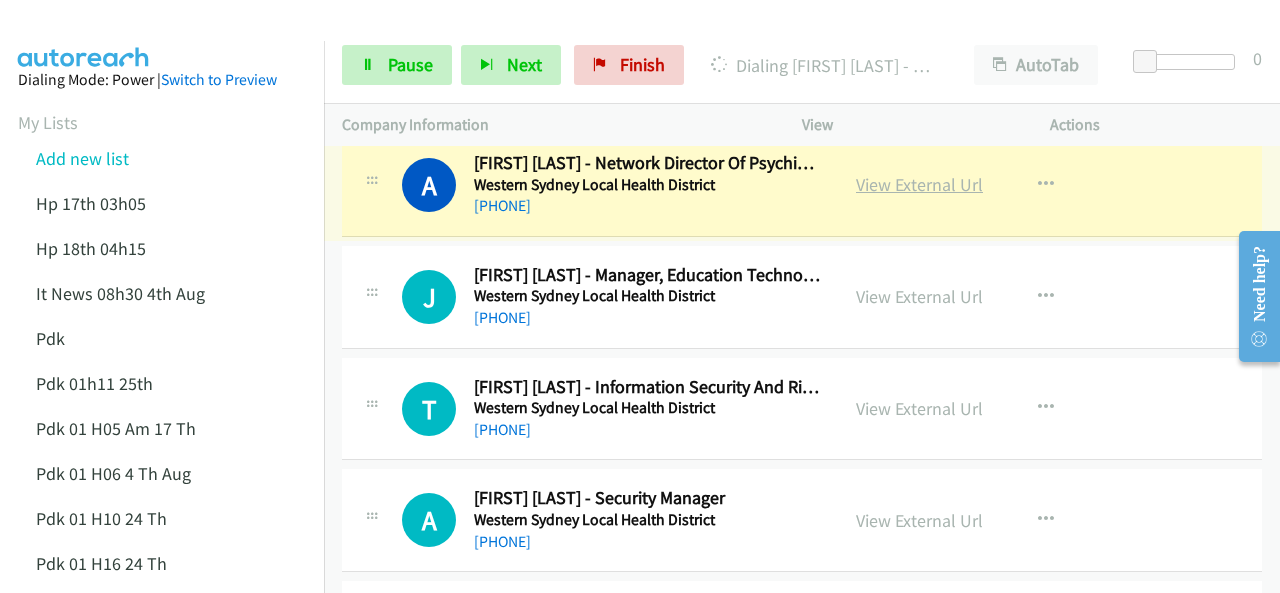 click on "View External Url" at bounding box center (919, 184) 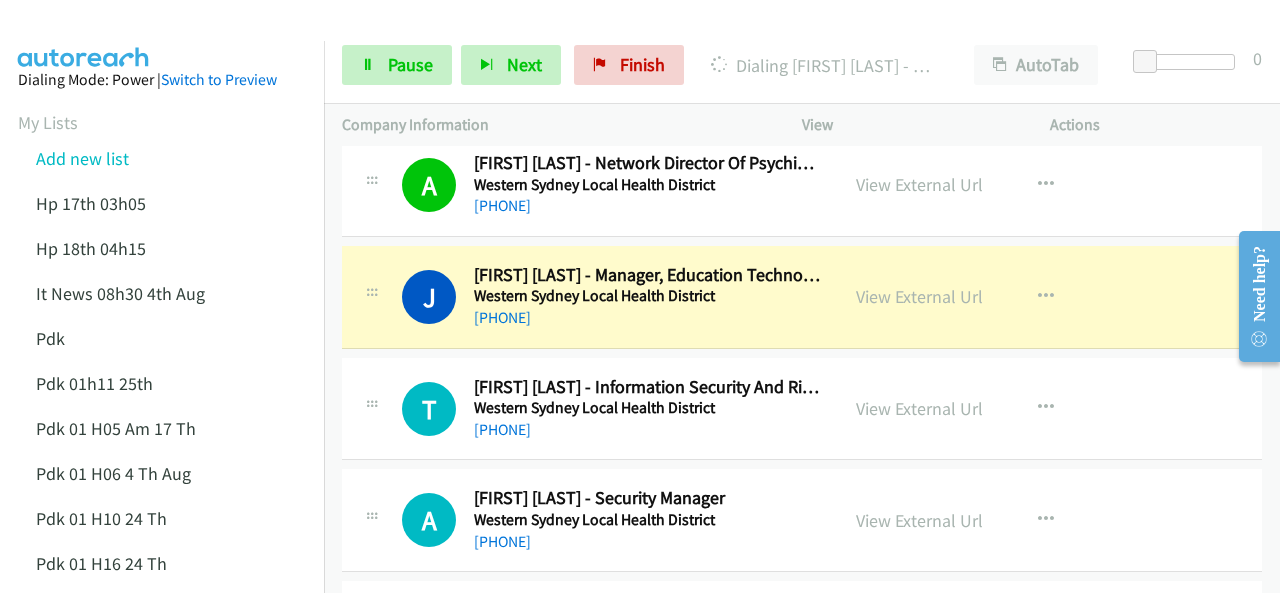 click at bounding box center [84, 35] 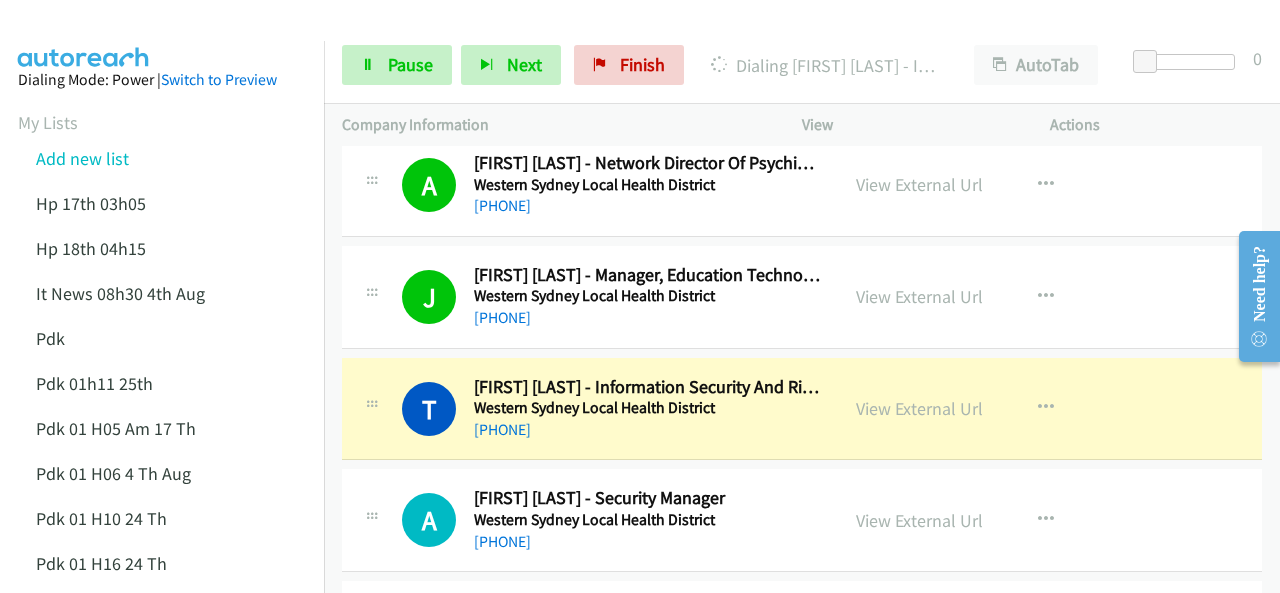 click at bounding box center (84, 35) 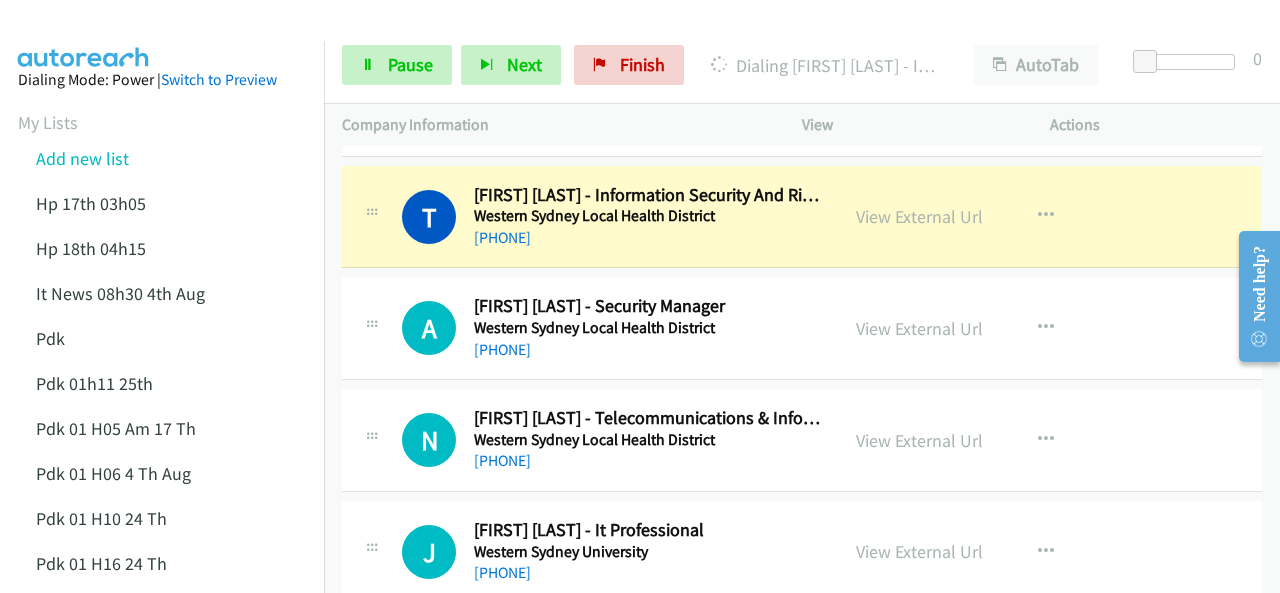 scroll, scrollTop: 2900, scrollLeft: 0, axis: vertical 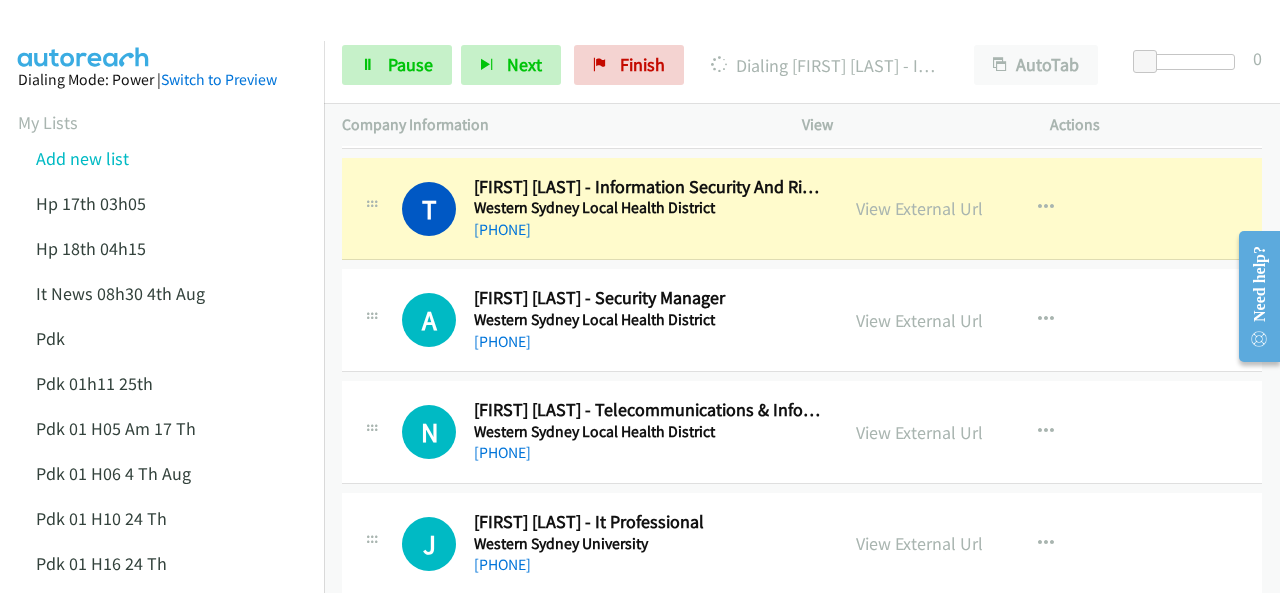 drag, startPoint x: 188, startPoint y: 36, endPoint x: 209, endPoint y: 32, distance: 21.377558 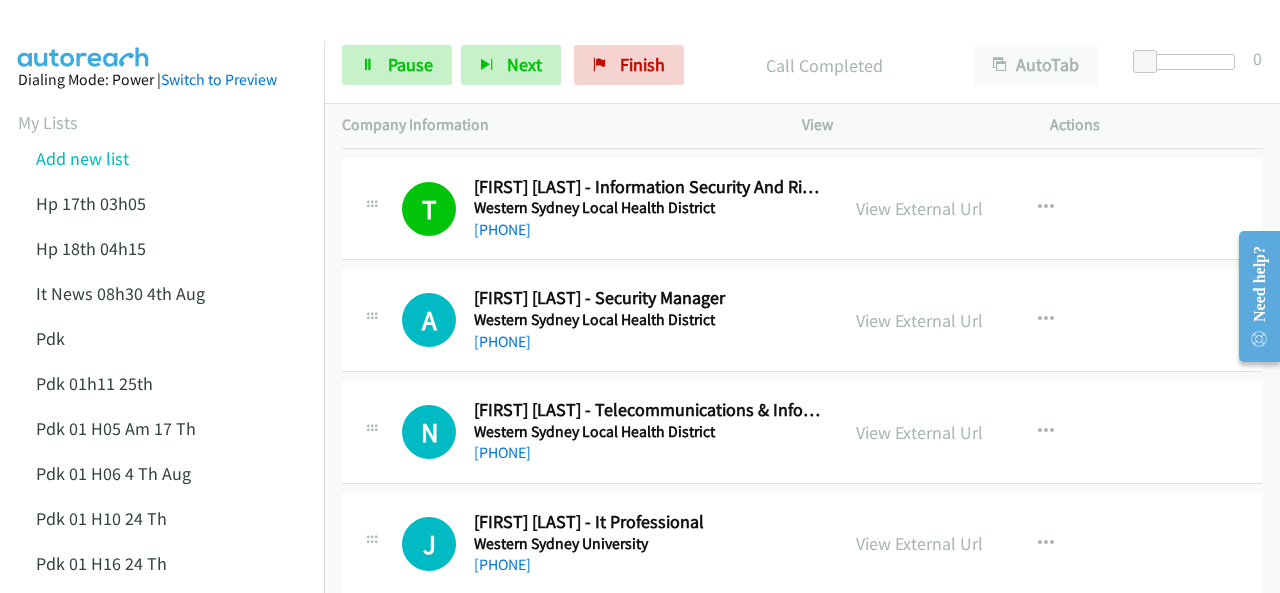 drag, startPoint x: 92, startPoint y: 40, endPoint x: 110, endPoint y: 31, distance: 20.12461 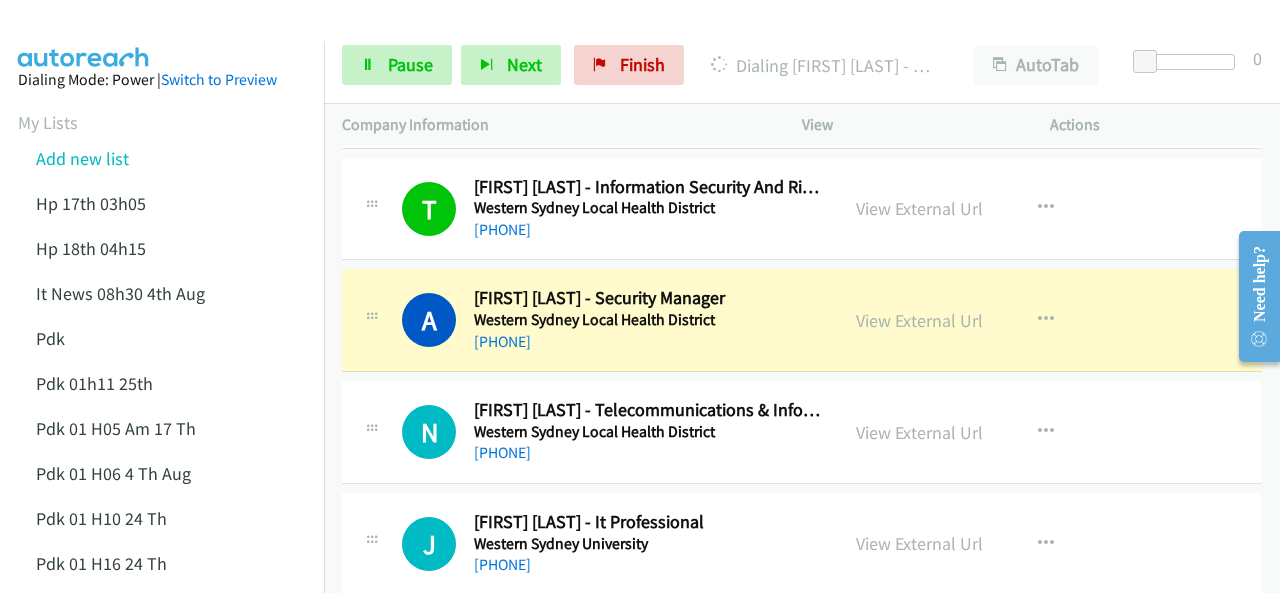 drag, startPoint x: 102, startPoint y: 21, endPoint x: 179, endPoint y: 39, distance: 79.07591 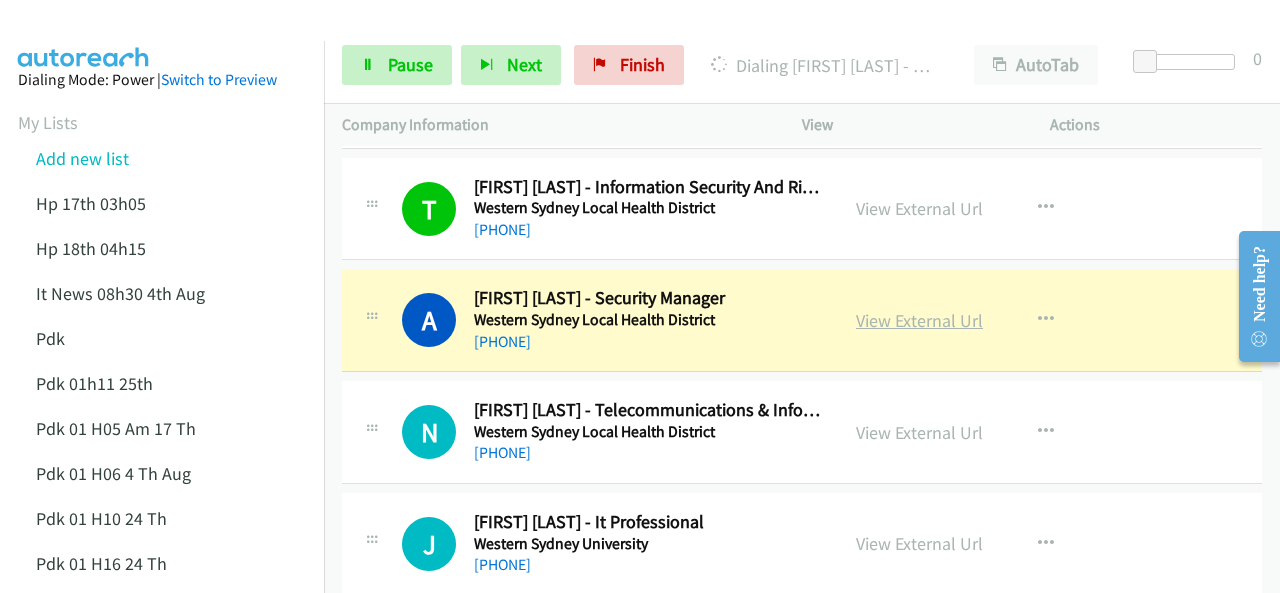 click on "View External Url" at bounding box center (919, 320) 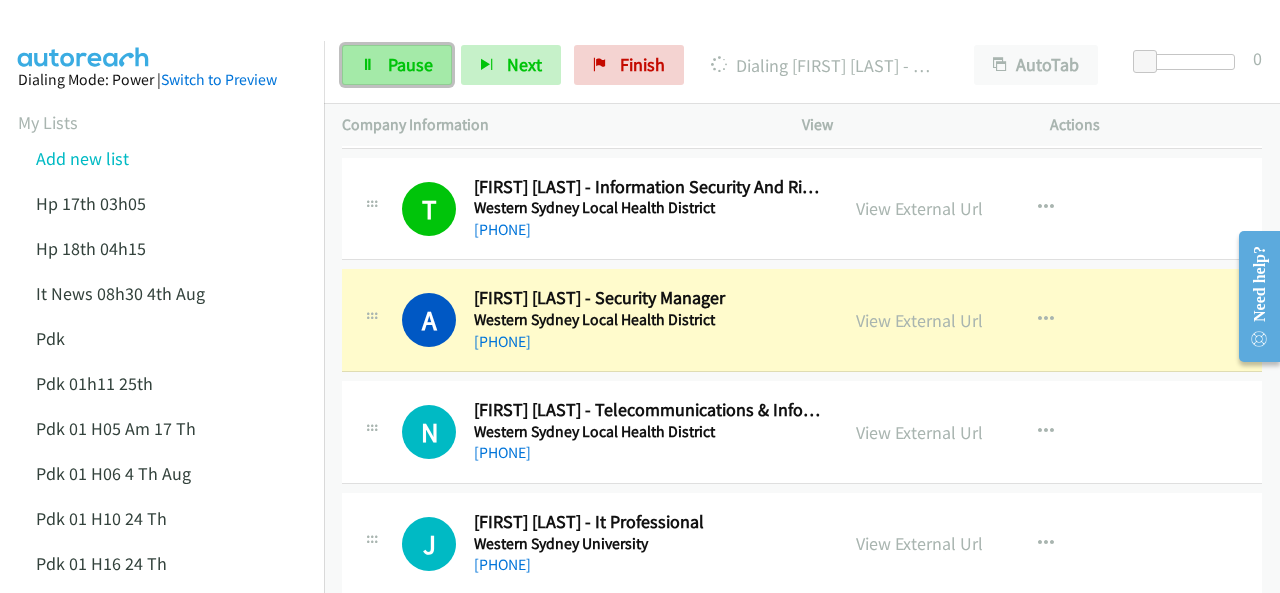 click at bounding box center (368, 66) 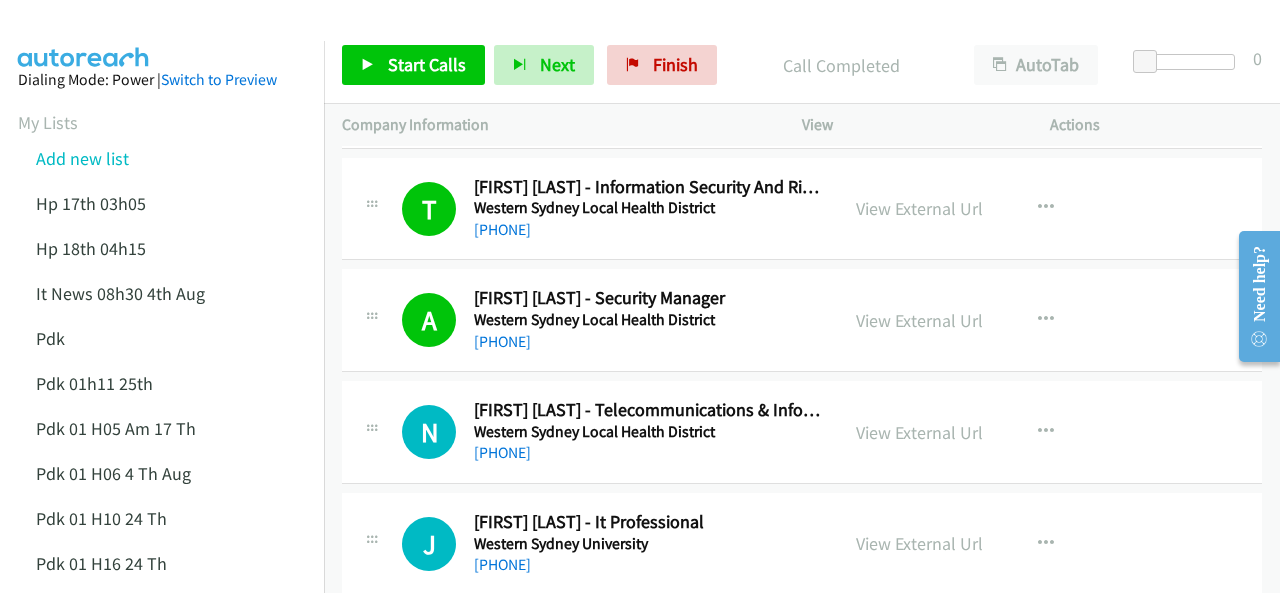 click at bounding box center [84, 35] 